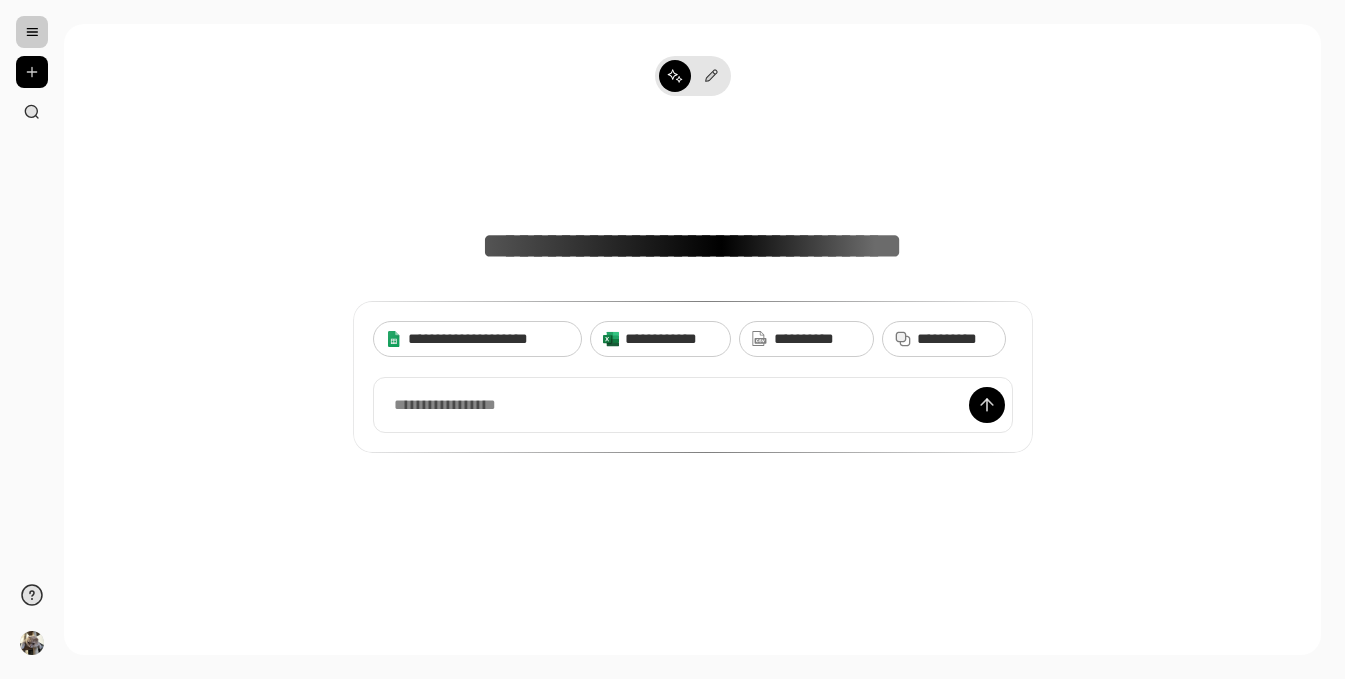scroll, scrollTop: 0, scrollLeft: 0, axis: both 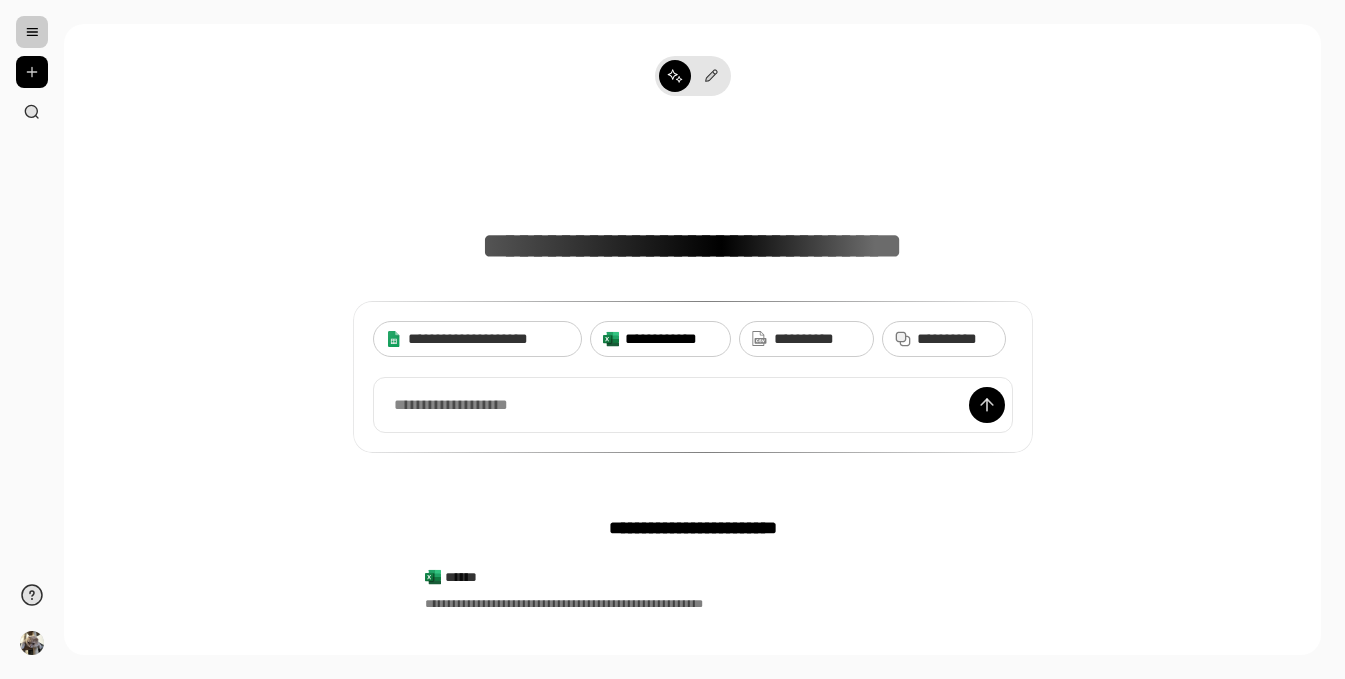 click on "**********" at bounding box center [671, 339] 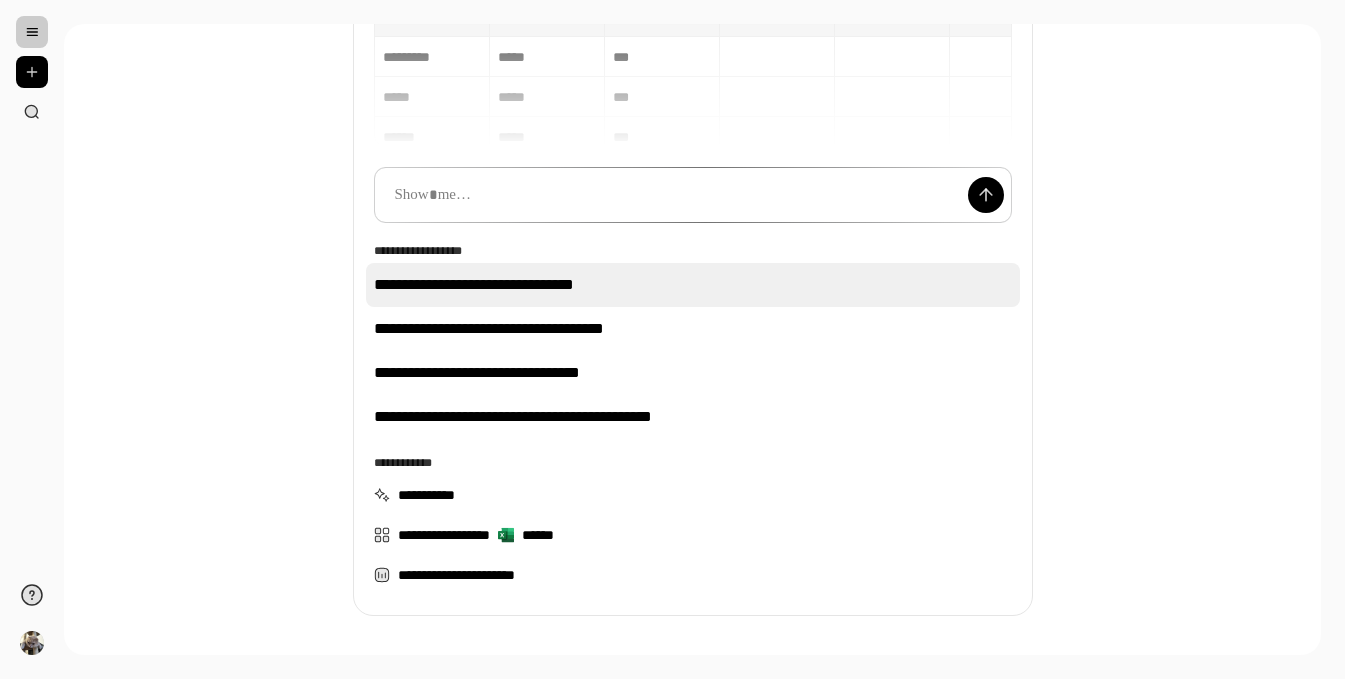 scroll, scrollTop: 223, scrollLeft: 0, axis: vertical 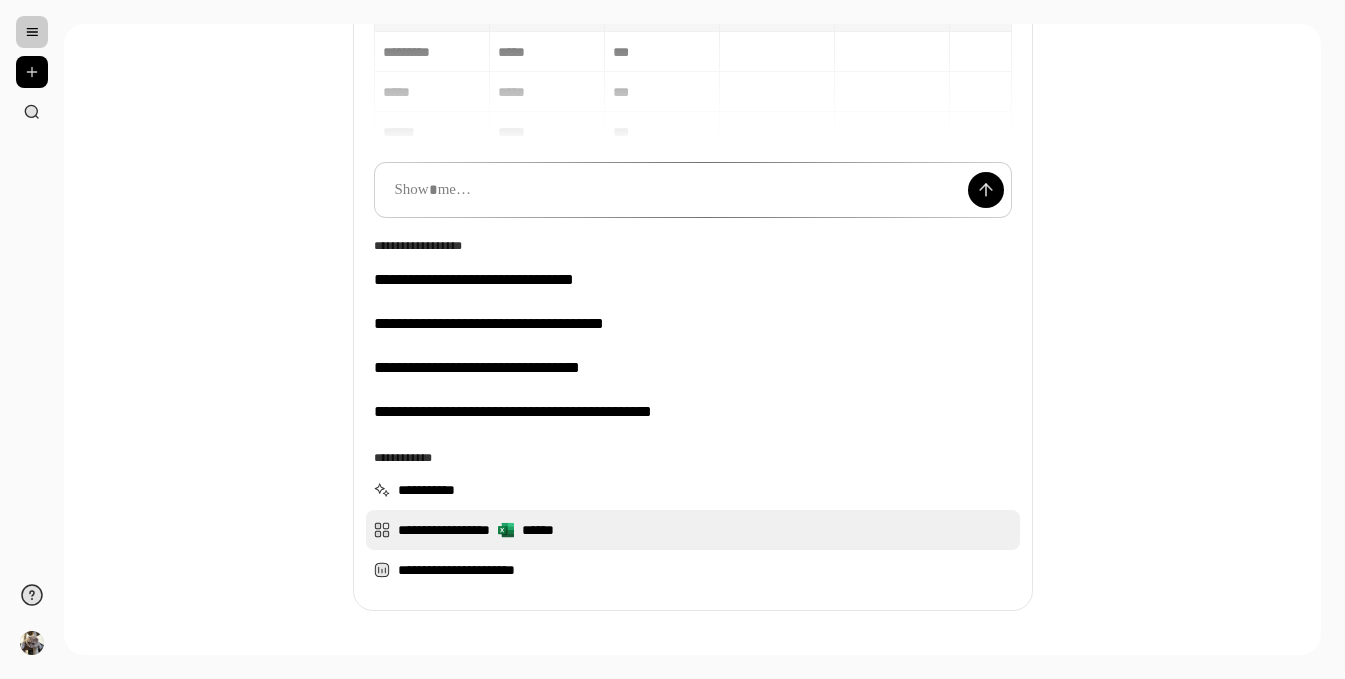 click on "**********" at bounding box center [693, 530] 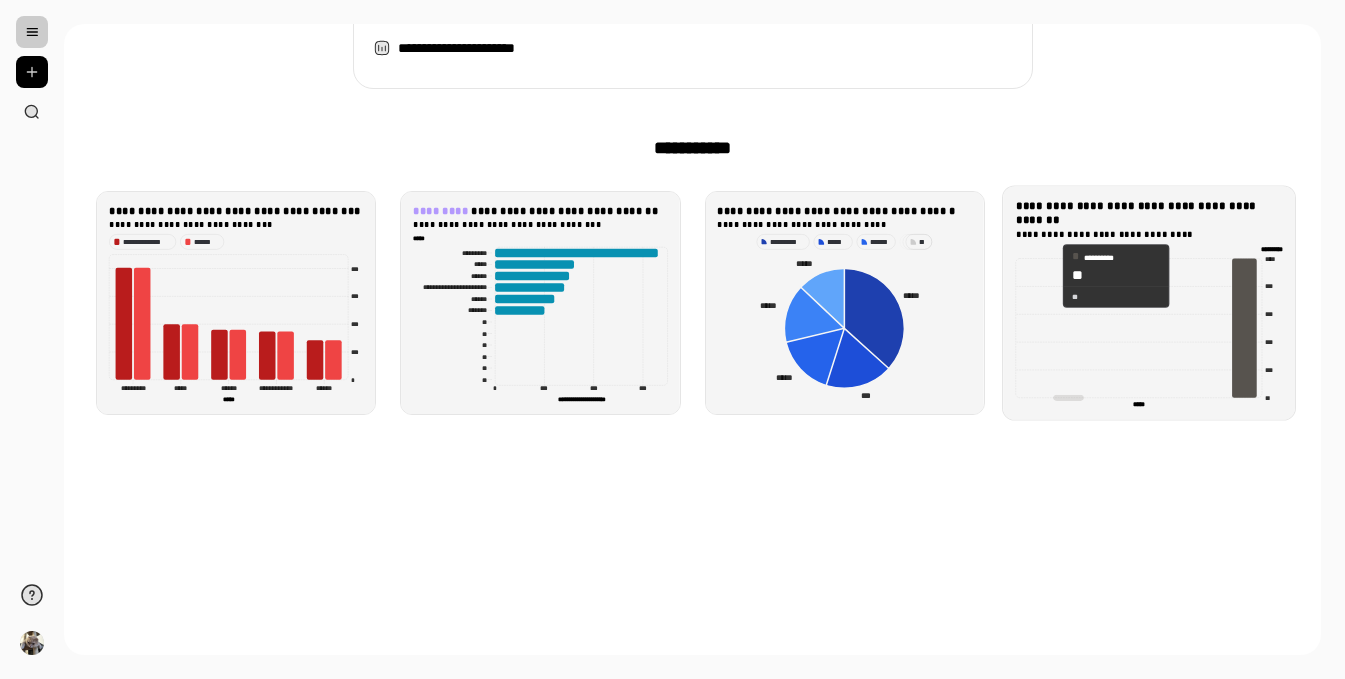scroll, scrollTop: 533, scrollLeft: 0, axis: vertical 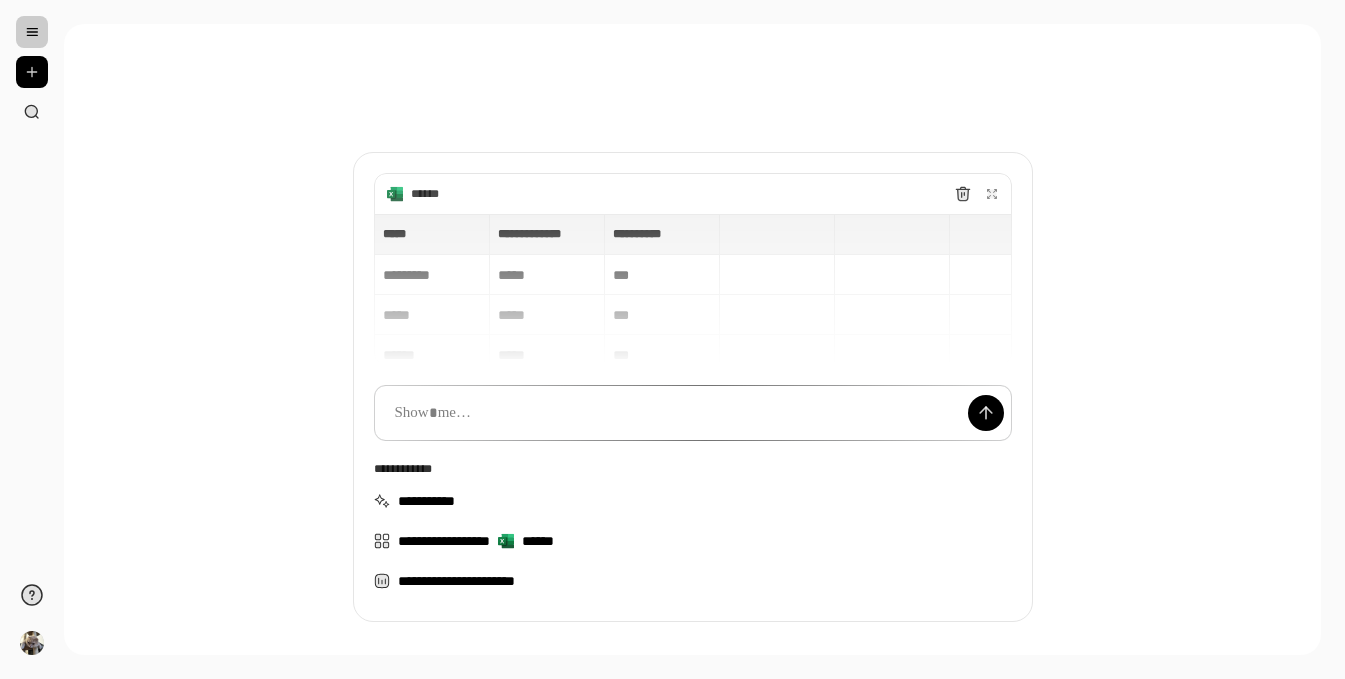 click on "**********" at bounding box center [692, 339] 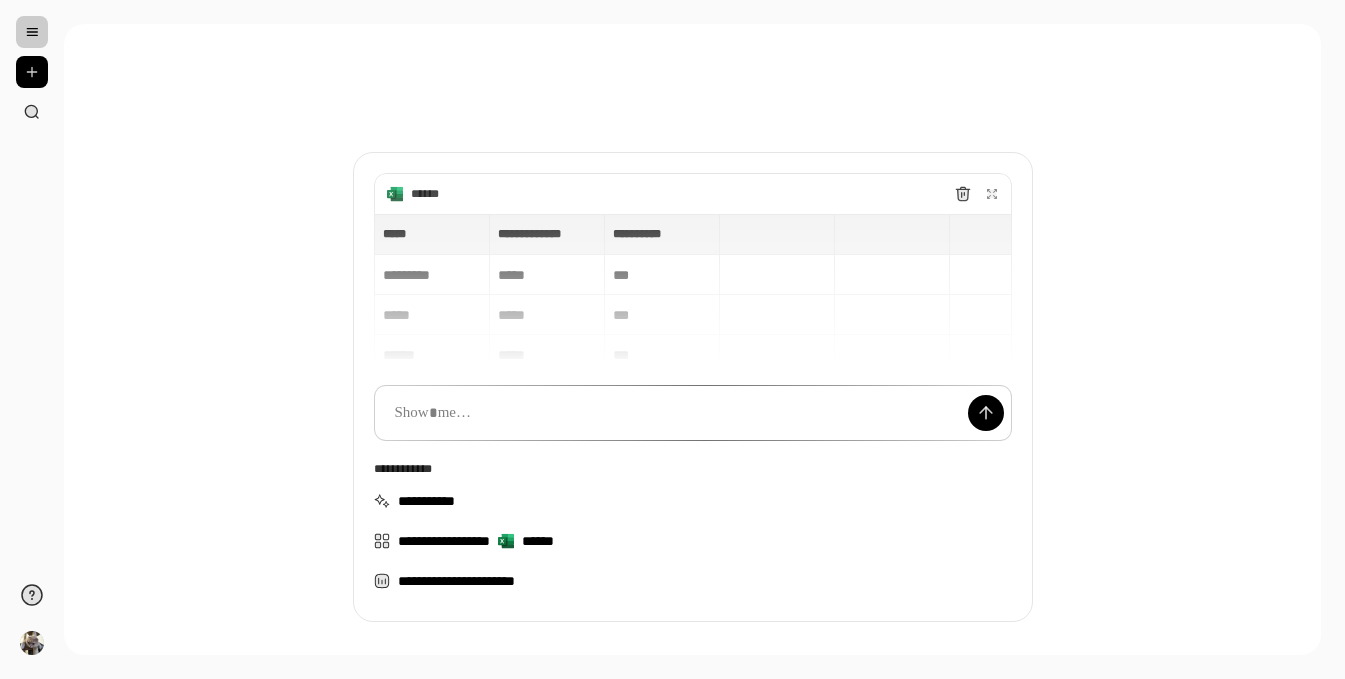 scroll, scrollTop: 0, scrollLeft: 0, axis: both 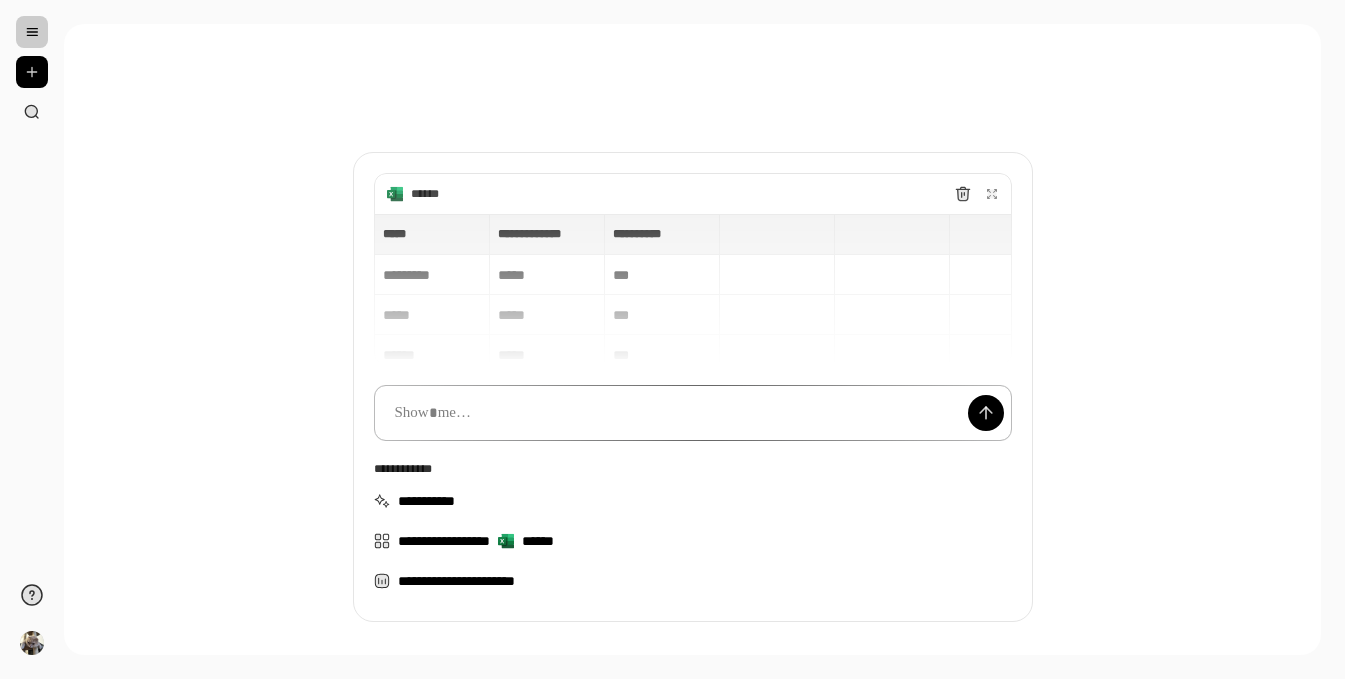click at bounding box center [693, 413] 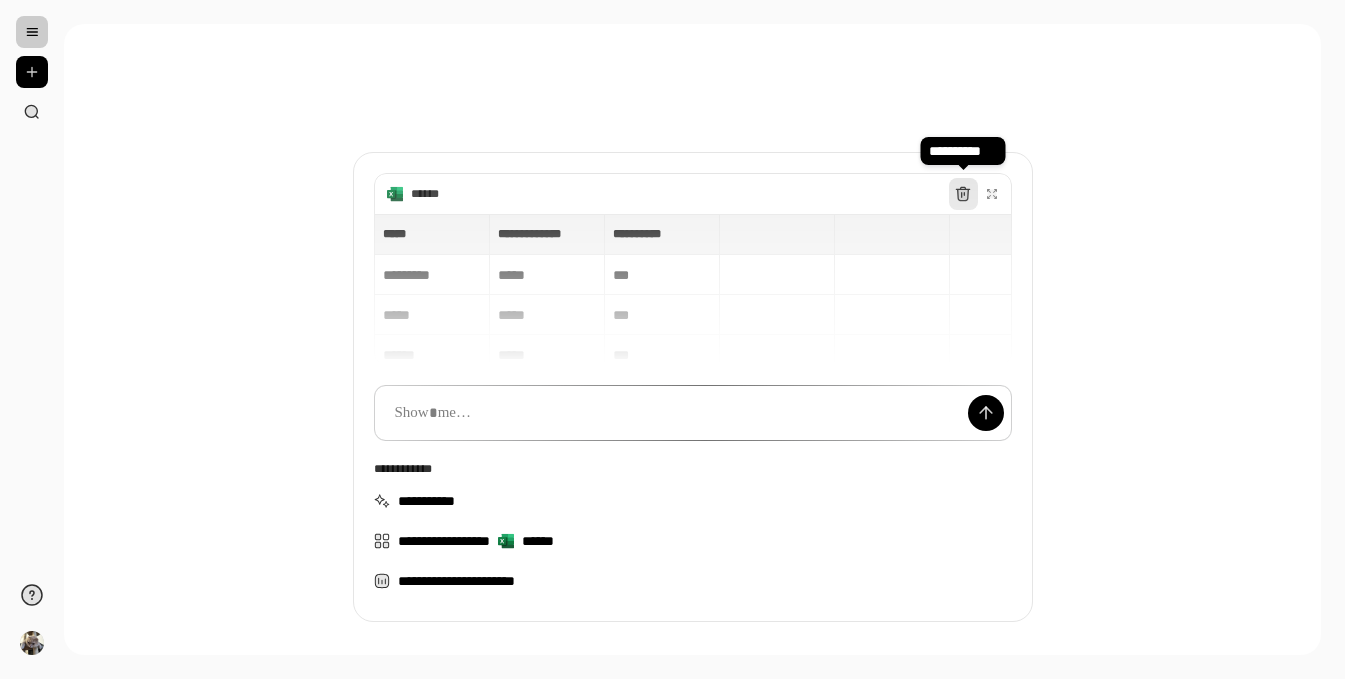 click 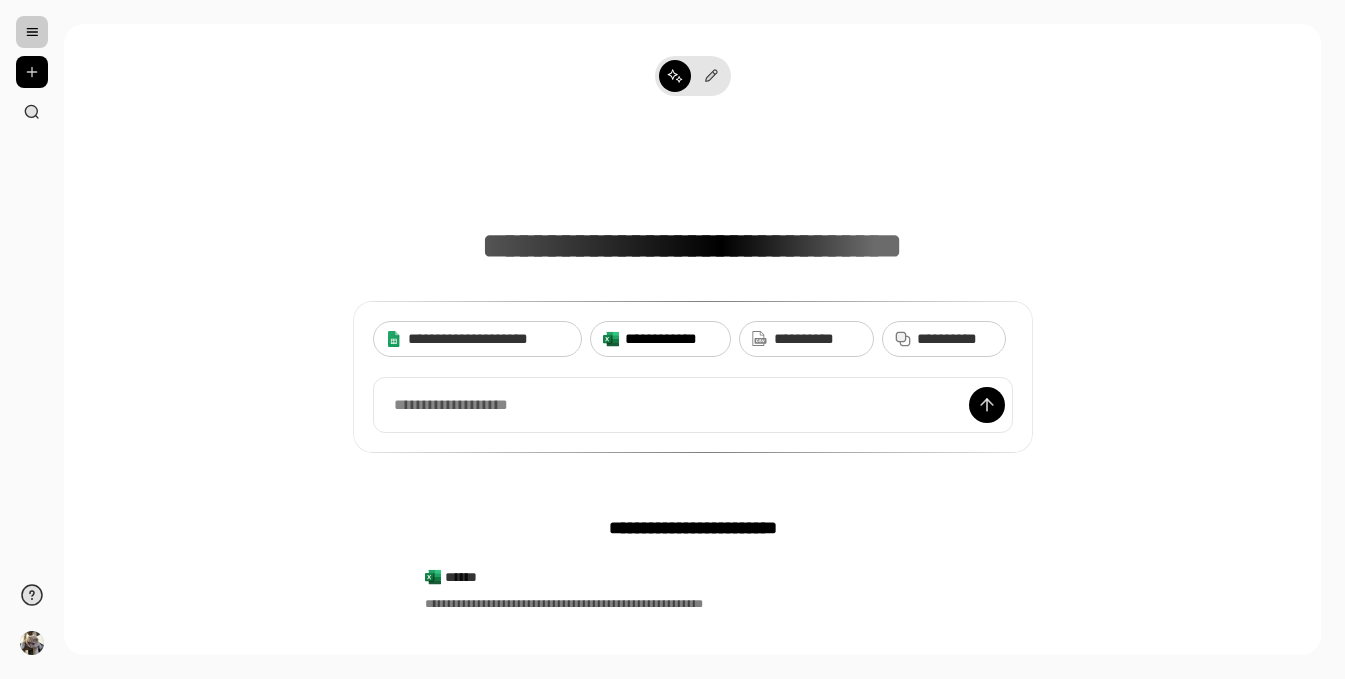 click on "**********" at bounding box center [671, 339] 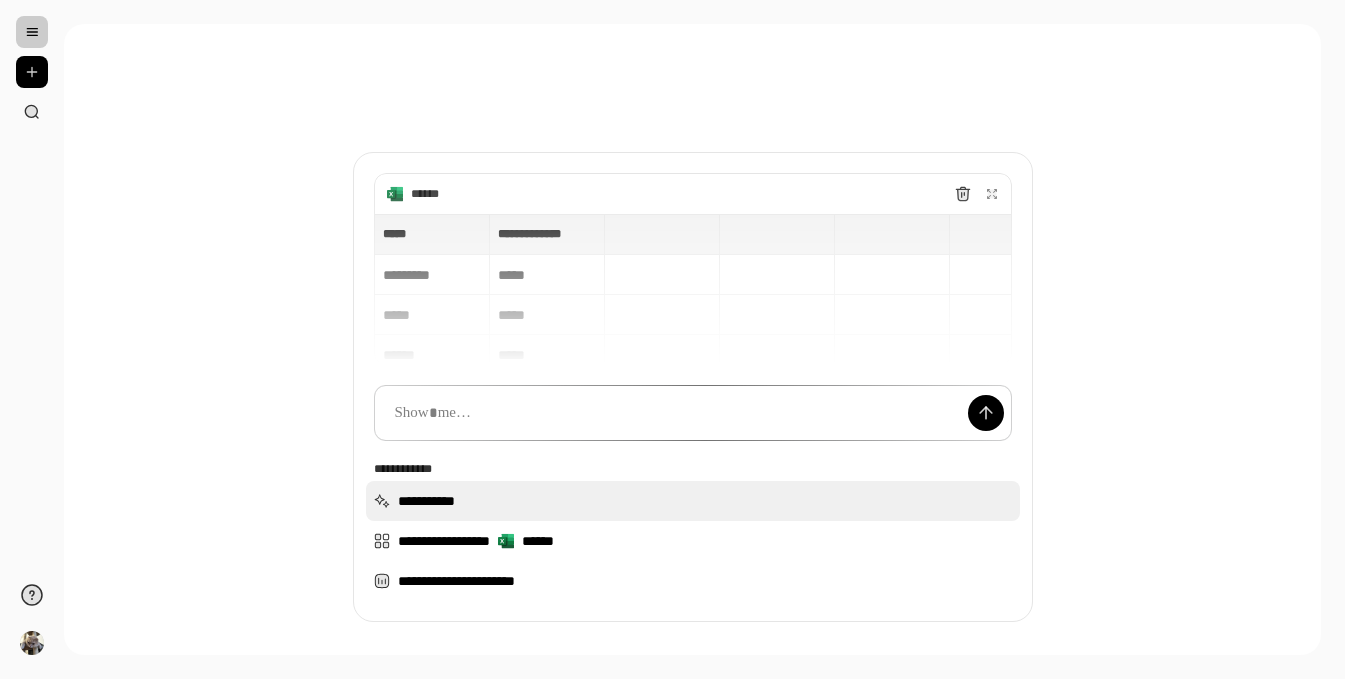 click on "**********" at bounding box center (693, 501) 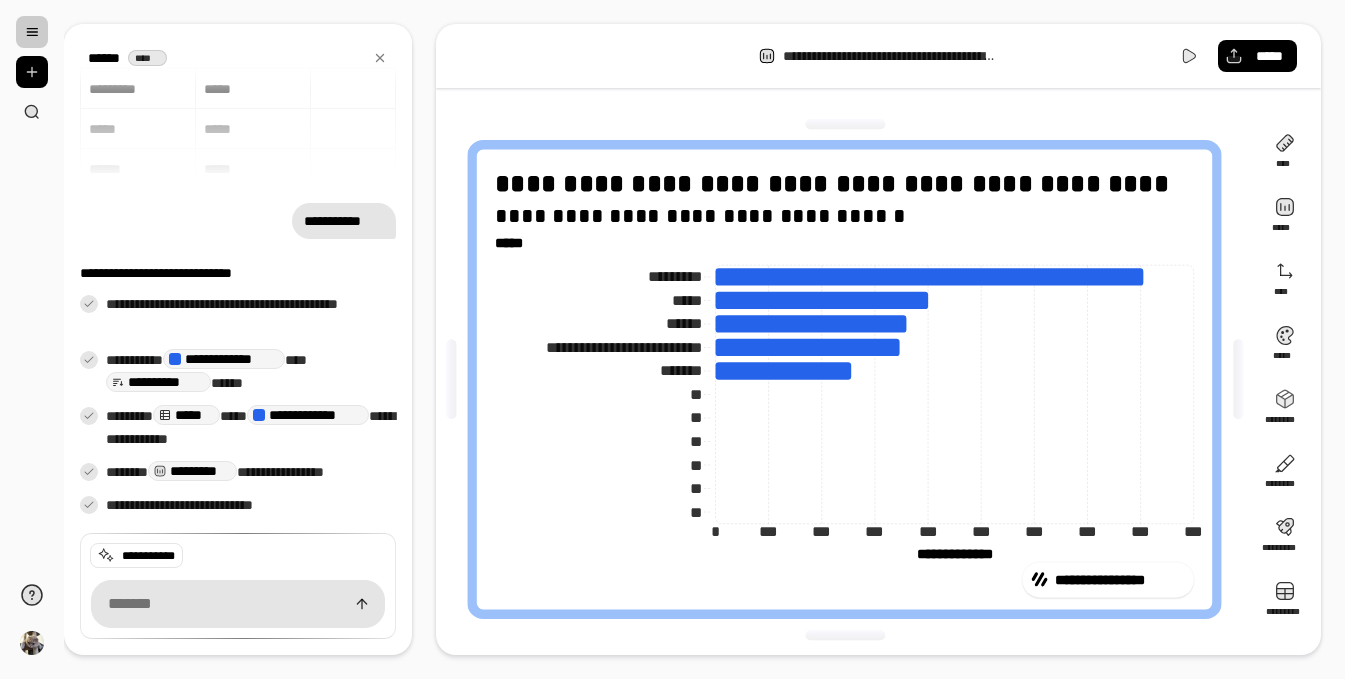 scroll, scrollTop: 52, scrollLeft: 0, axis: vertical 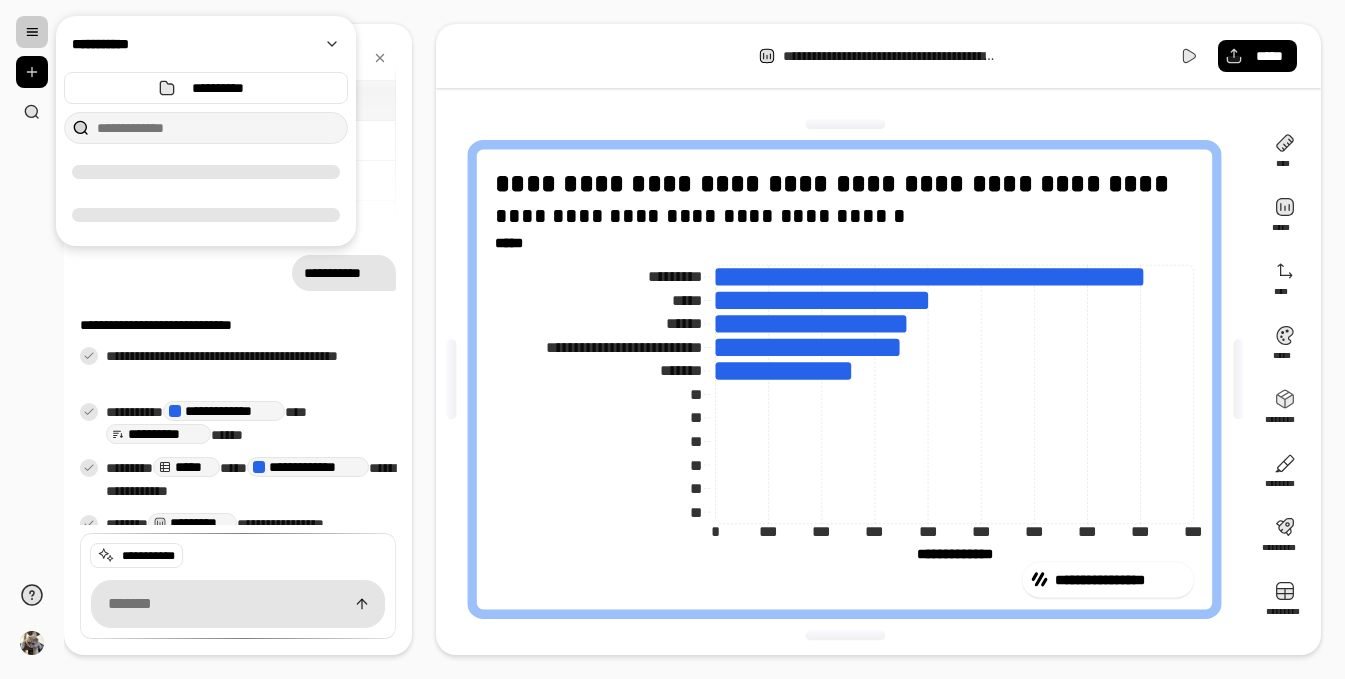 click at bounding box center [32, 32] 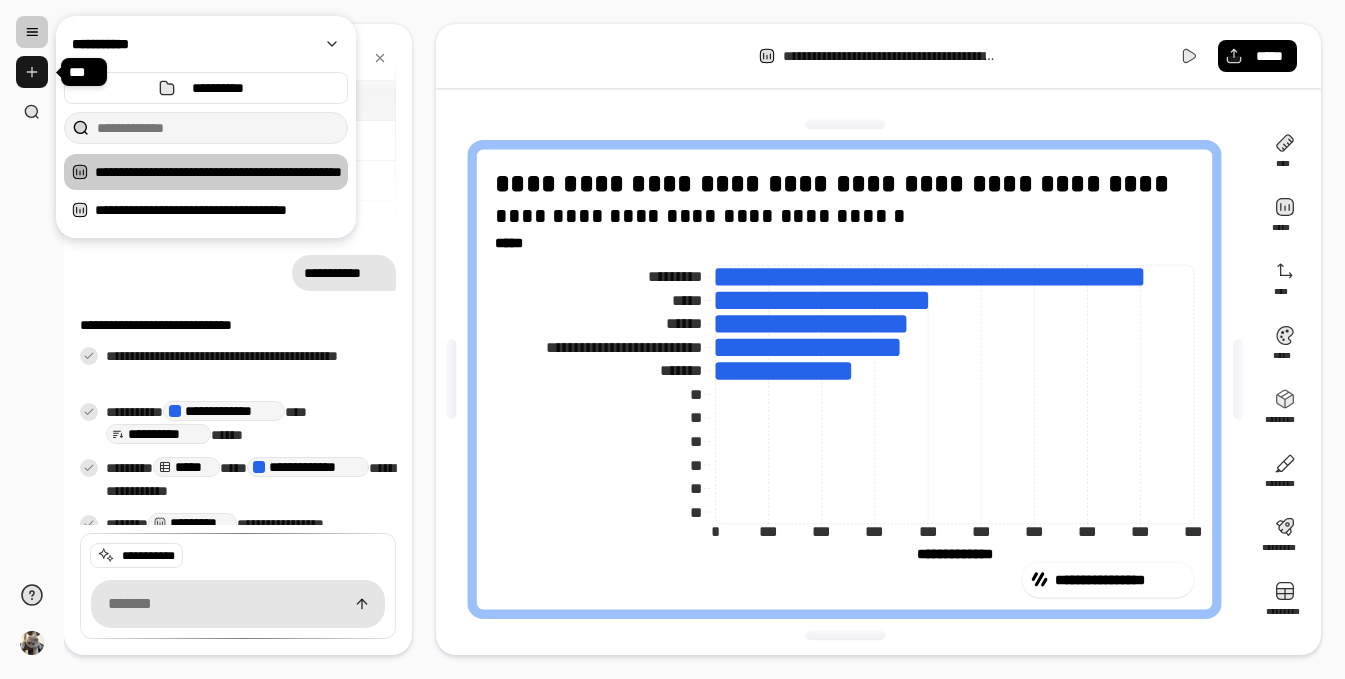 click at bounding box center [32, 72] 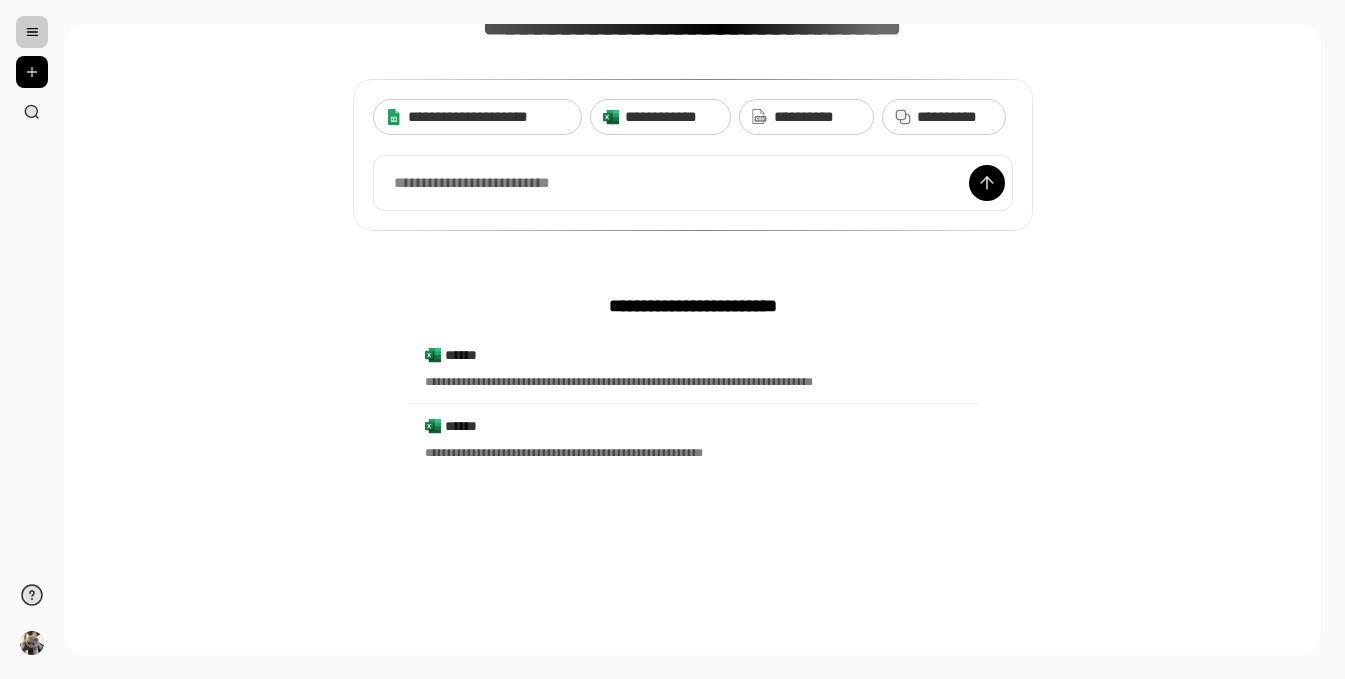 scroll, scrollTop: 60, scrollLeft: 0, axis: vertical 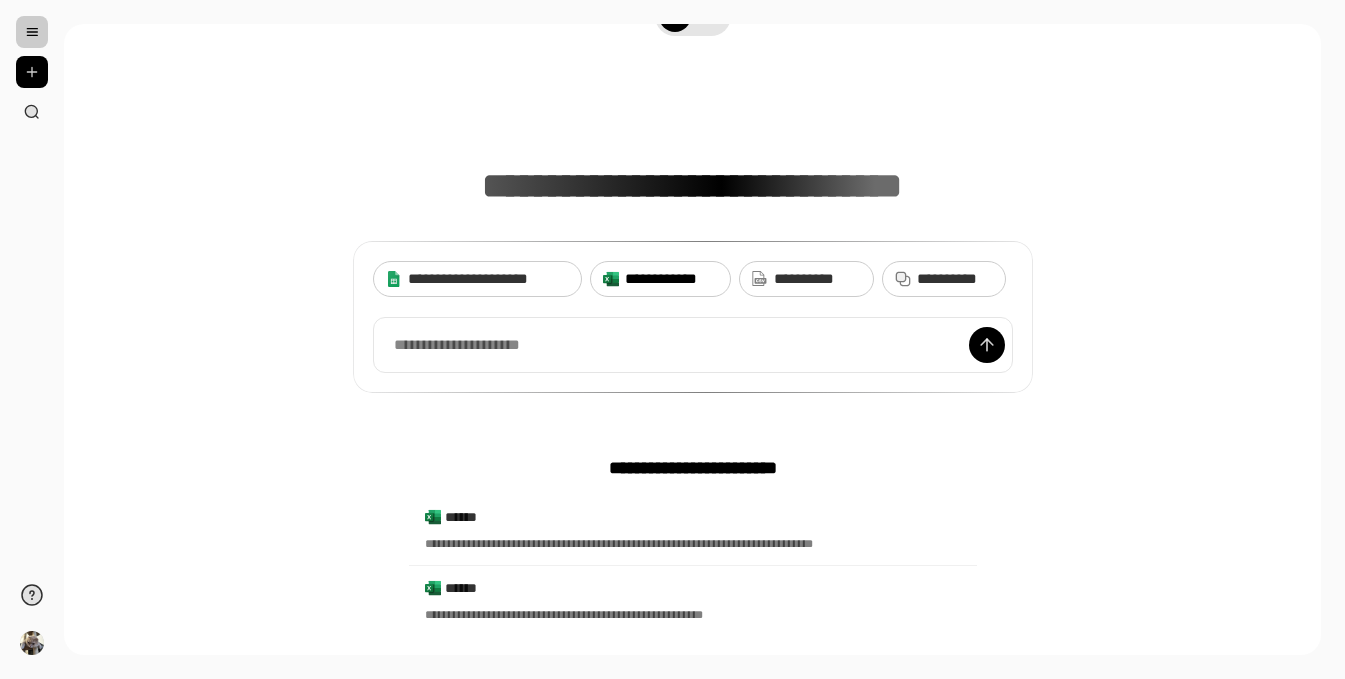 click on "**********" at bounding box center [671, 279] 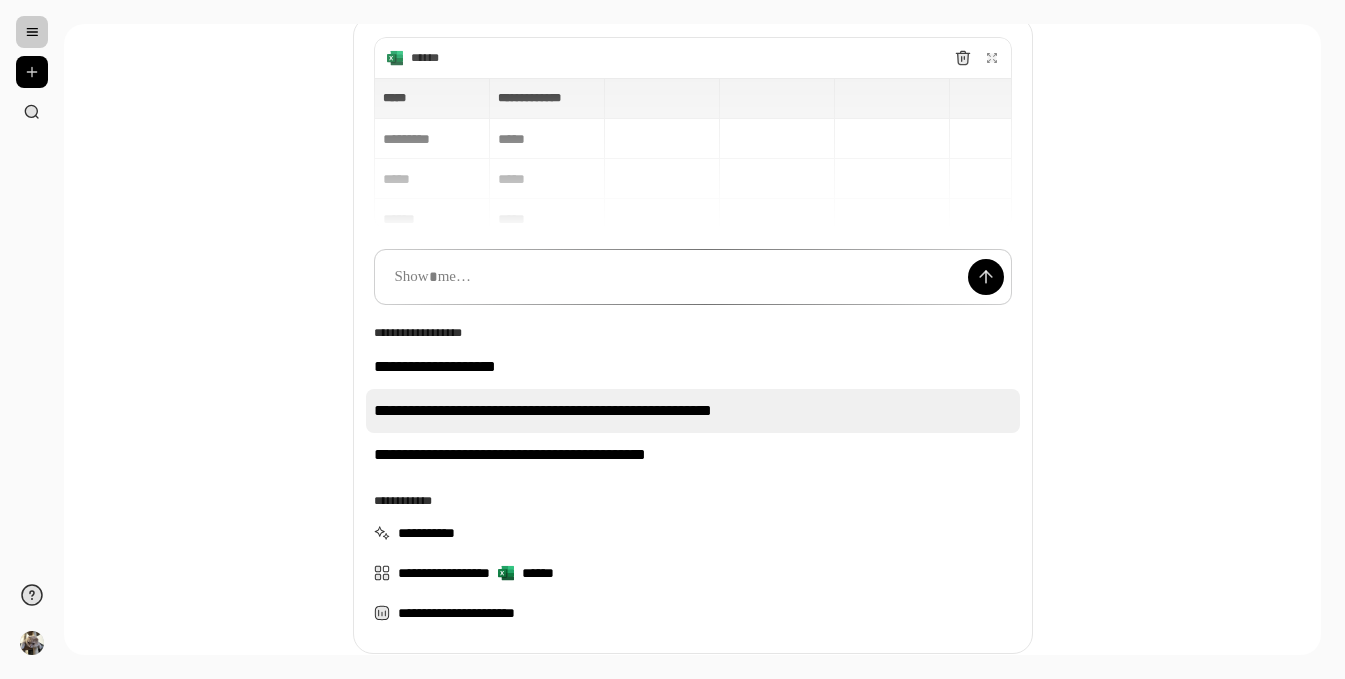 scroll, scrollTop: 151, scrollLeft: 0, axis: vertical 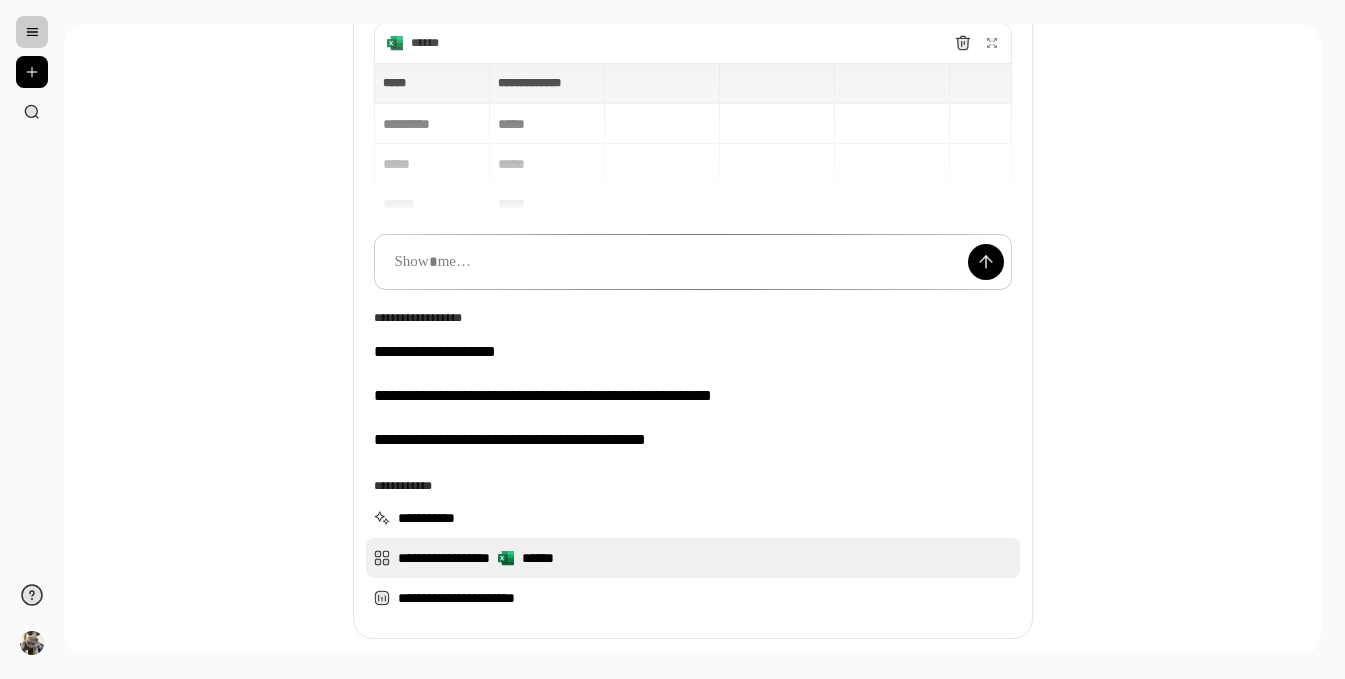 click on "**********" at bounding box center (693, 558) 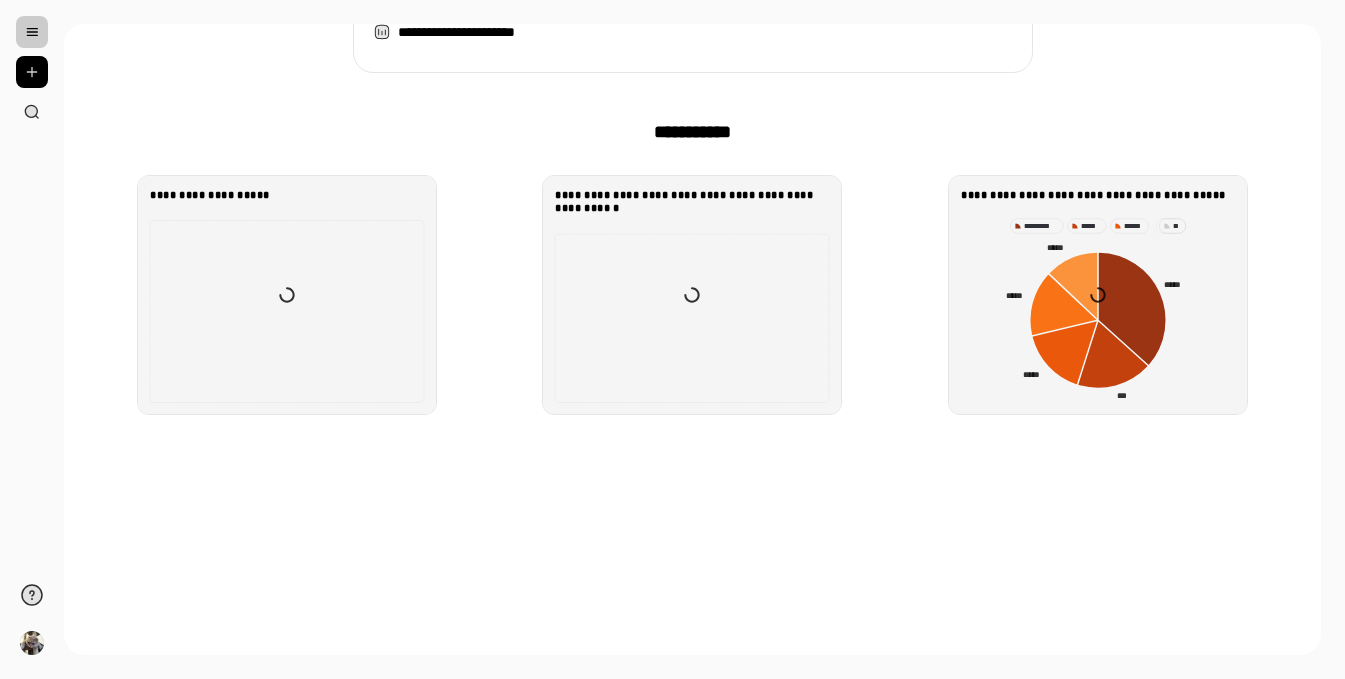 scroll, scrollTop: 549, scrollLeft: 0, axis: vertical 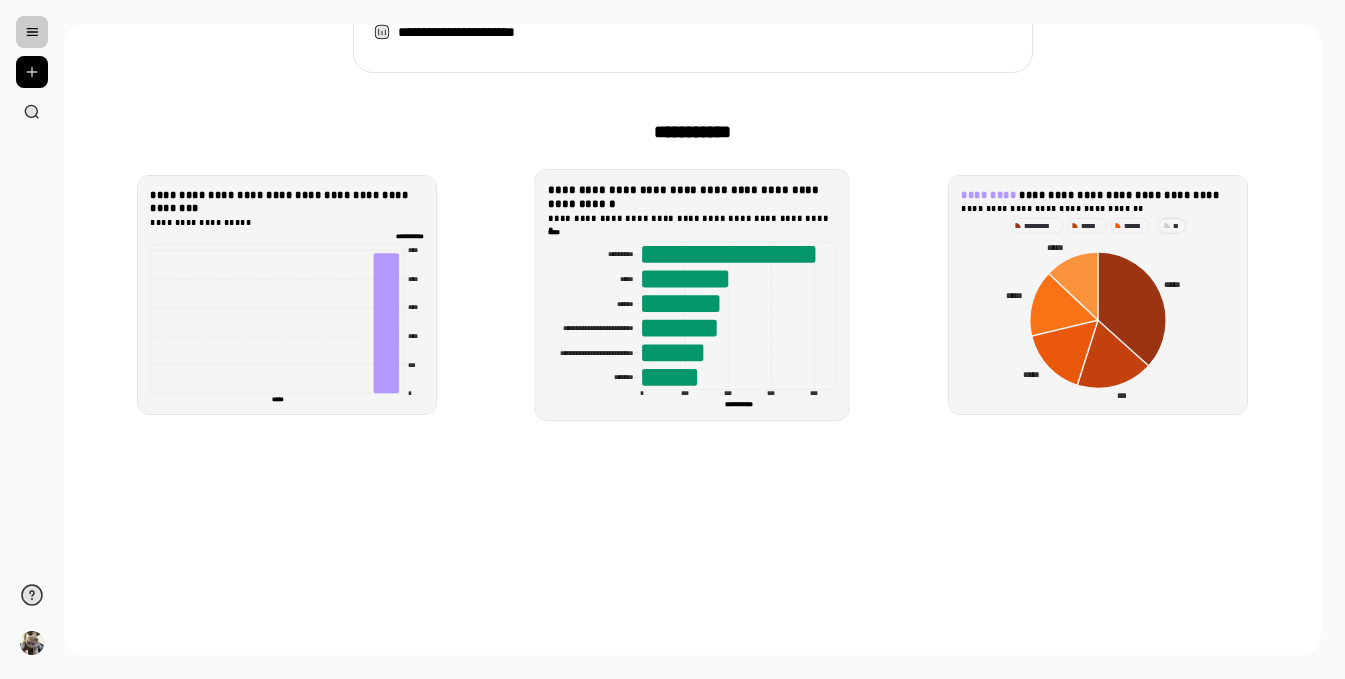 click on "**********" at bounding box center [693, 196] 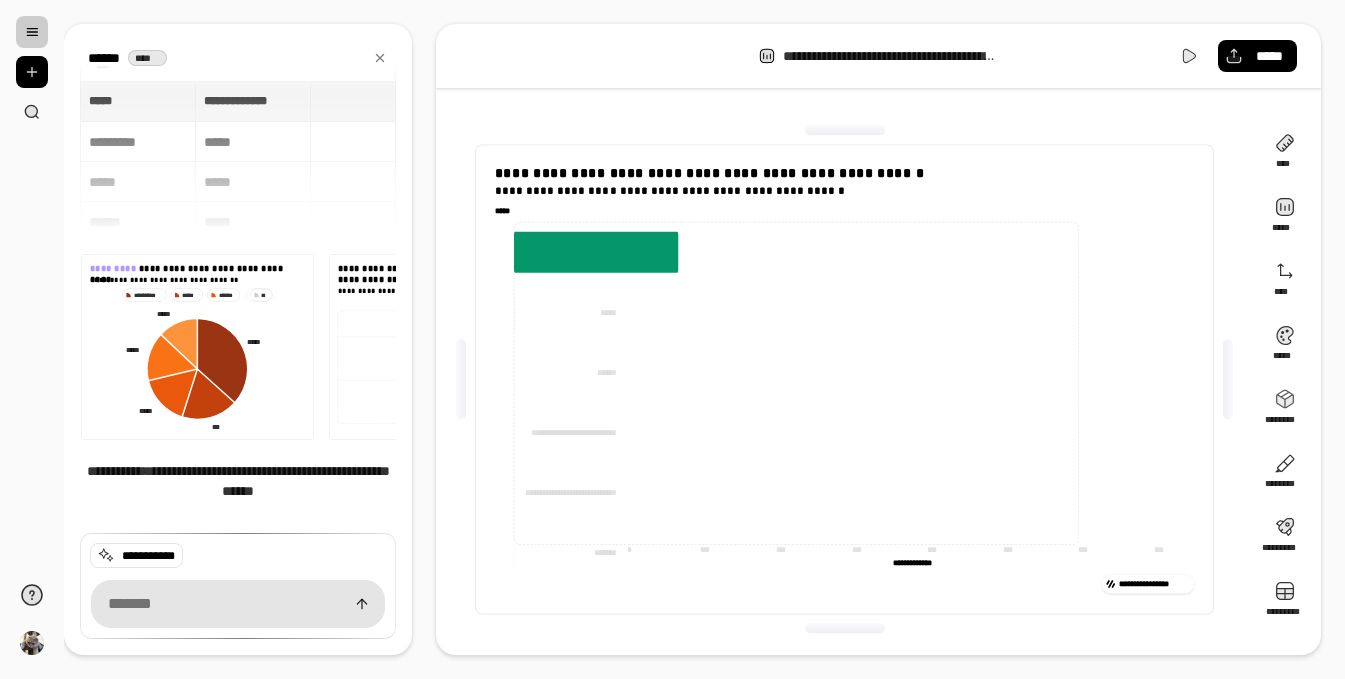 scroll, scrollTop: 72, scrollLeft: 0, axis: vertical 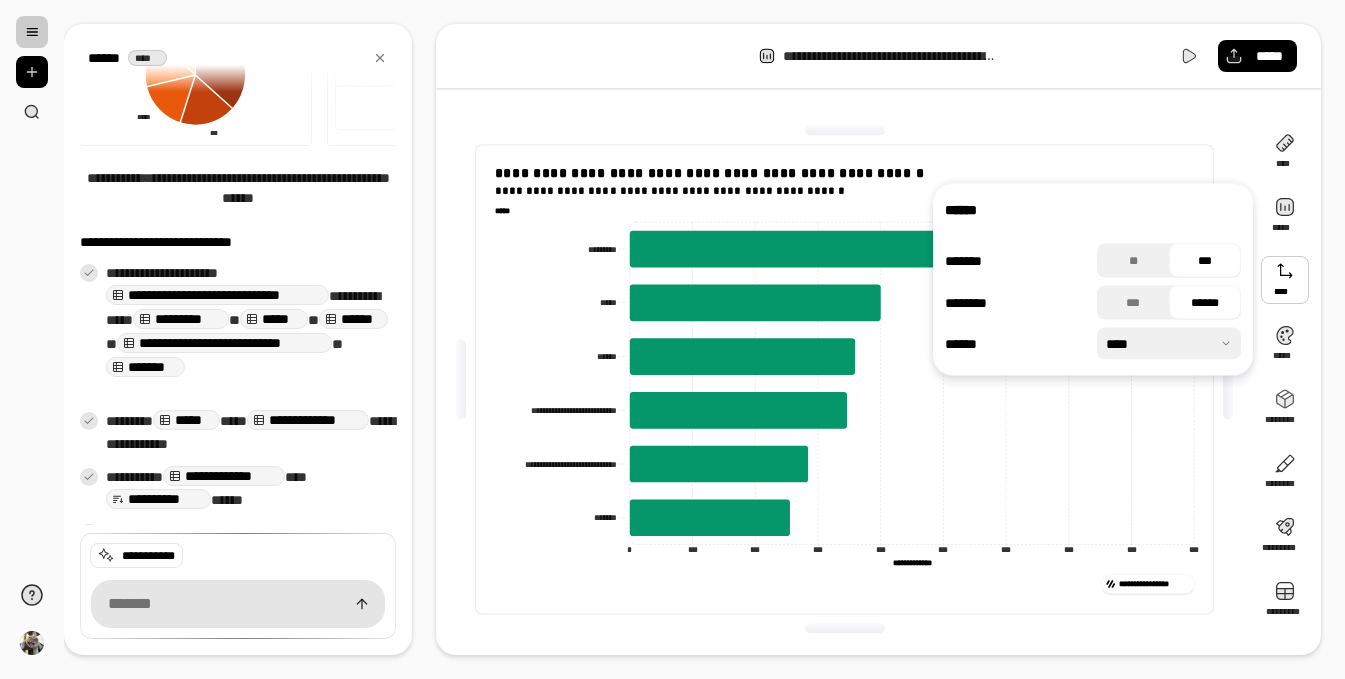click at bounding box center (1285, 280) 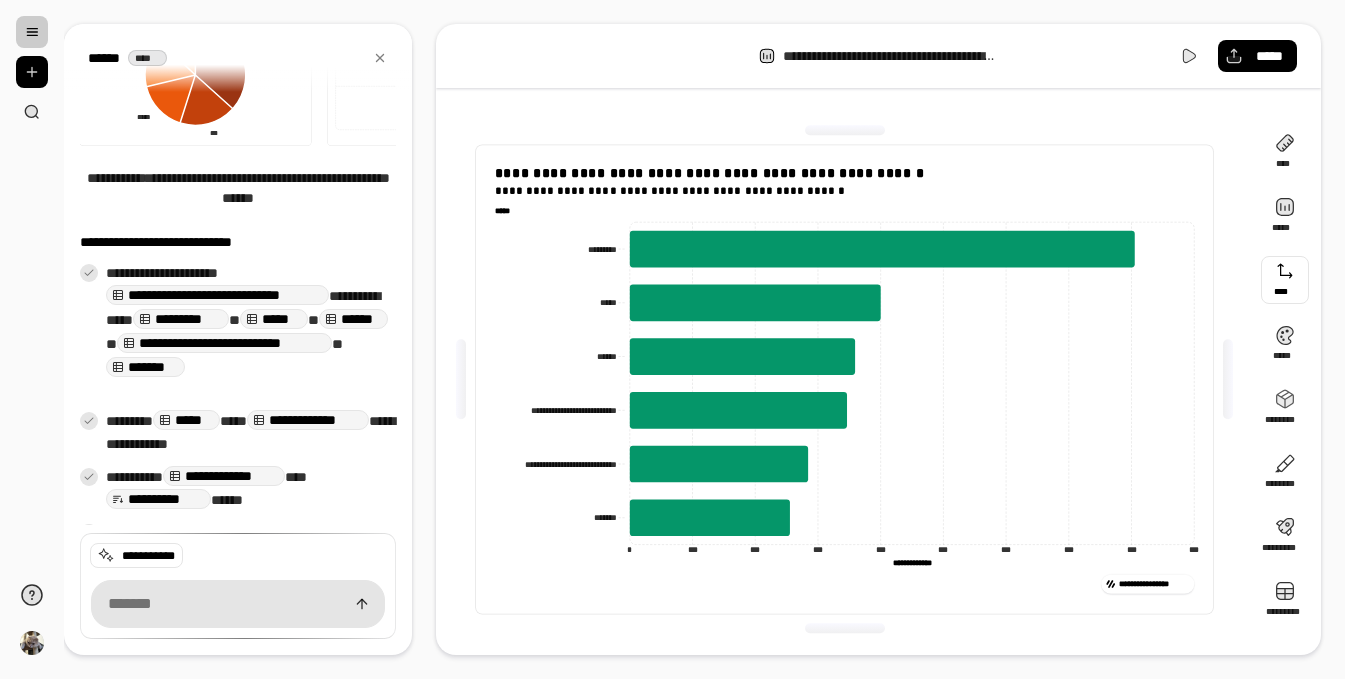 click at bounding box center [1285, 280] 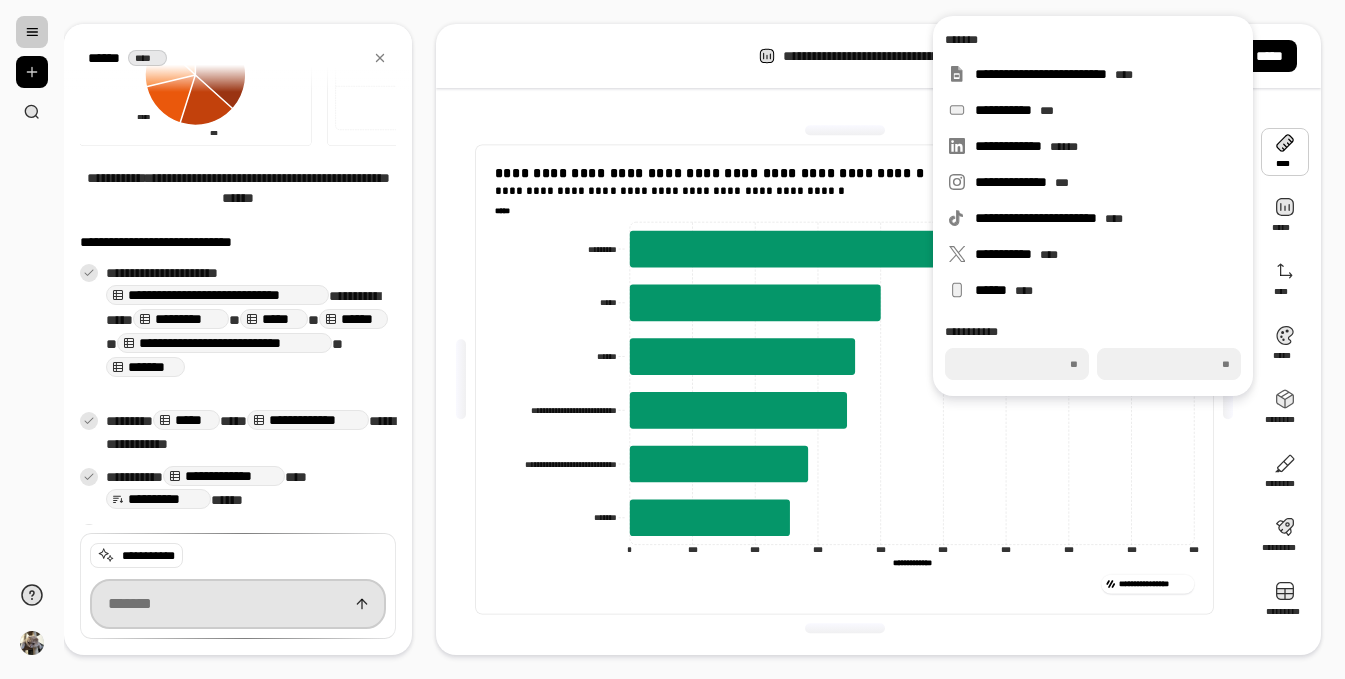 click at bounding box center (238, 604) 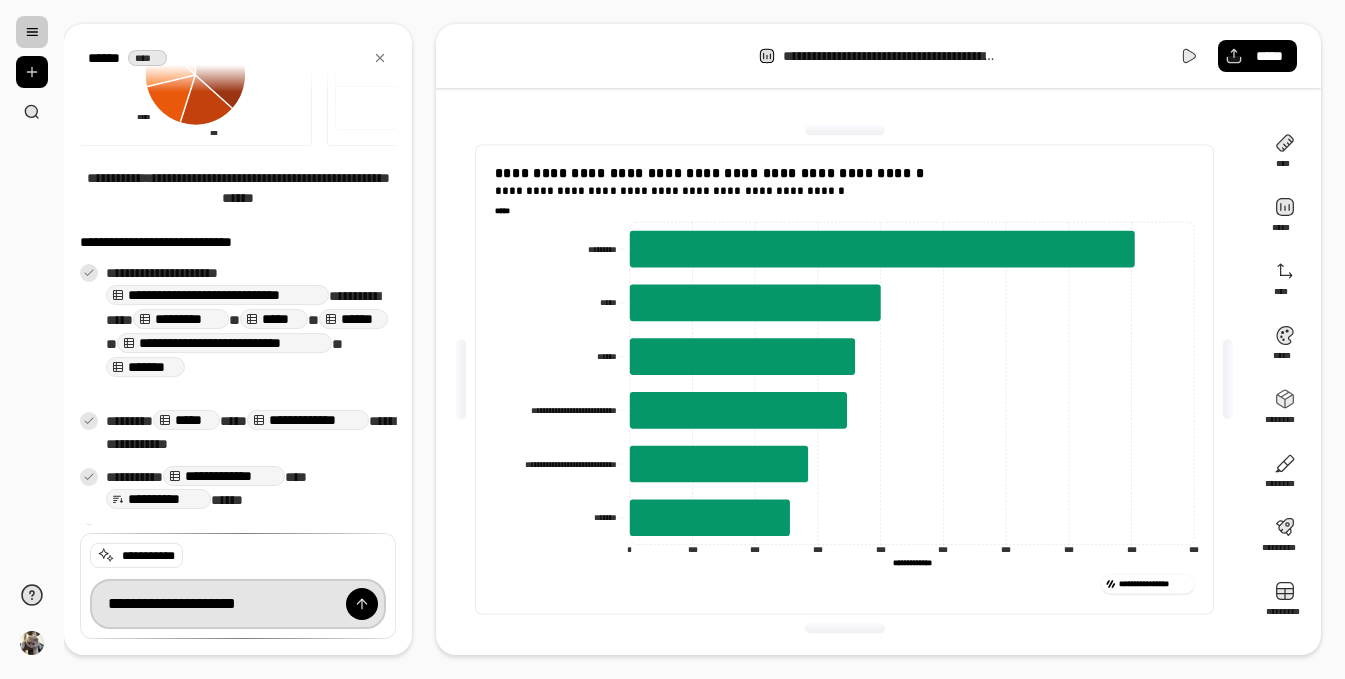 type on "**********" 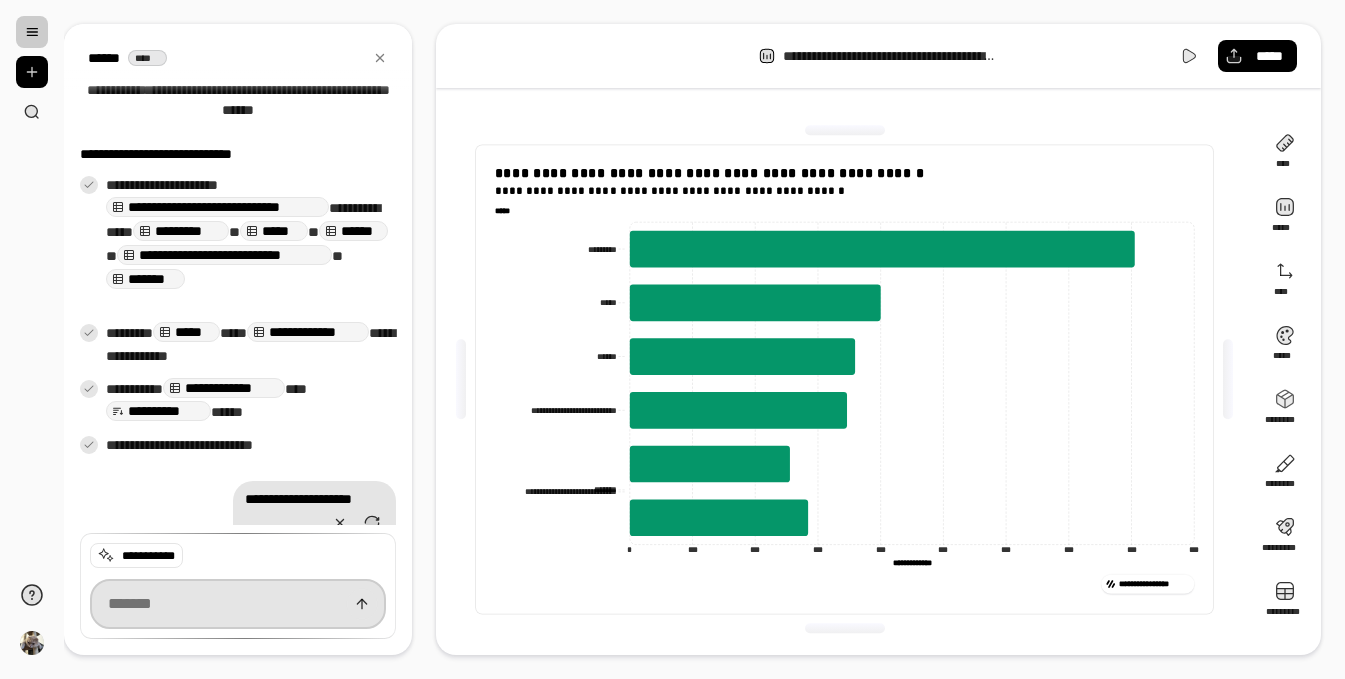 scroll, scrollTop: 477, scrollLeft: 0, axis: vertical 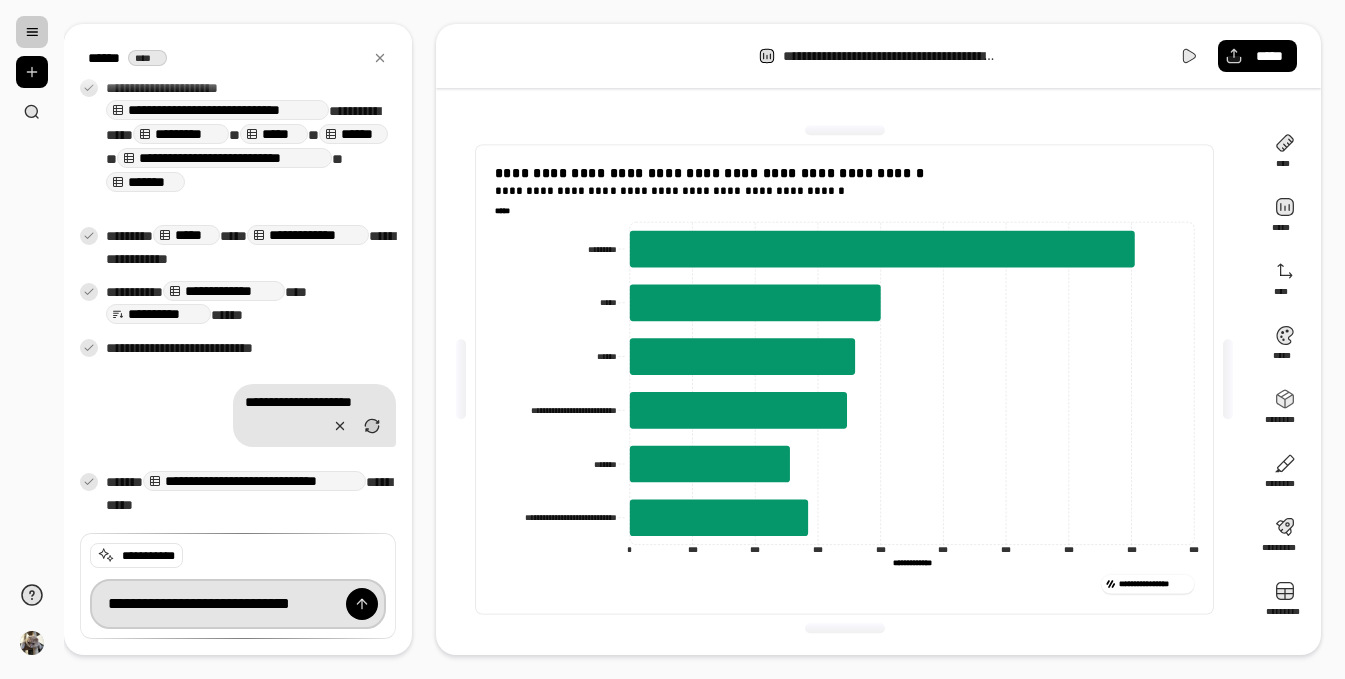 type on "**********" 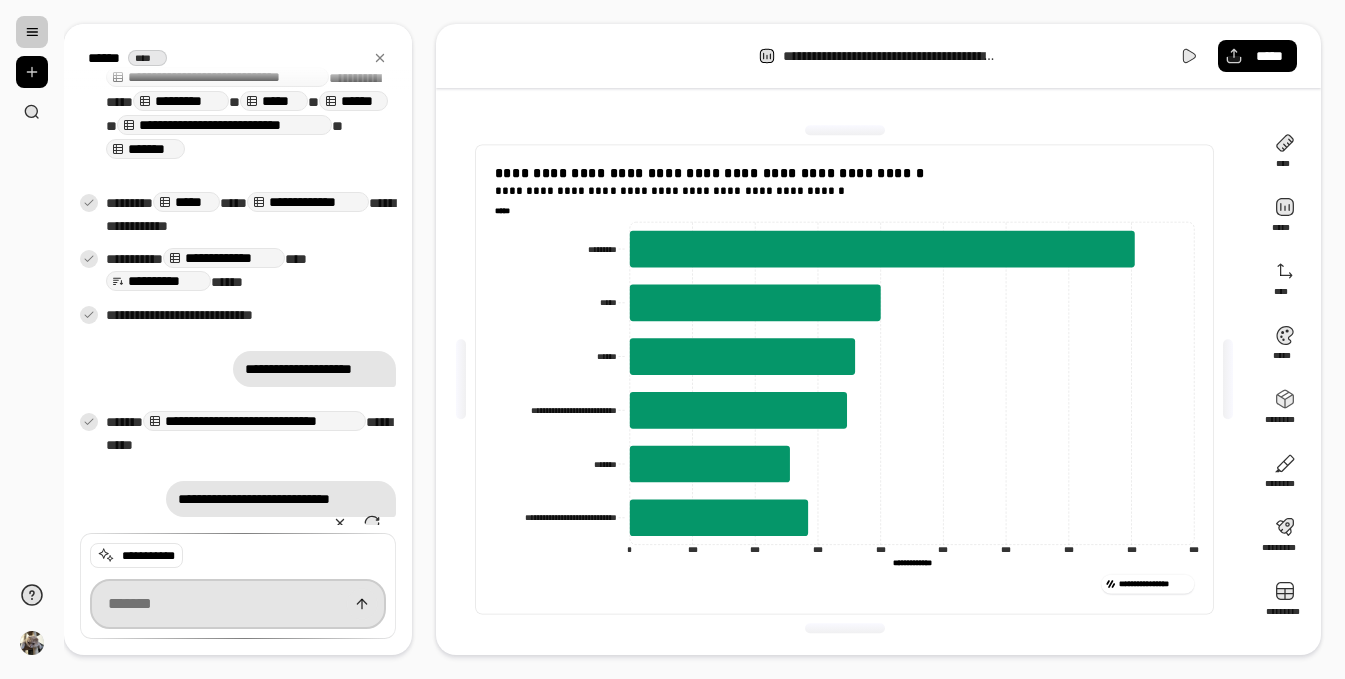 scroll, scrollTop: 584, scrollLeft: 0, axis: vertical 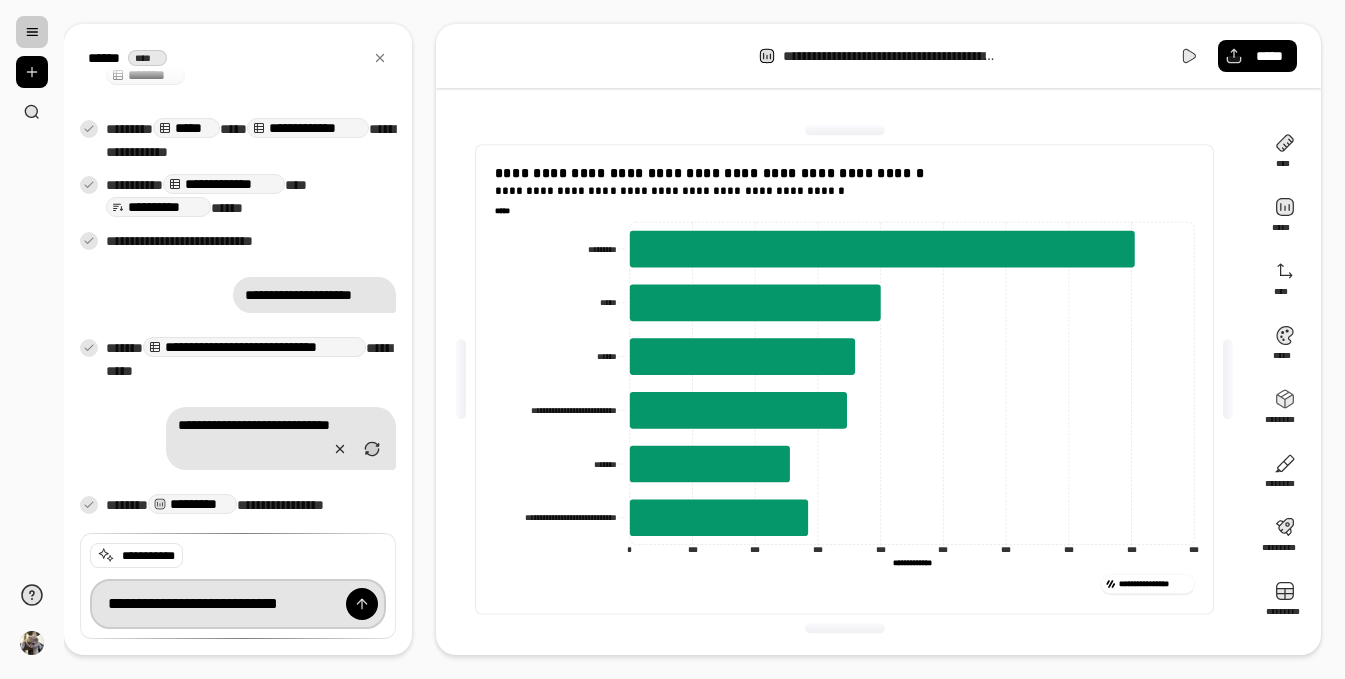 type on "**********" 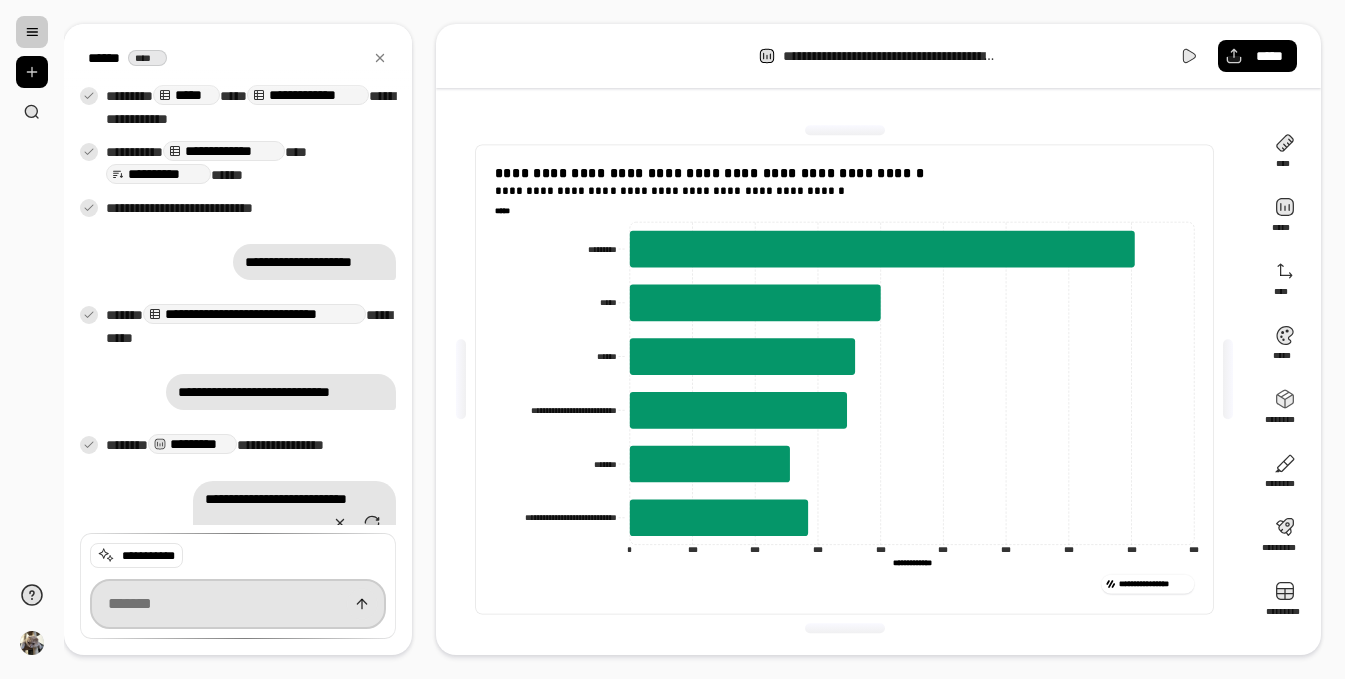 scroll, scrollTop: 700, scrollLeft: 0, axis: vertical 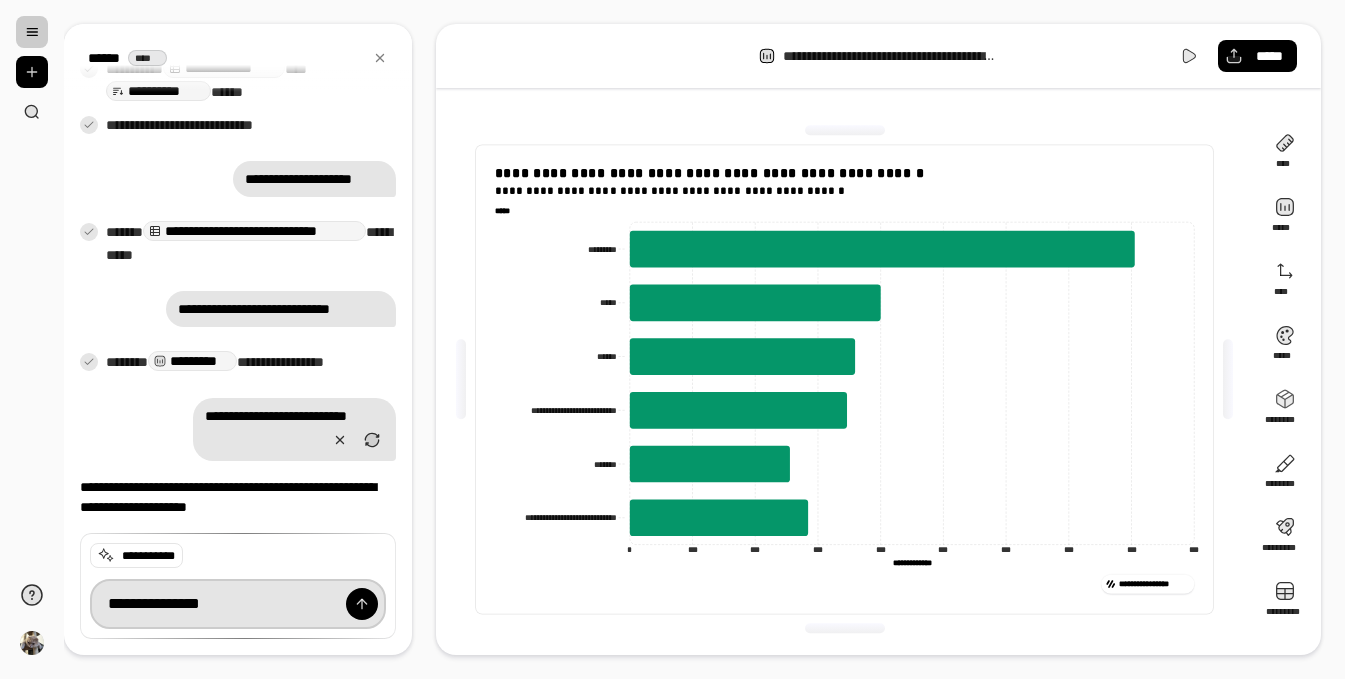 type on "**********" 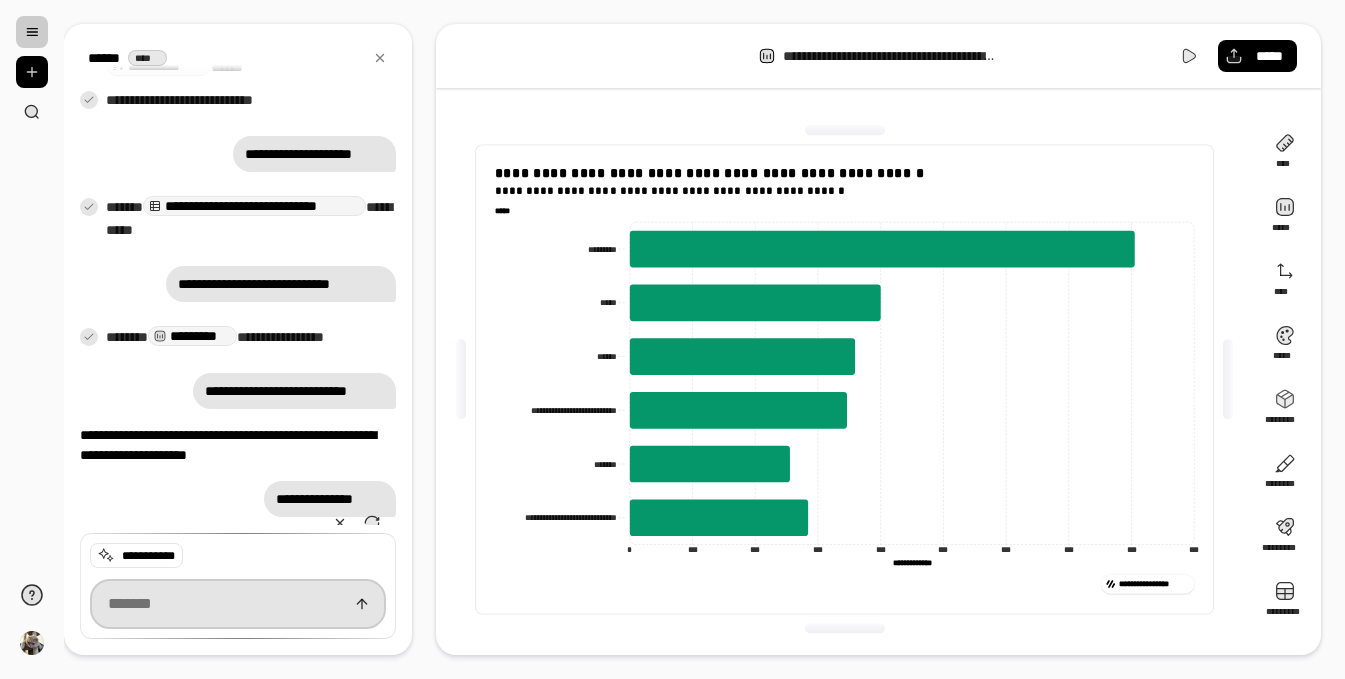 scroll, scrollTop: 752, scrollLeft: 0, axis: vertical 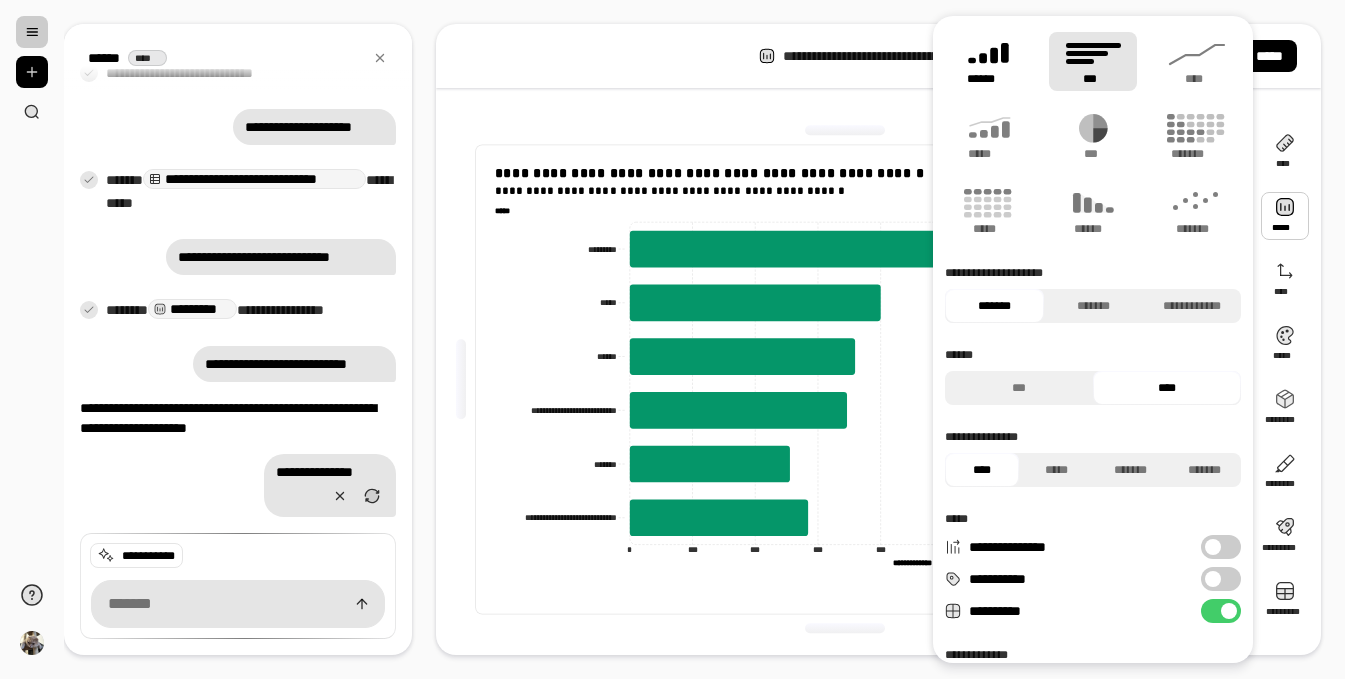 click 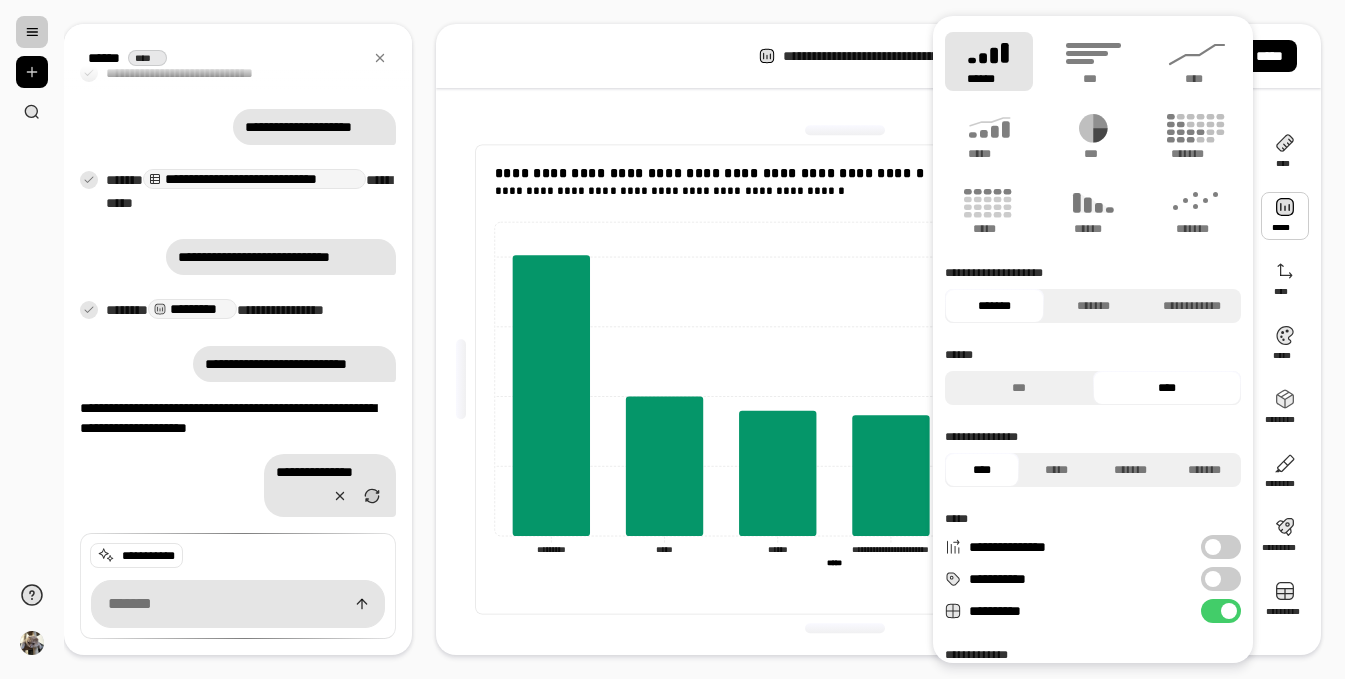 click on "**********" at bounding box center (845, 584) 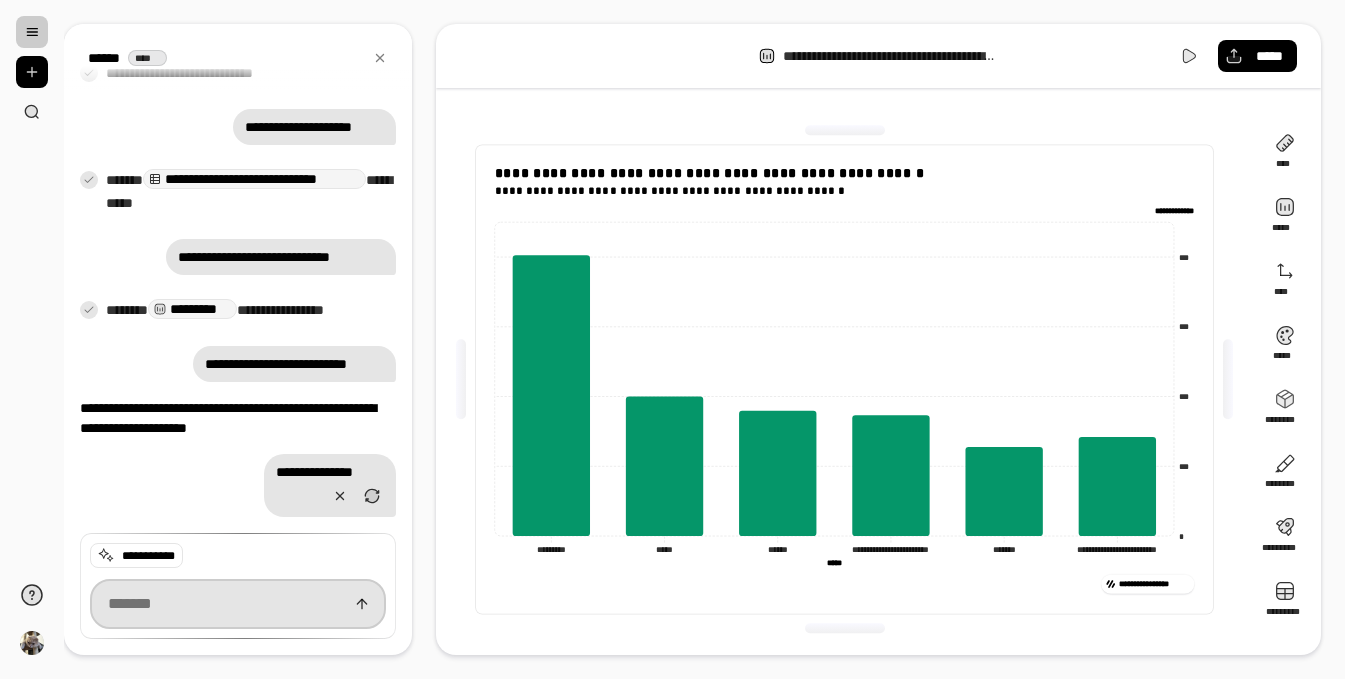 click at bounding box center (238, 604) 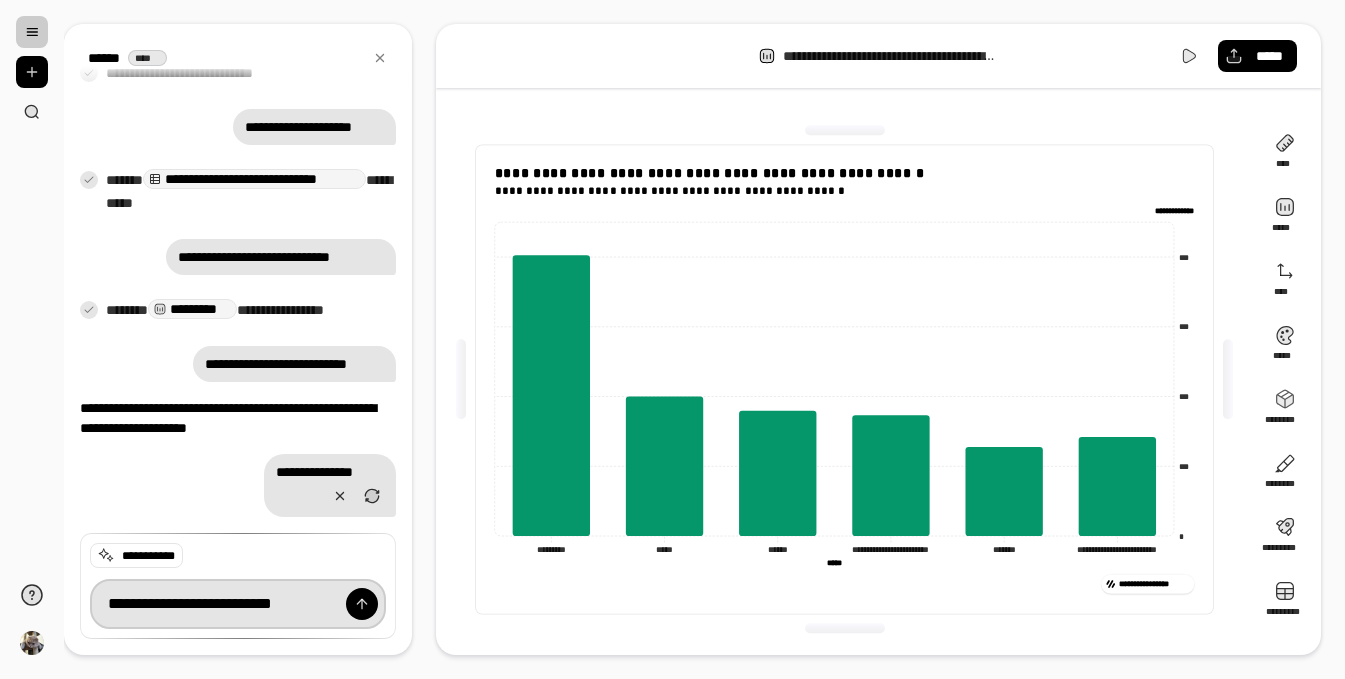 type on "**********" 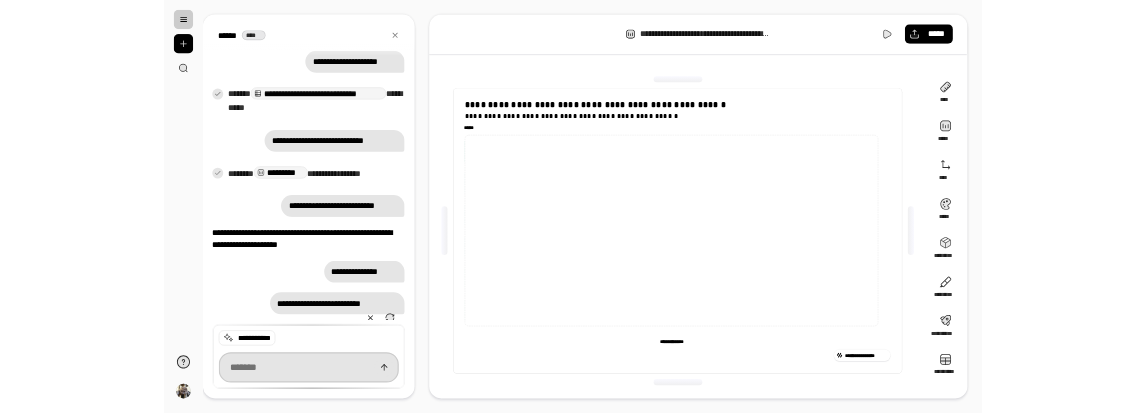 scroll, scrollTop: 851, scrollLeft: 0, axis: vertical 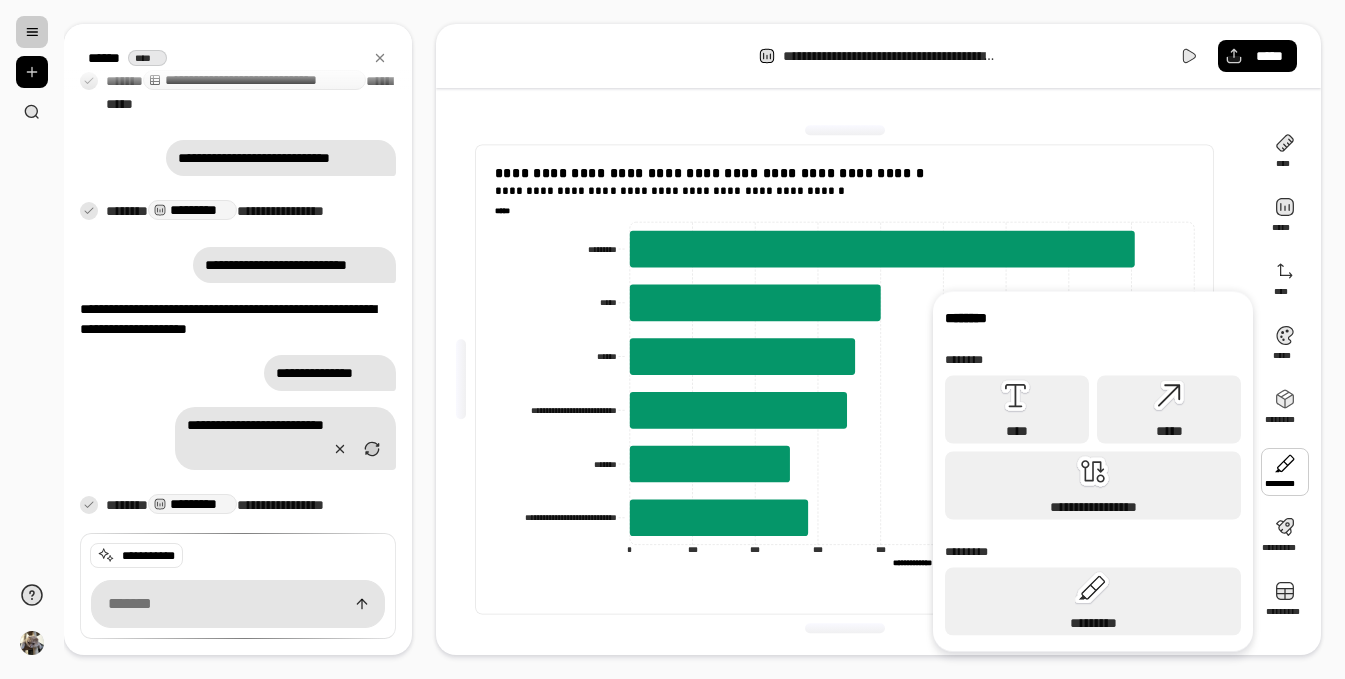 click at bounding box center (1285, 472) 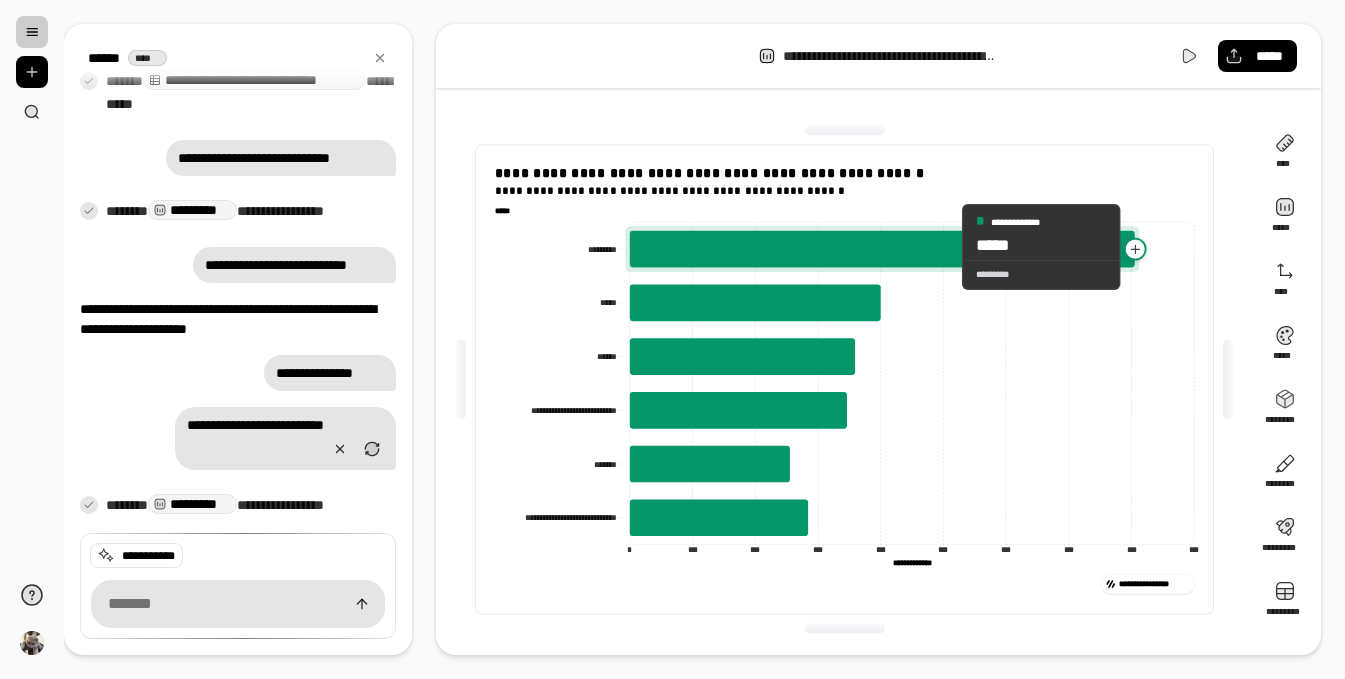 click 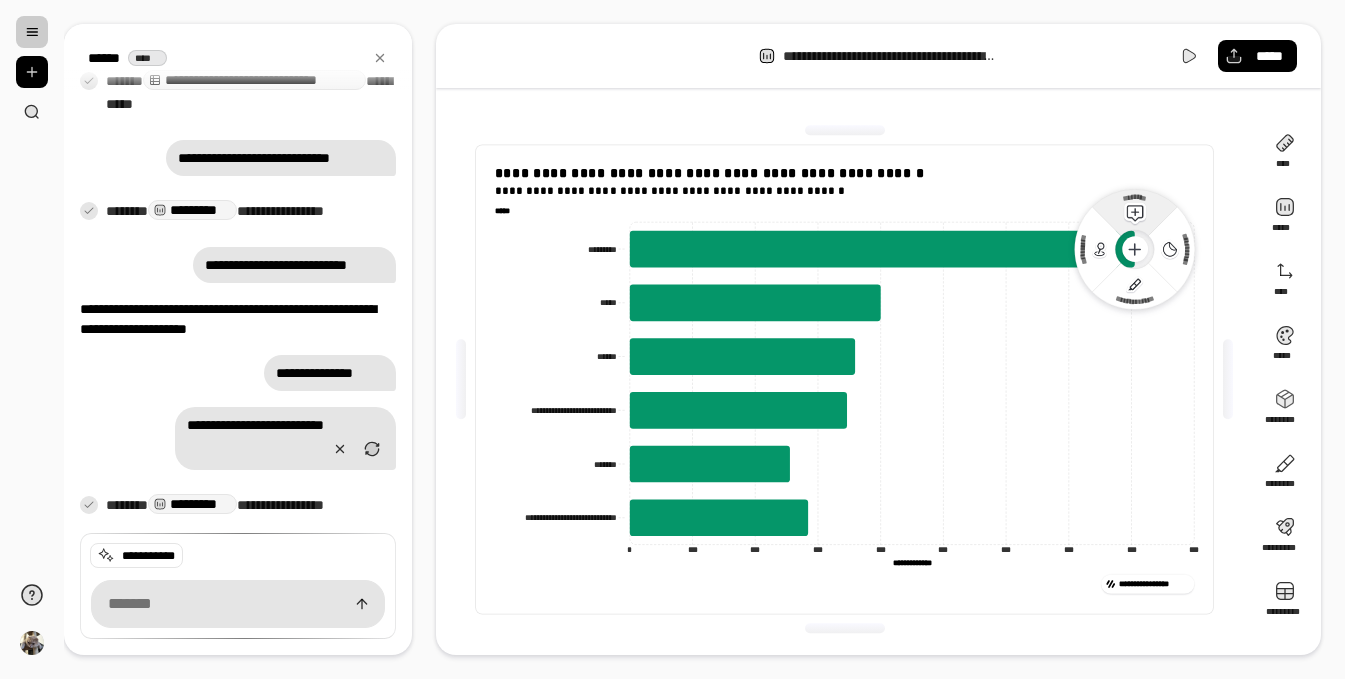 click 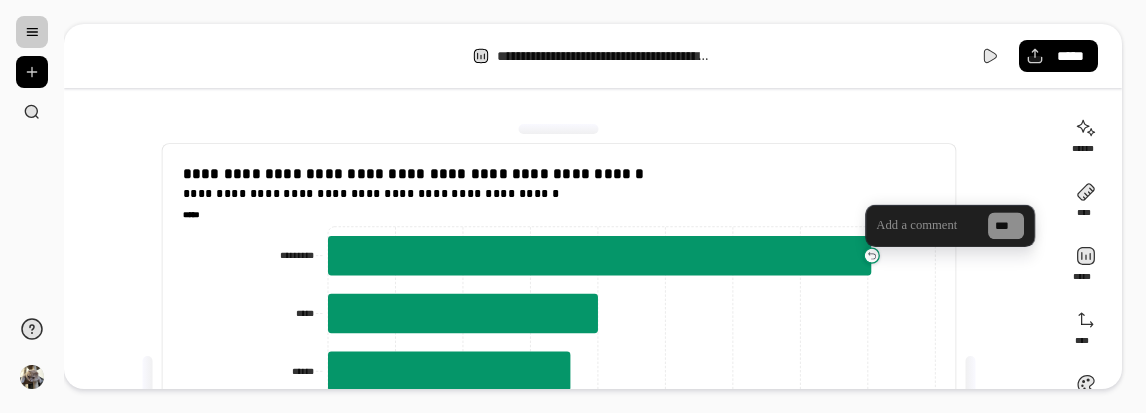 click on "**********" 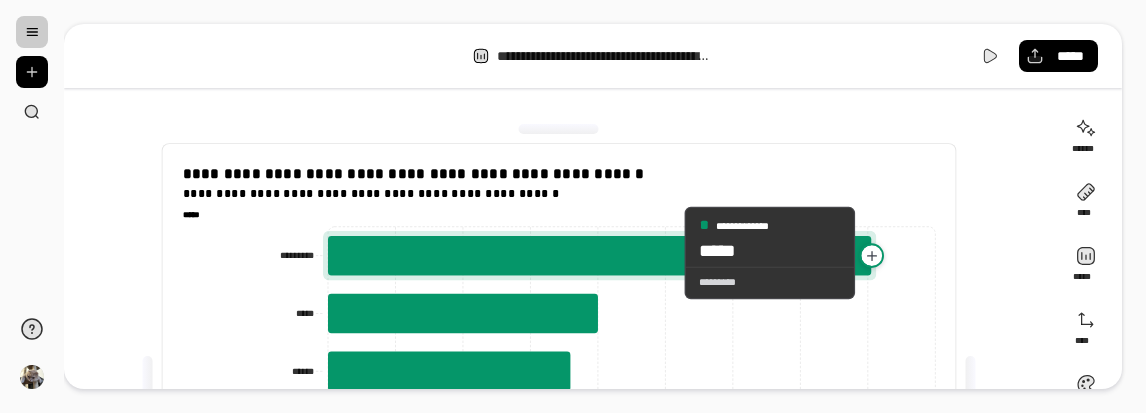 click 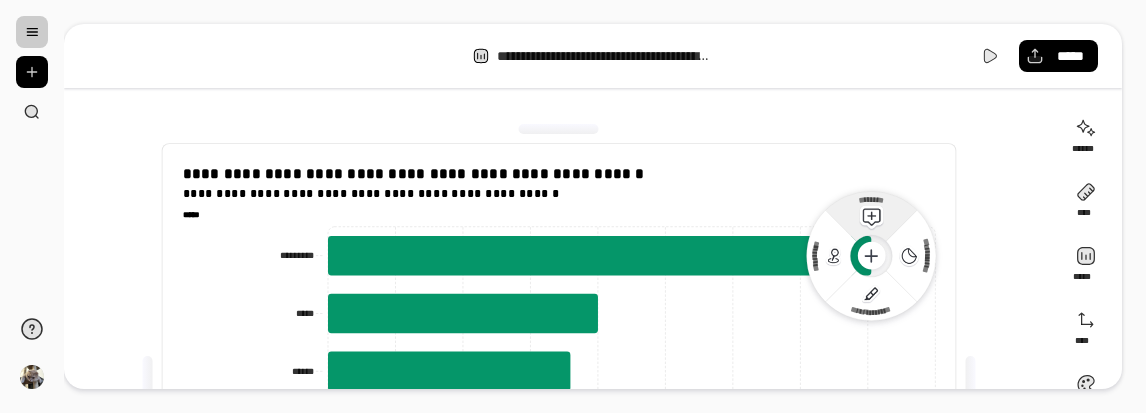 click on "********" 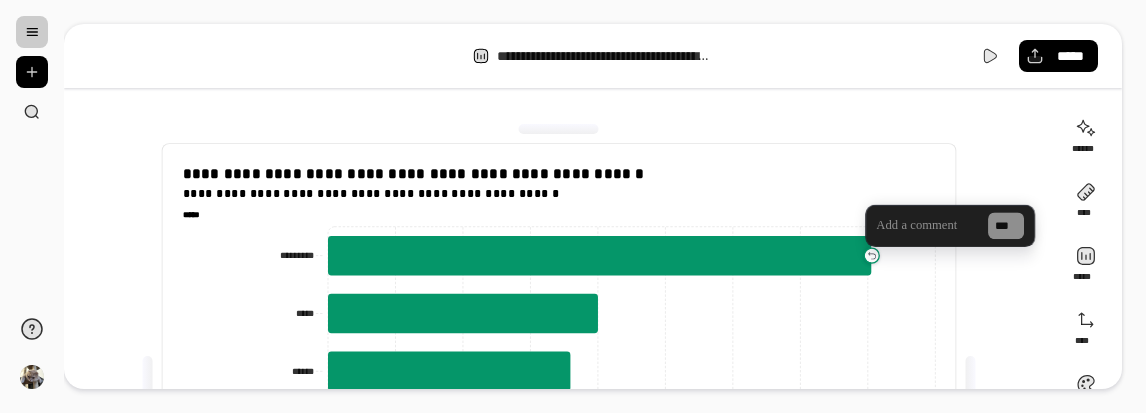 type 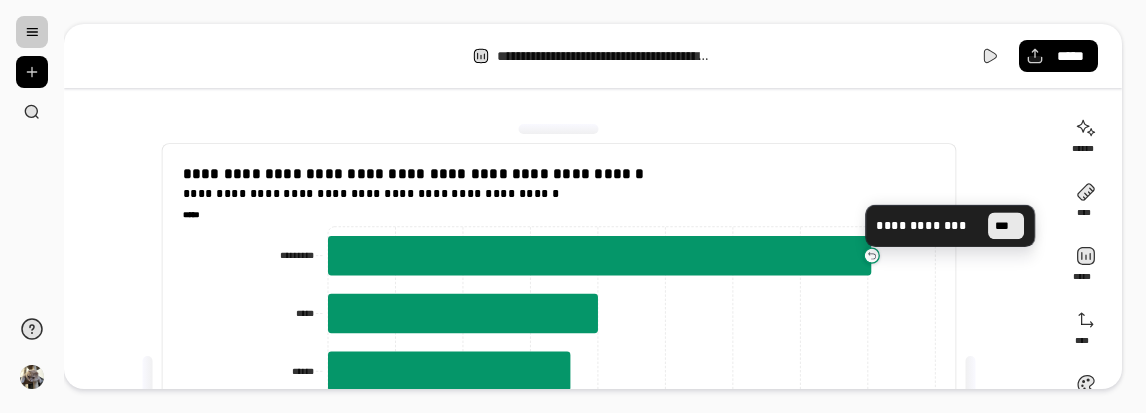 click on "***" at bounding box center [1006, 225] 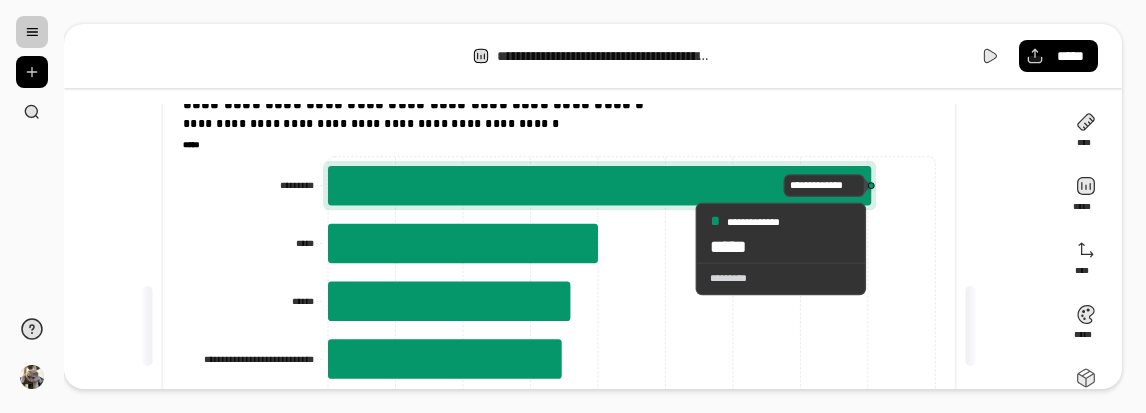 scroll, scrollTop: 84, scrollLeft: 0, axis: vertical 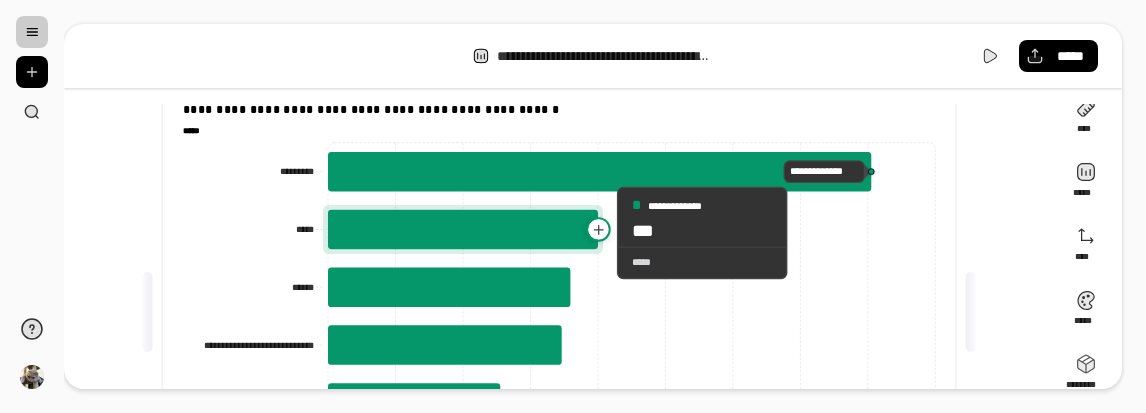 click 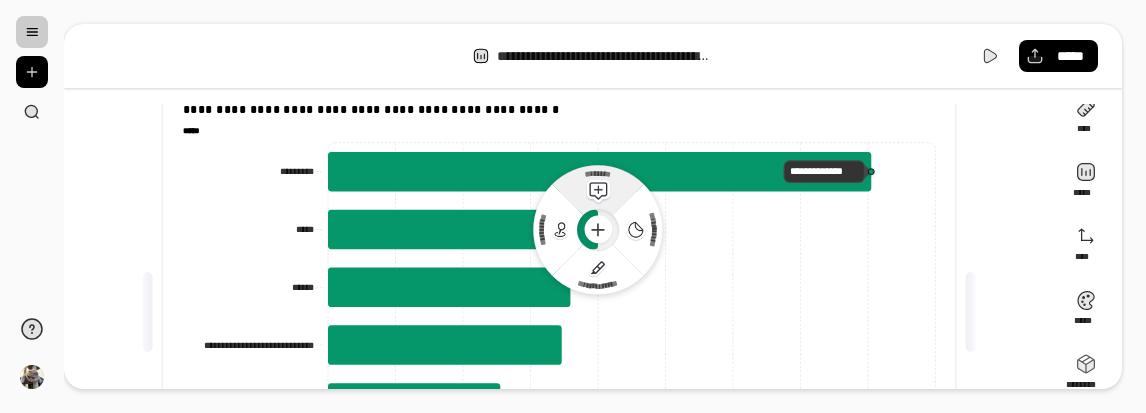 click 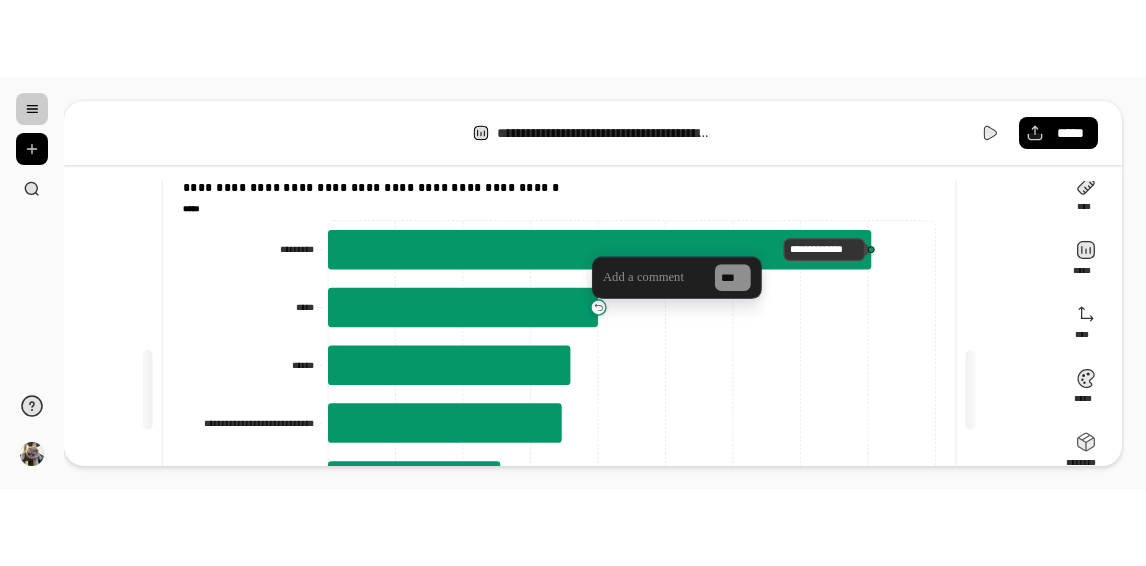 scroll, scrollTop: 85, scrollLeft: 0, axis: vertical 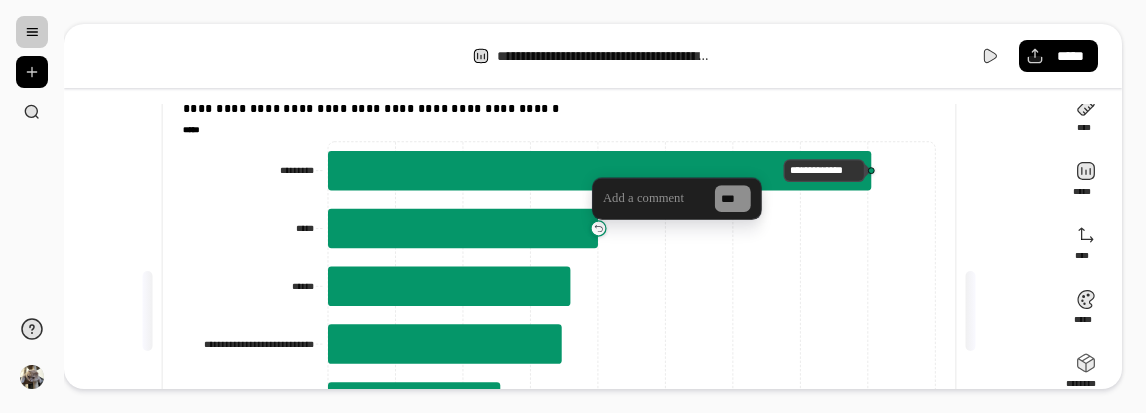 type 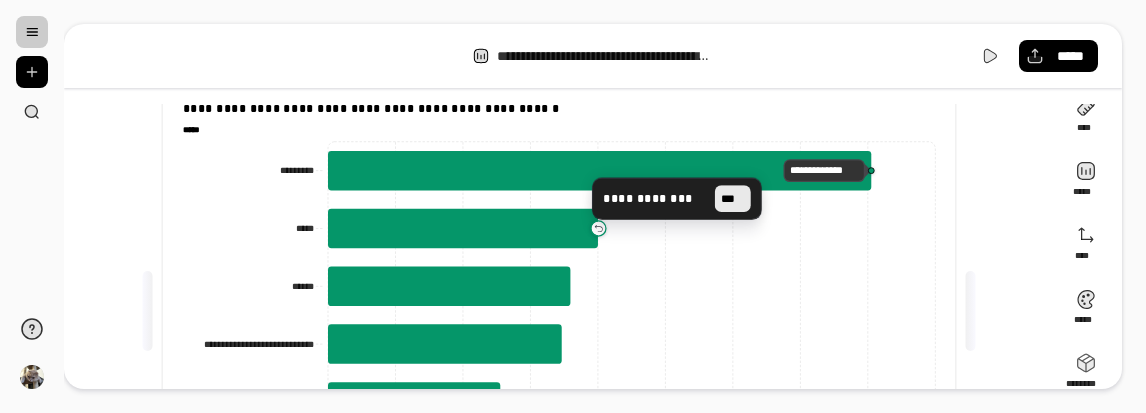 click on "***" at bounding box center (732, 198) 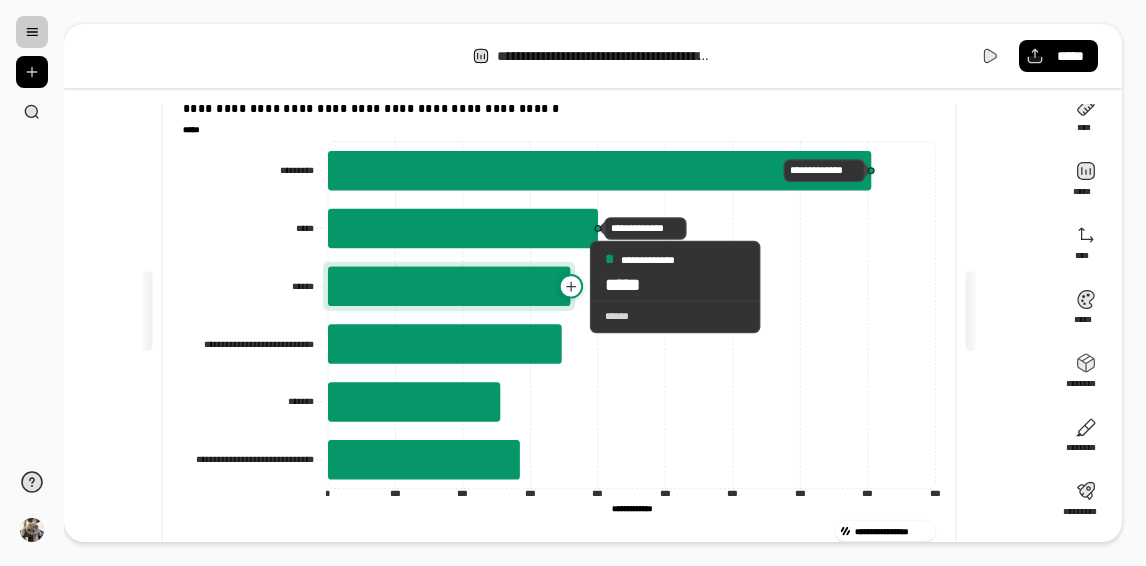 click 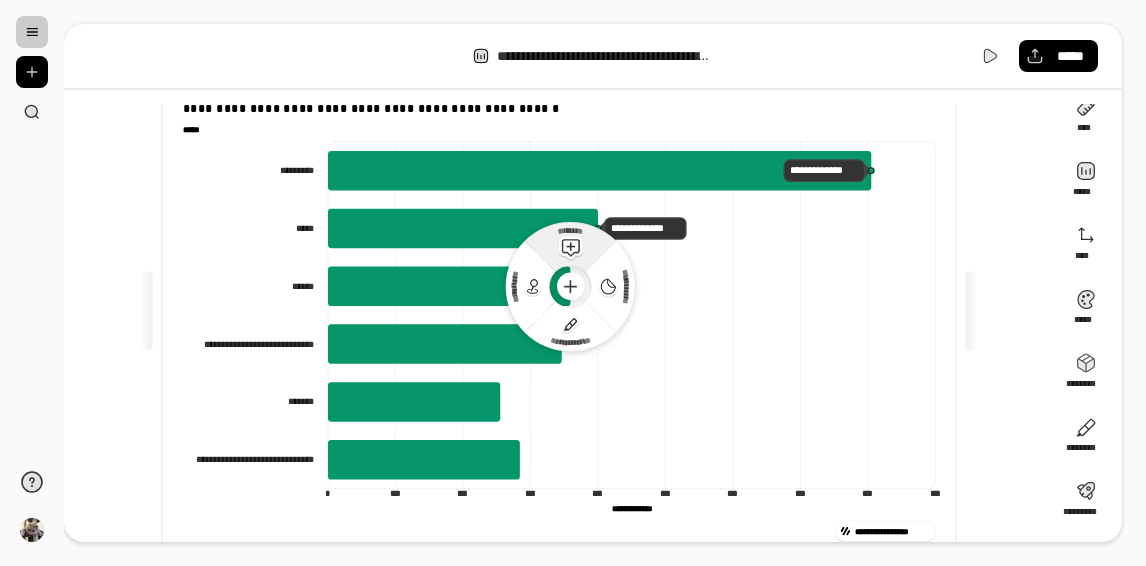 click 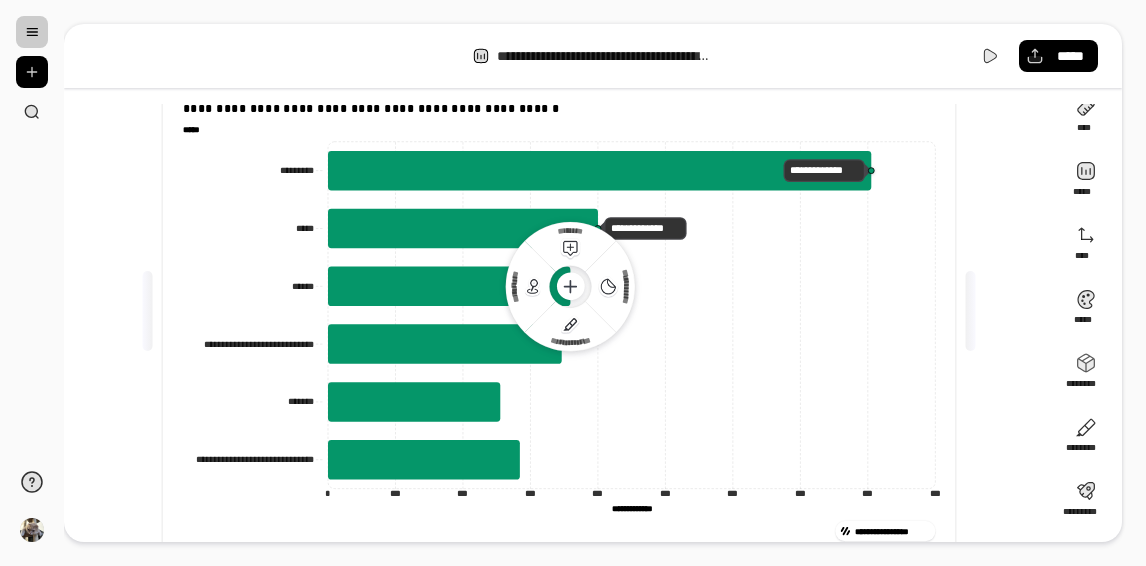 scroll, scrollTop: 0, scrollLeft: 0, axis: both 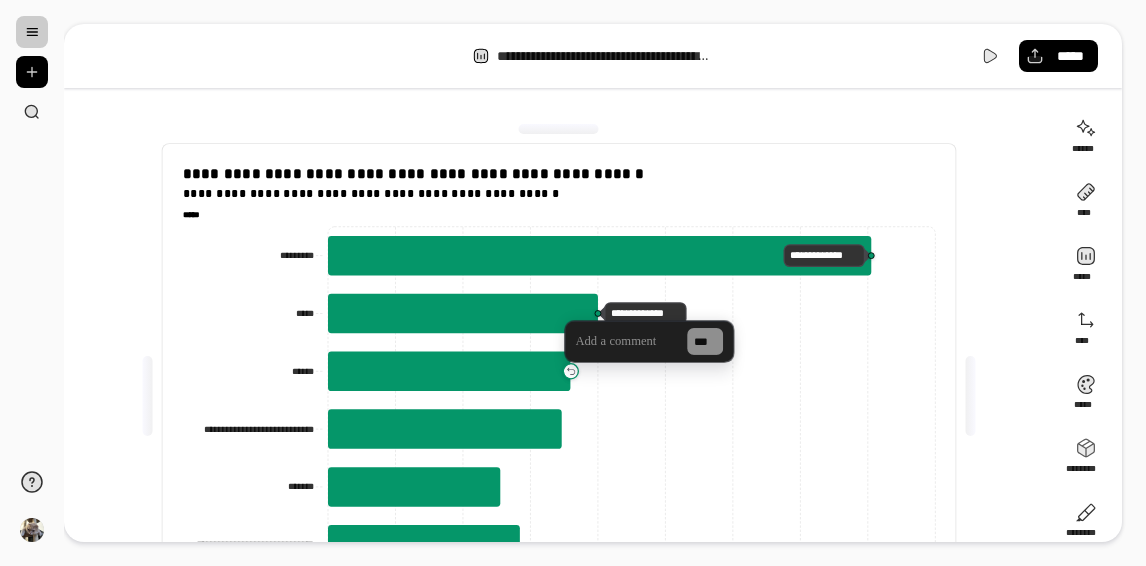 type 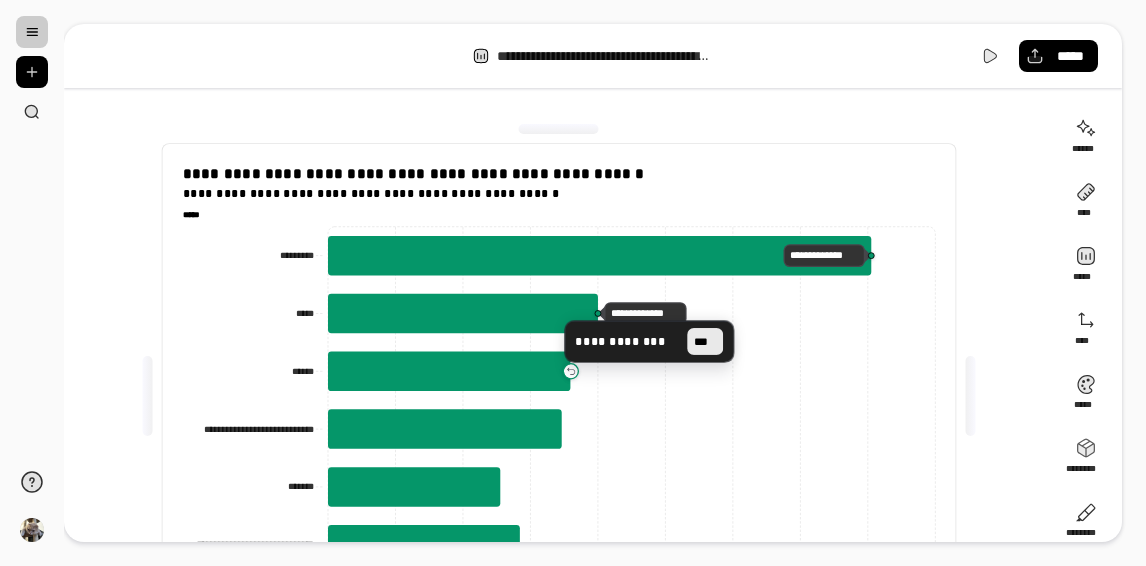 click on "***" at bounding box center [705, 340] 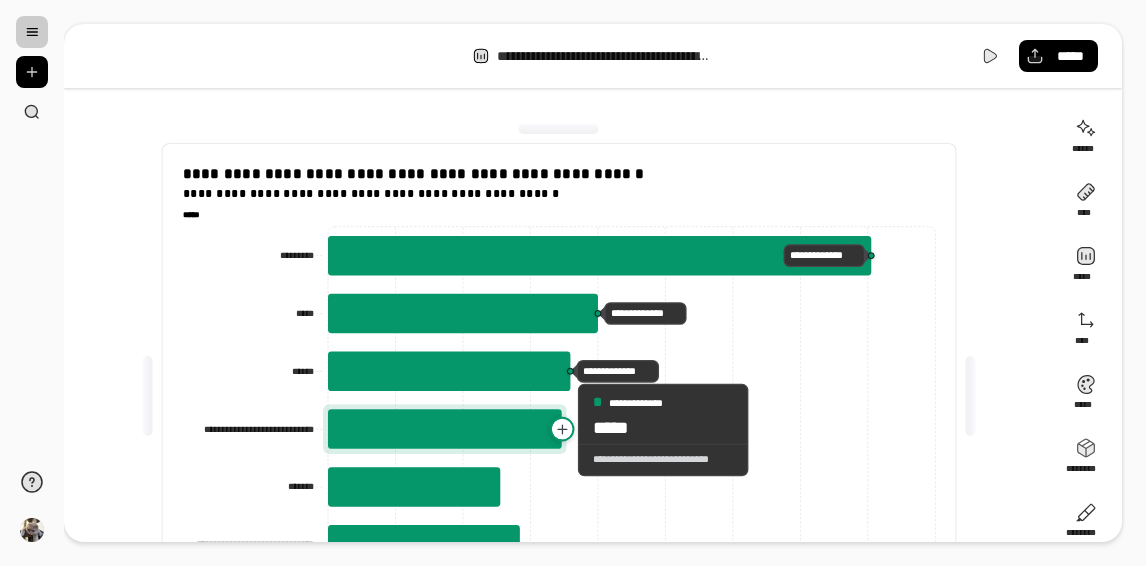 click 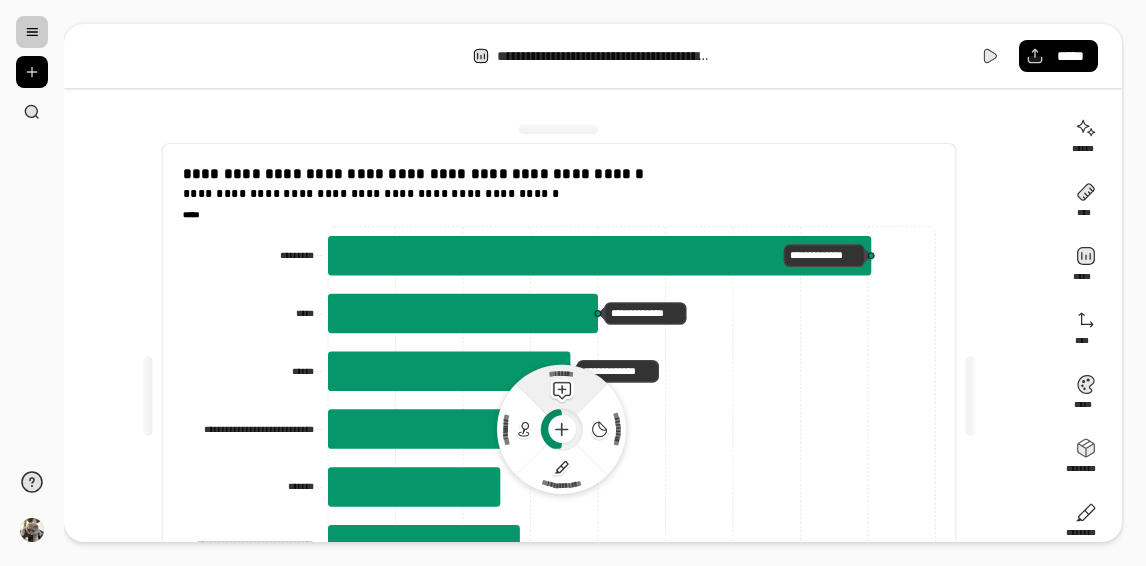 click 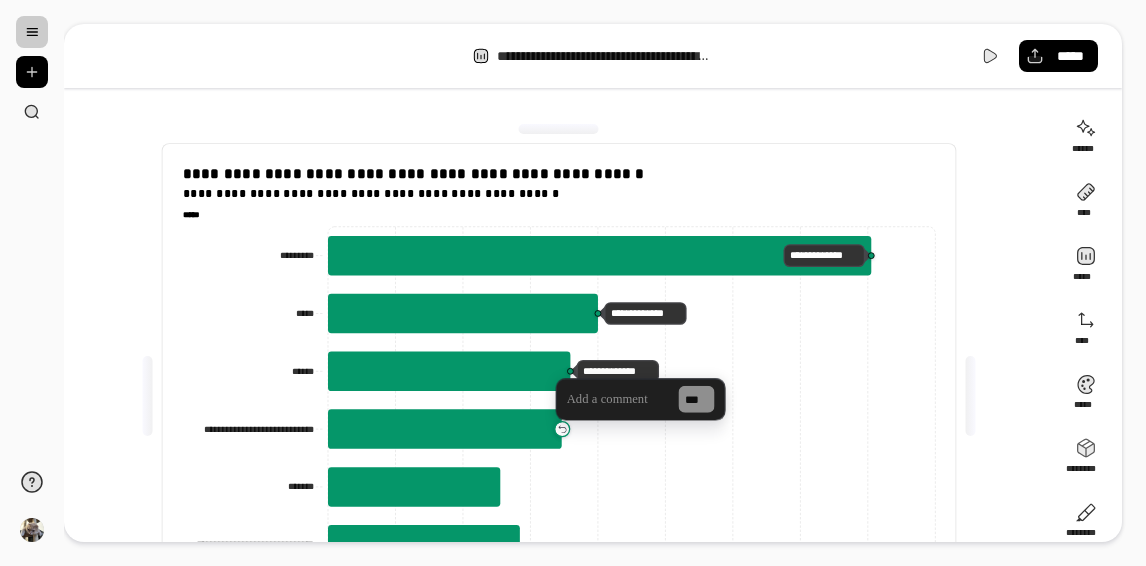 type 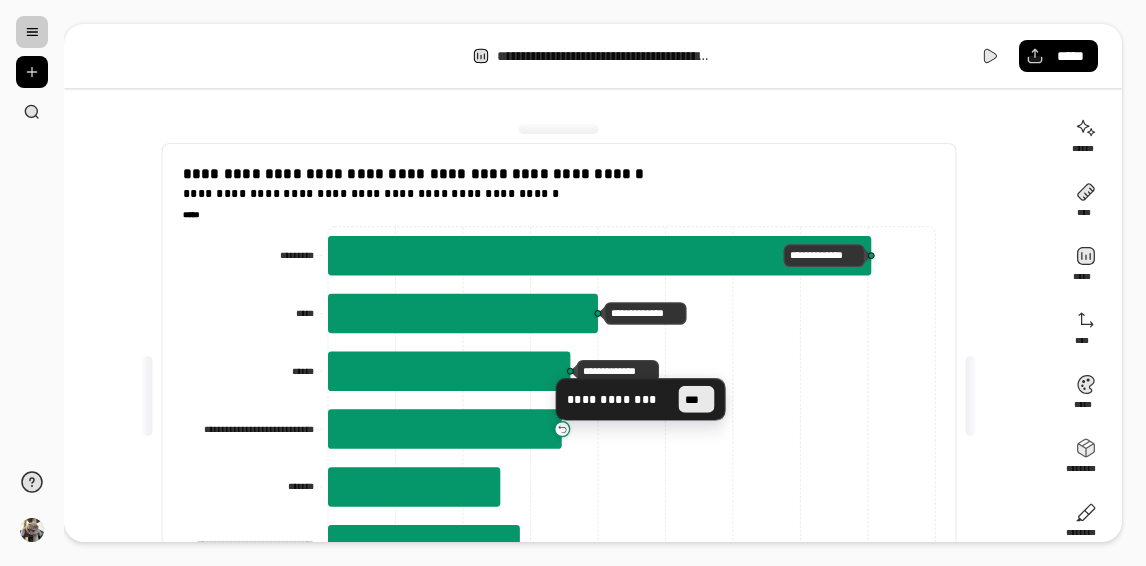 click on "***" at bounding box center (696, 398) 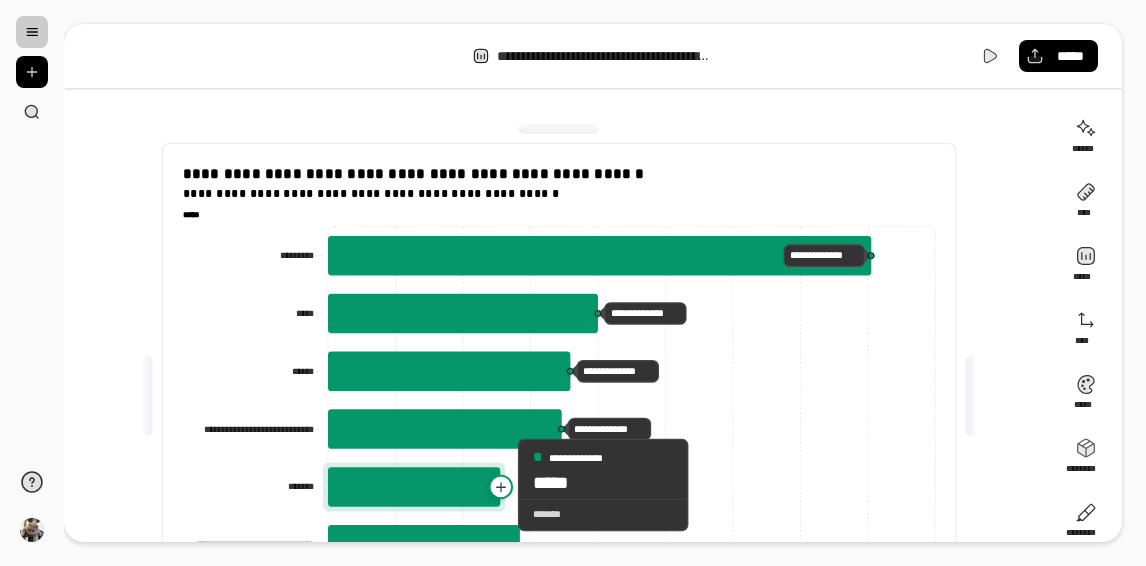 click 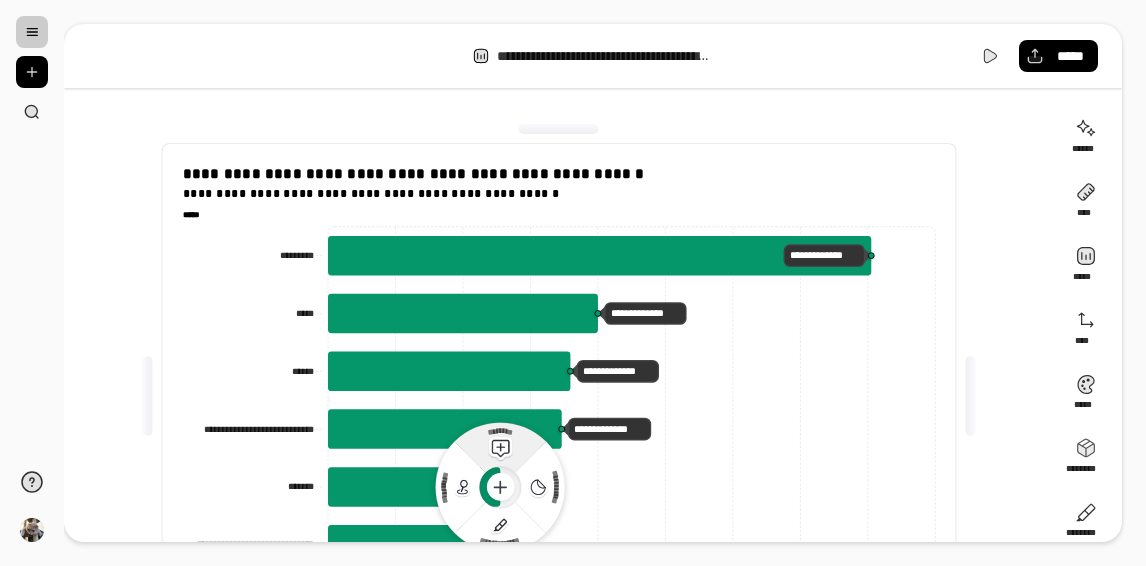 click 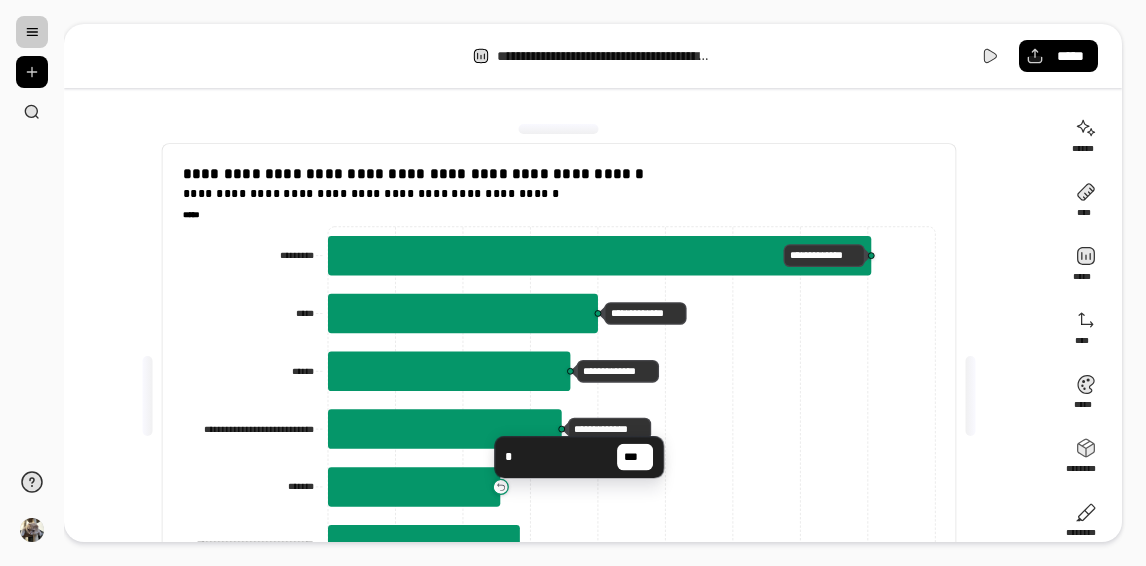 type 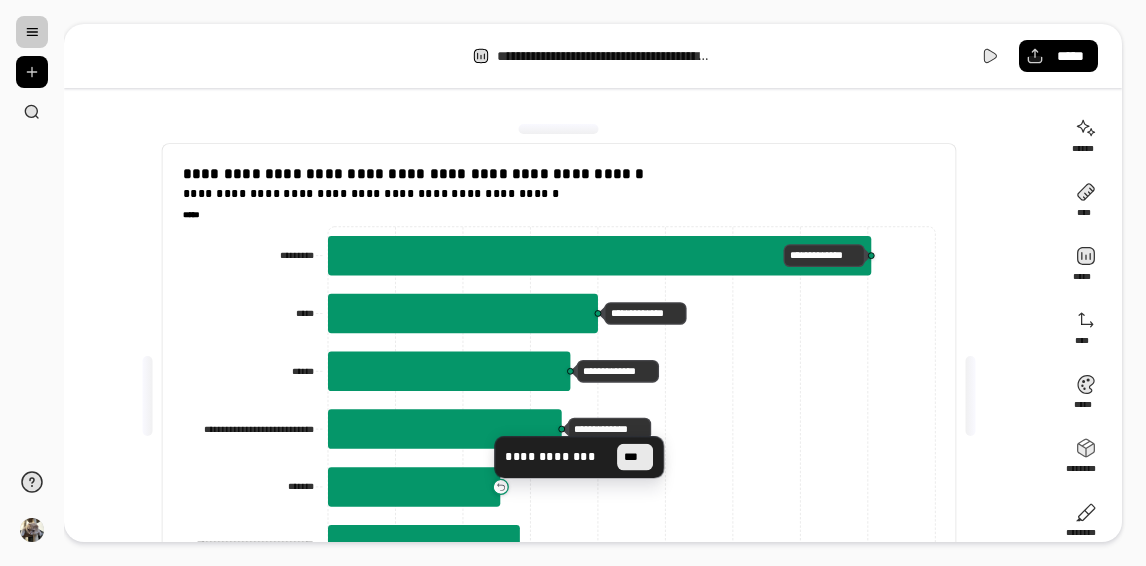 click on "***" at bounding box center [635, 456] 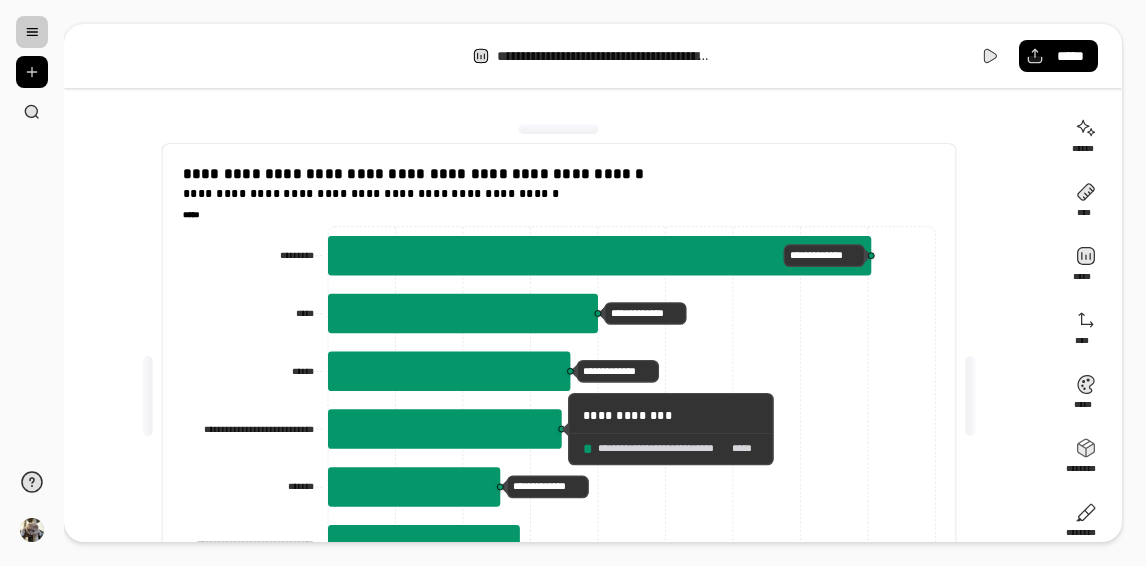 click on "**********" at bounding box center (670, 413) 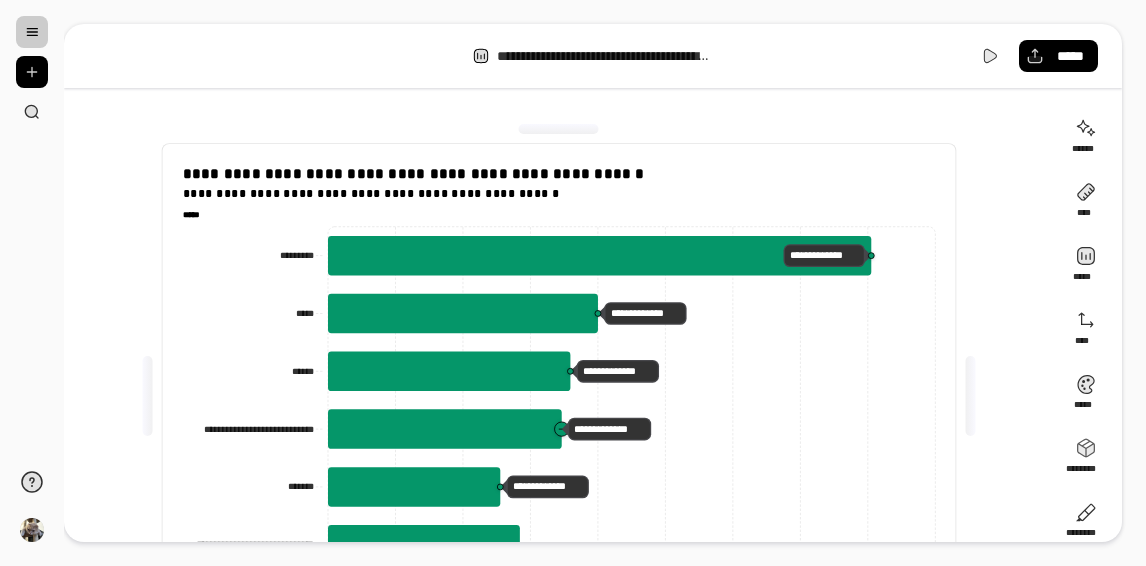 click 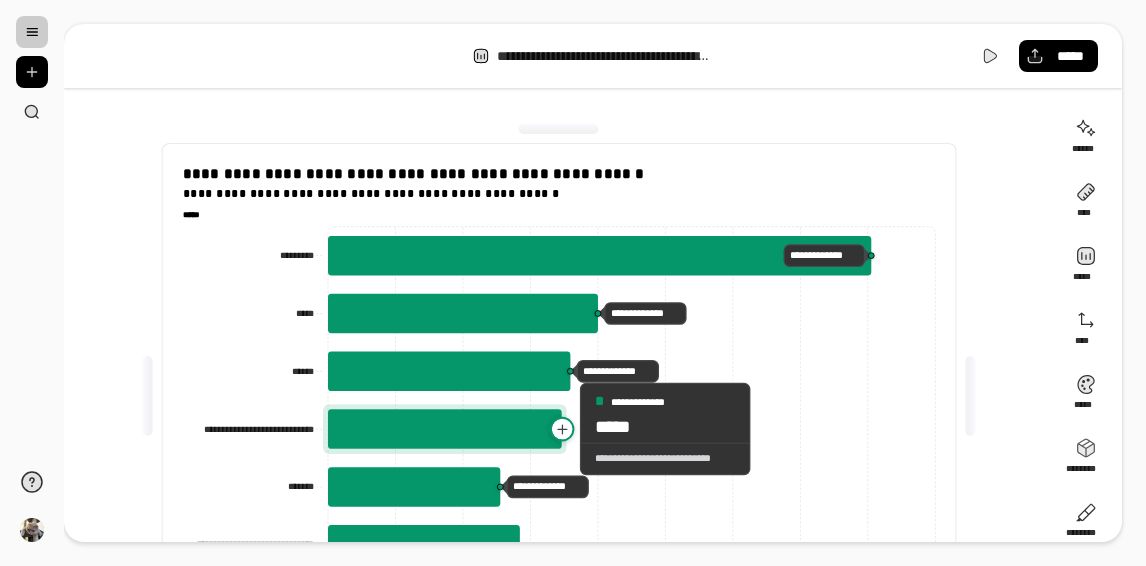 click 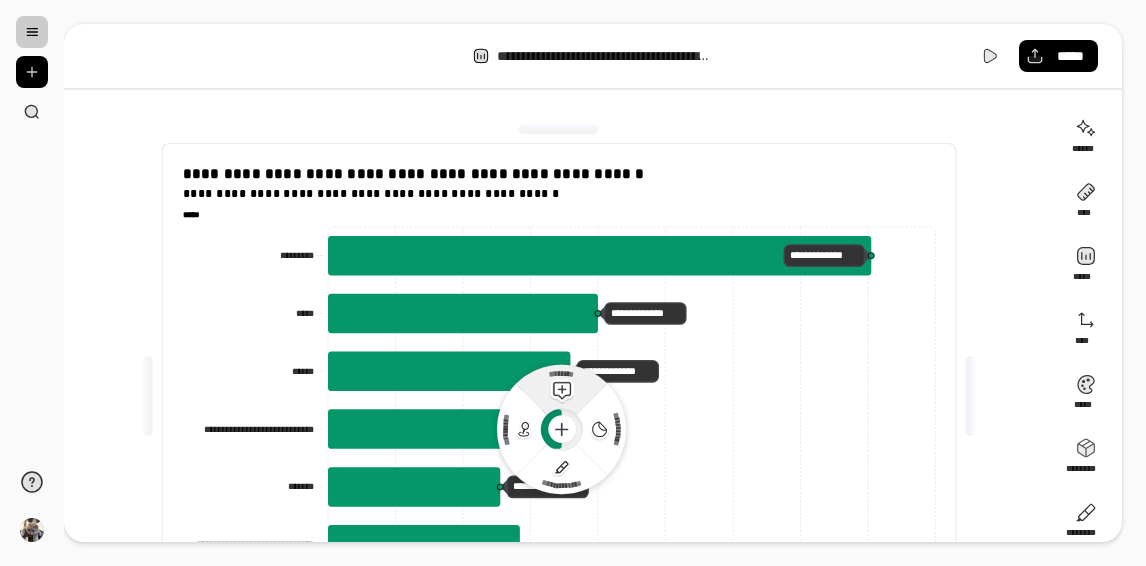 click 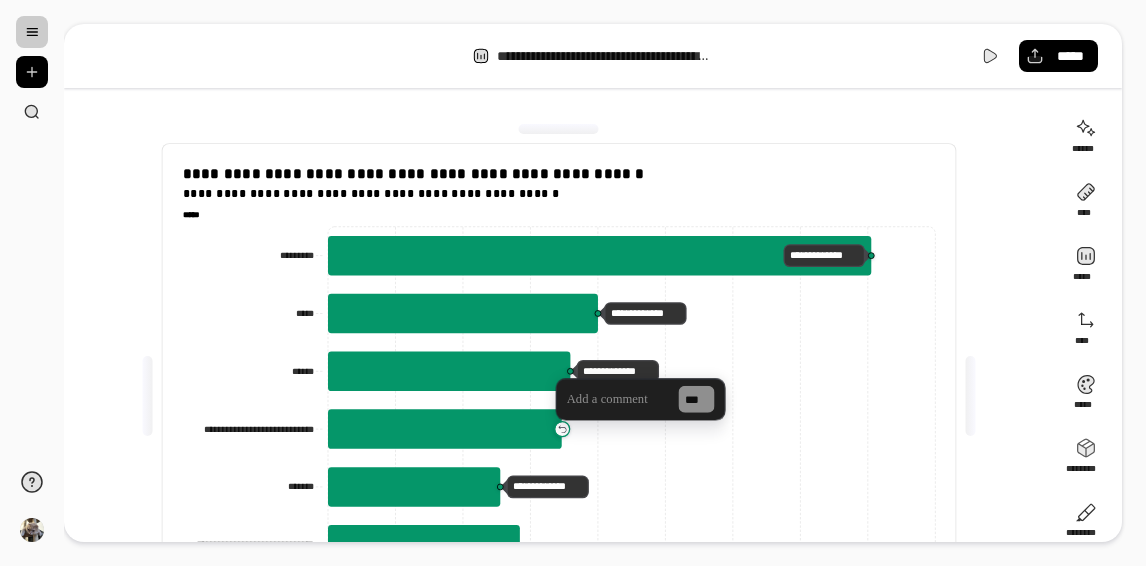 type 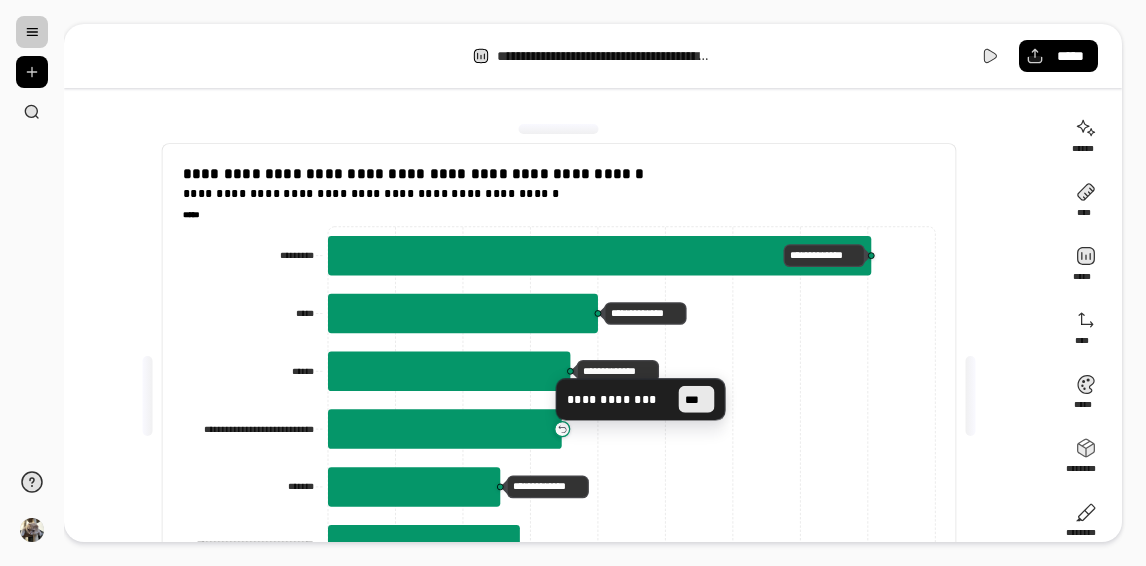 click on "***" at bounding box center [696, 398] 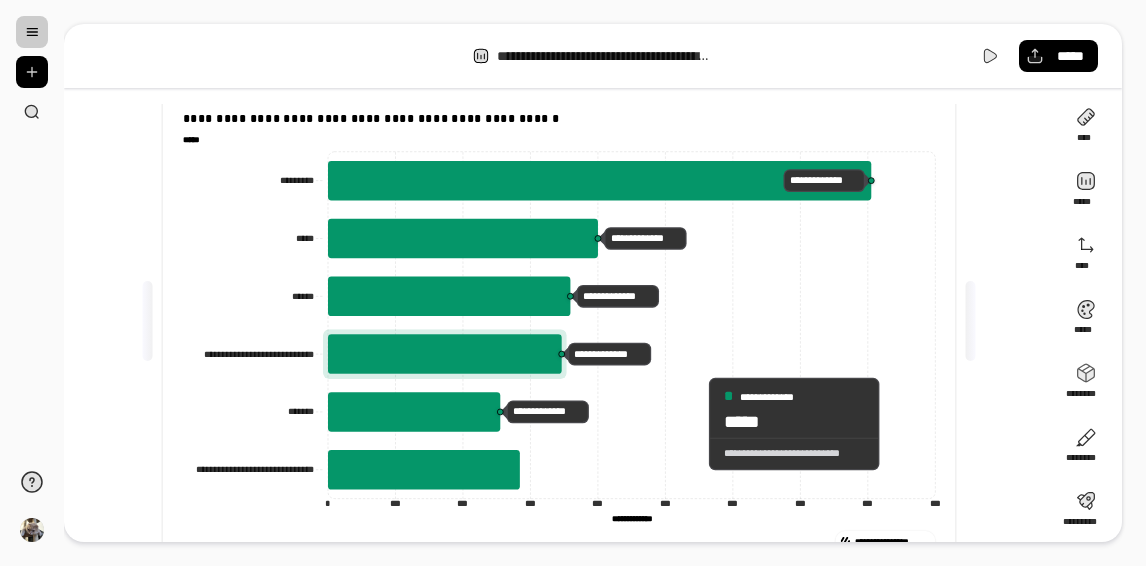 scroll, scrollTop: 93, scrollLeft: 0, axis: vertical 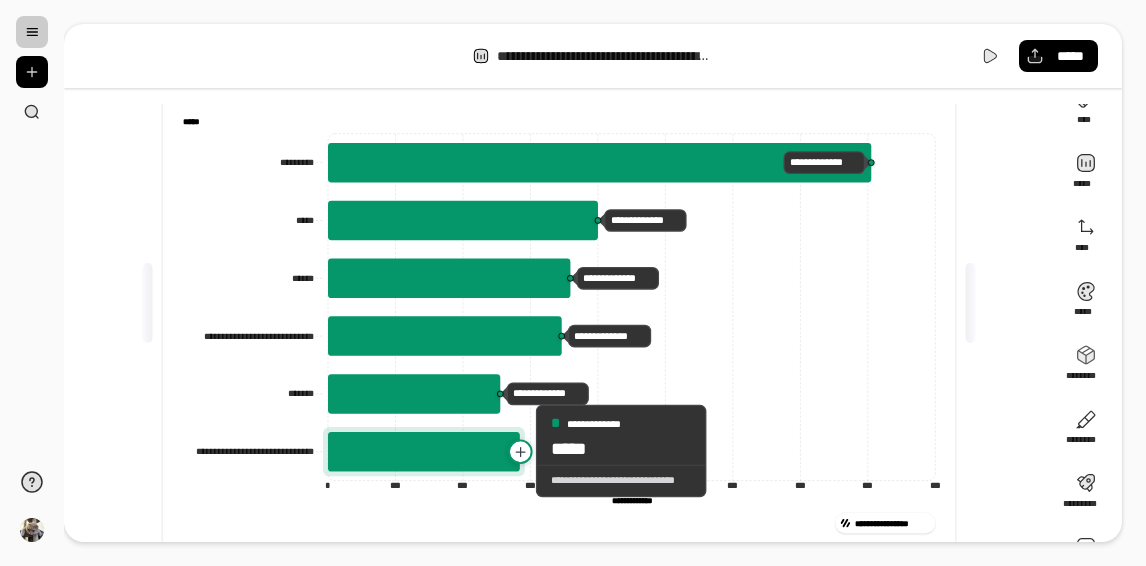 click 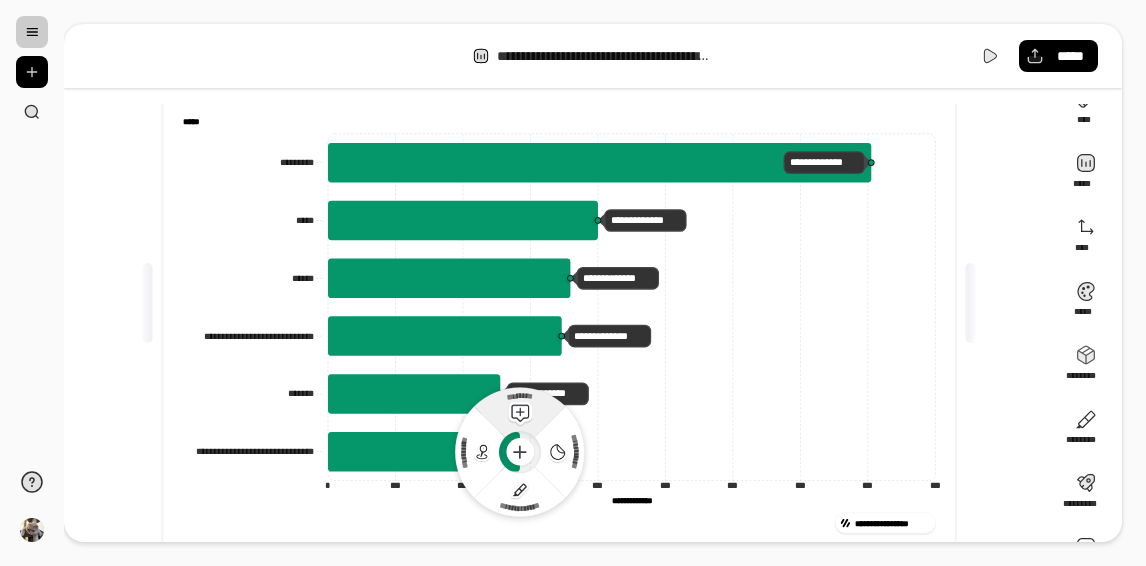click 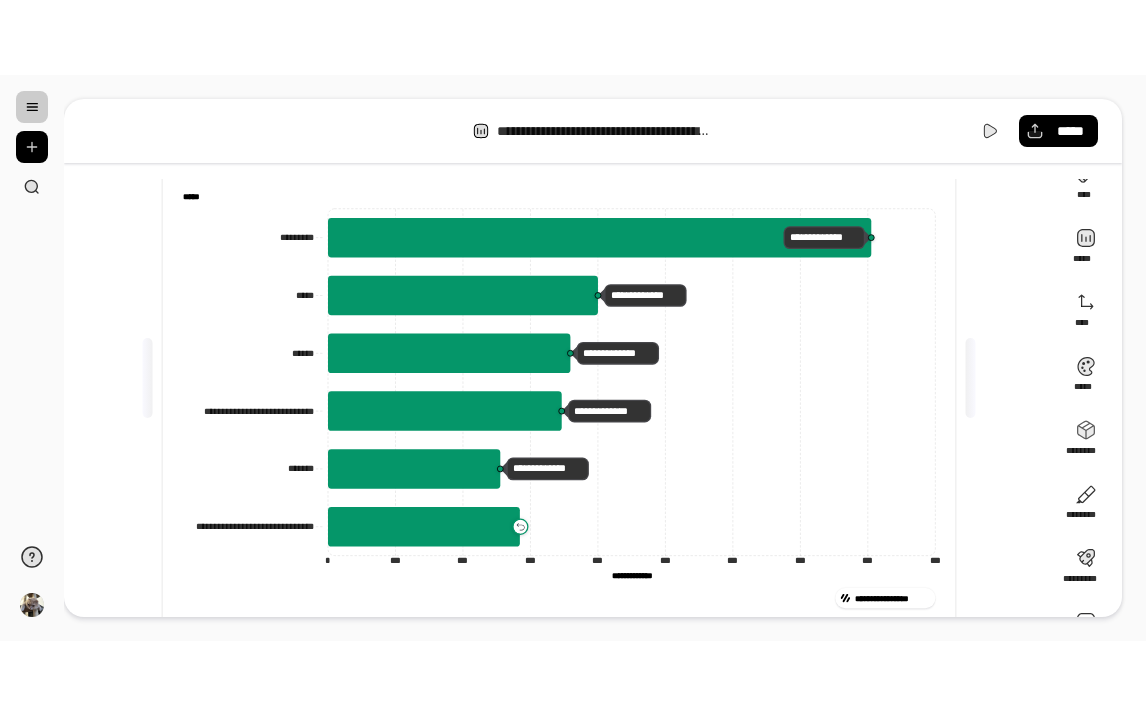 scroll, scrollTop: 0, scrollLeft: 0, axis: both 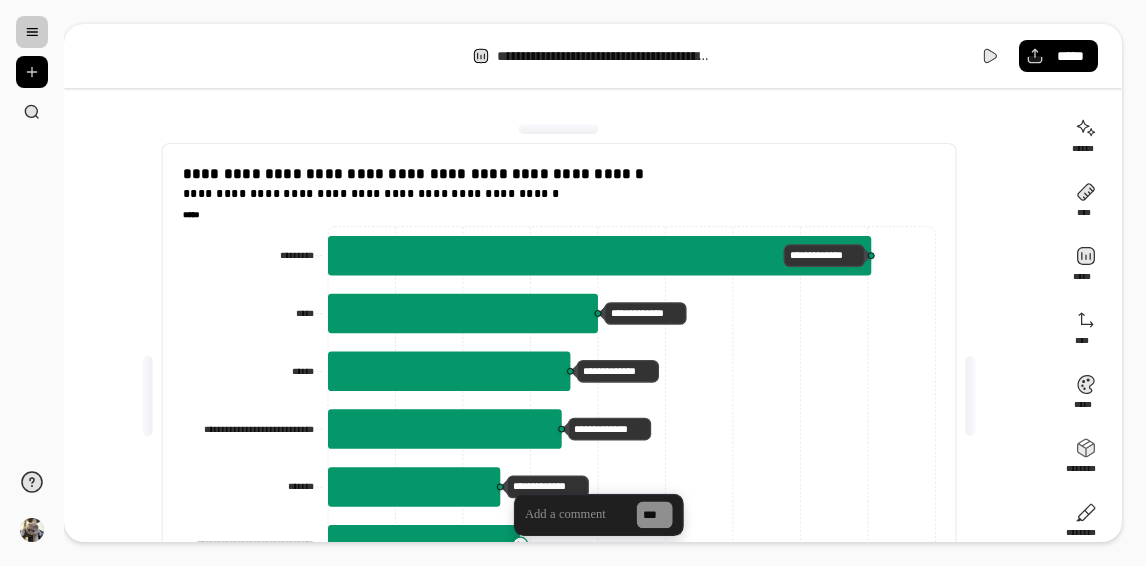 type 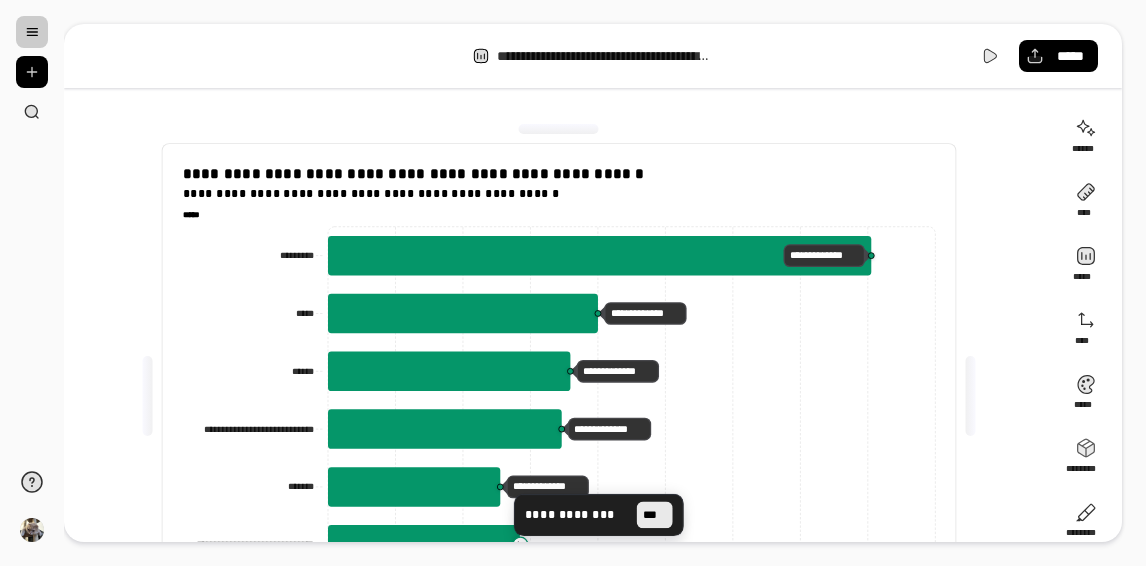 click on "***" at bounding box center [654, 514] 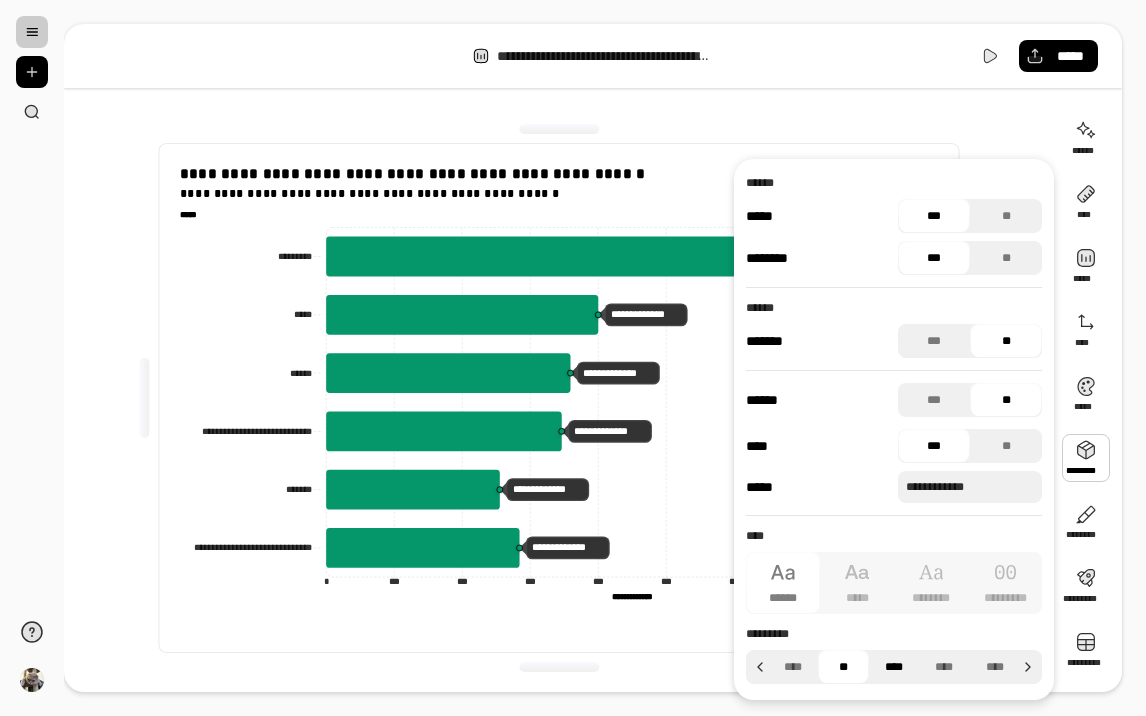 click on "****" at bounding box center (894, 667) 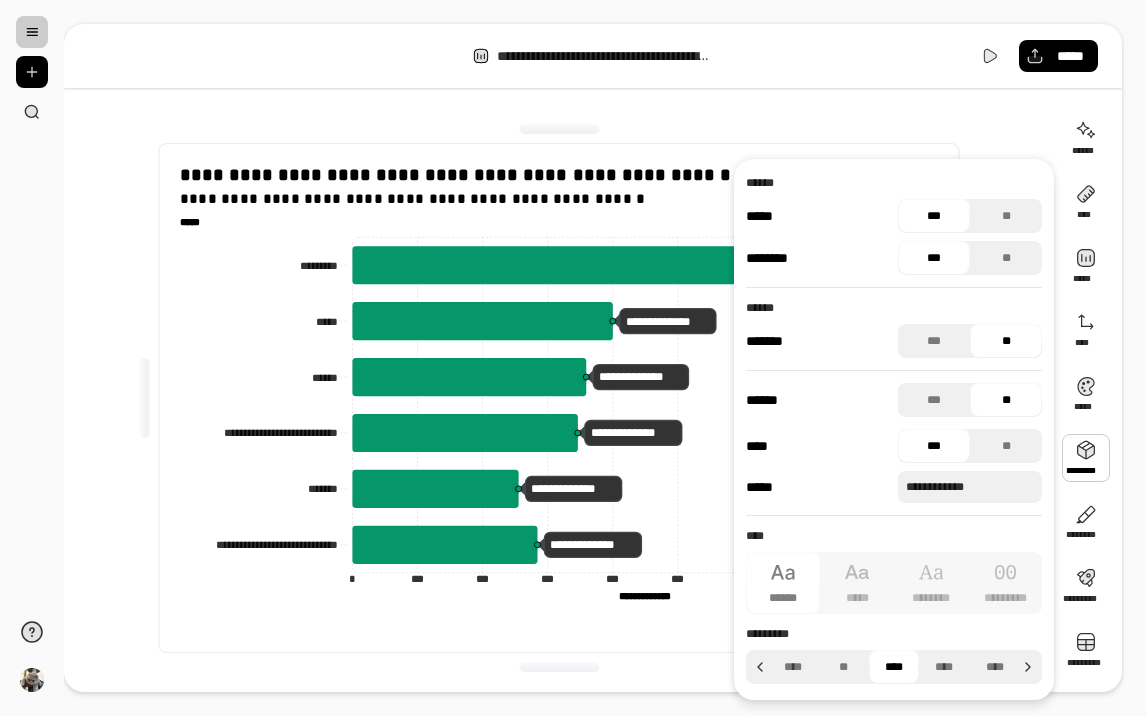 click on "****" at bounding box center [894, 667] 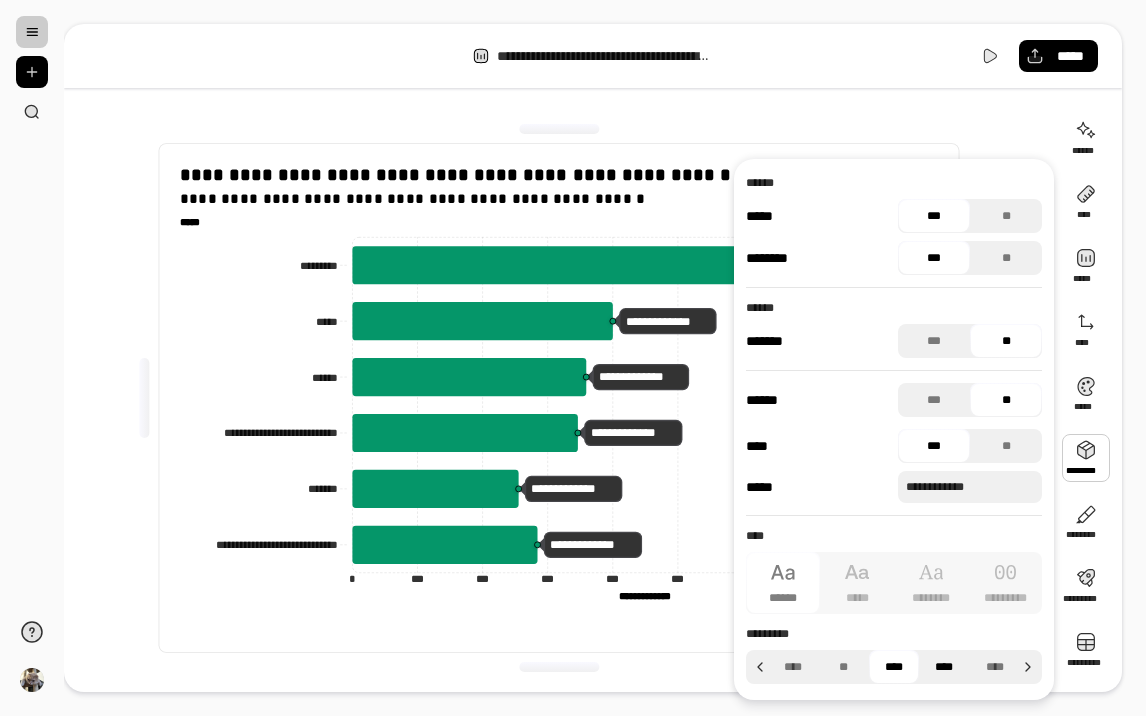 click on "****" at bounding box center (944, 667) 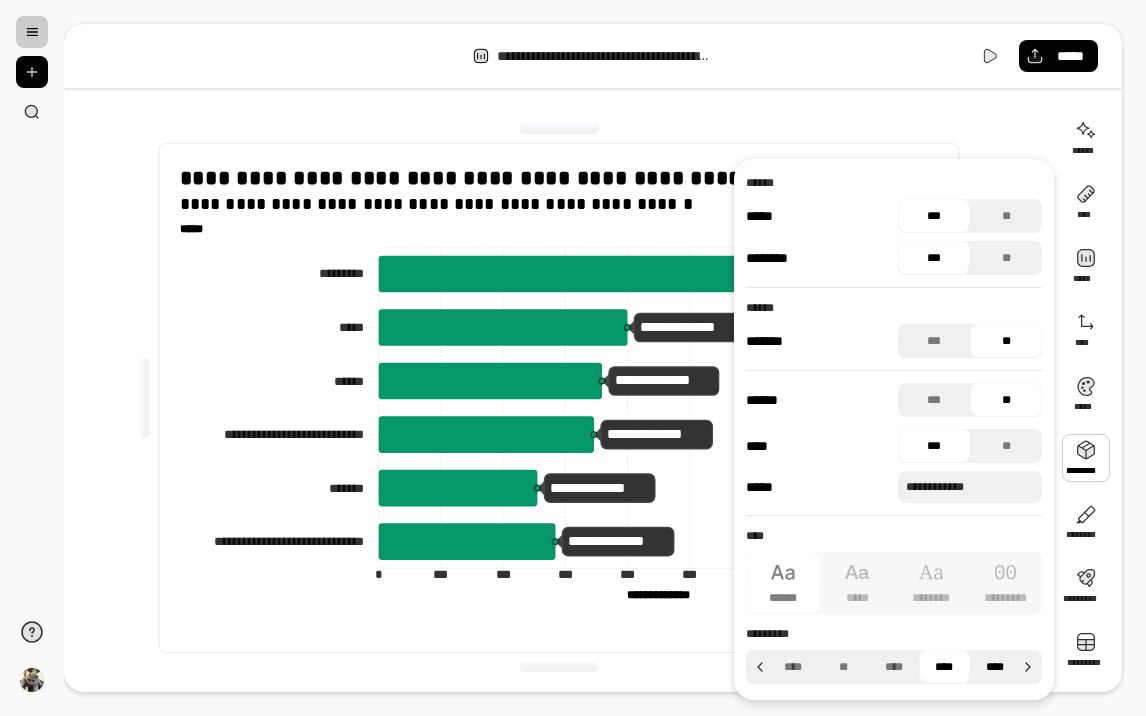click on "****" at bounding box center (995, 667) 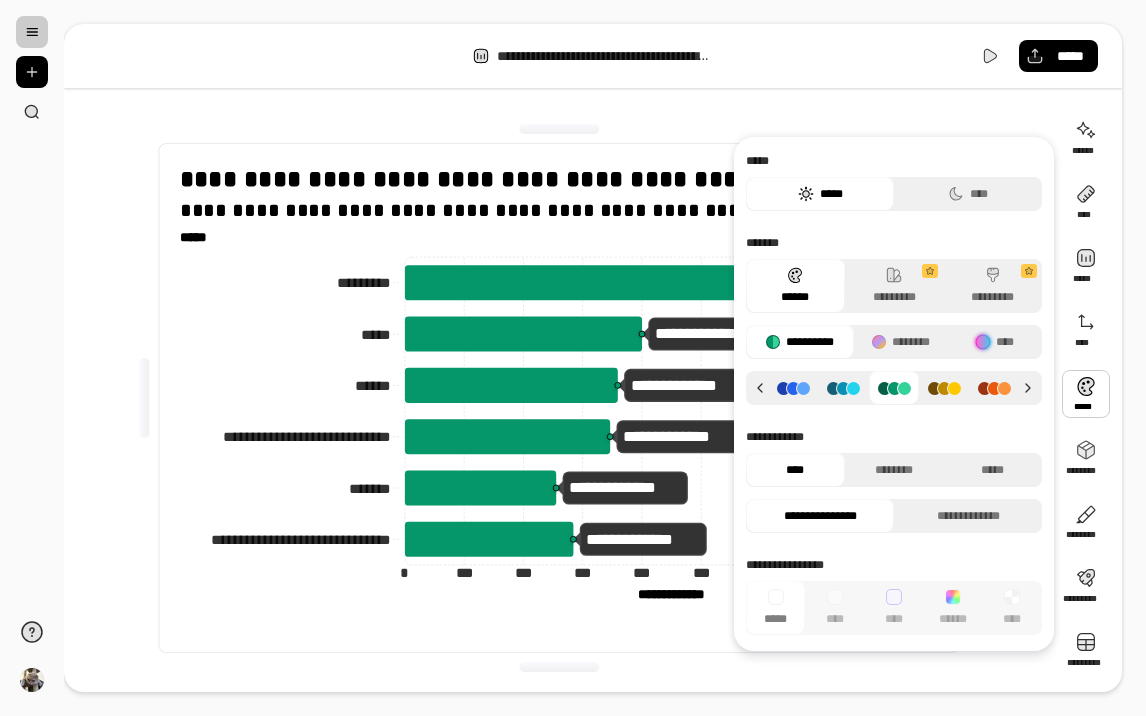 click at bounding box center (1086, 394) 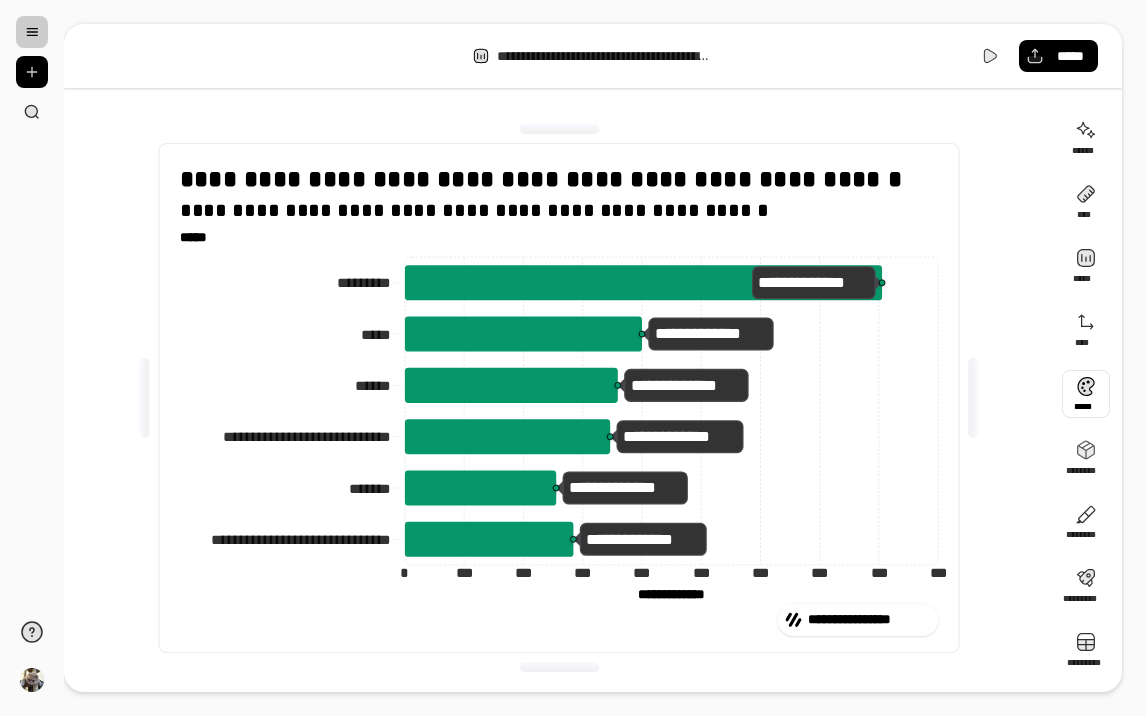 click at bounding box center [1086, 394] 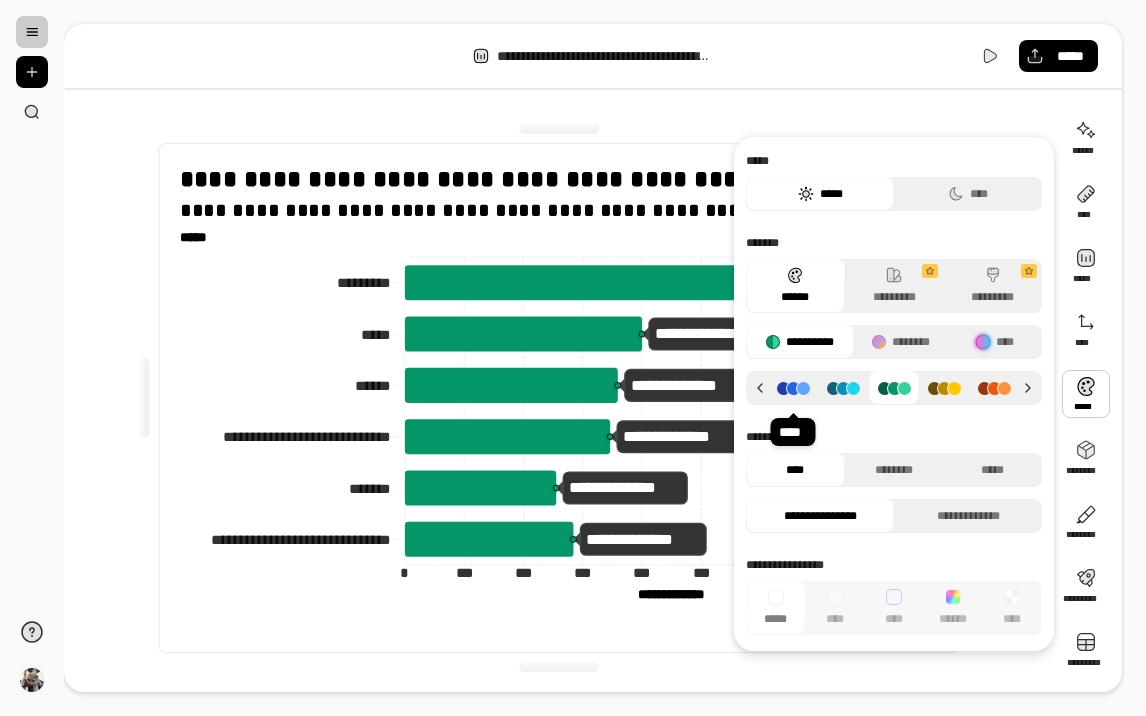 click 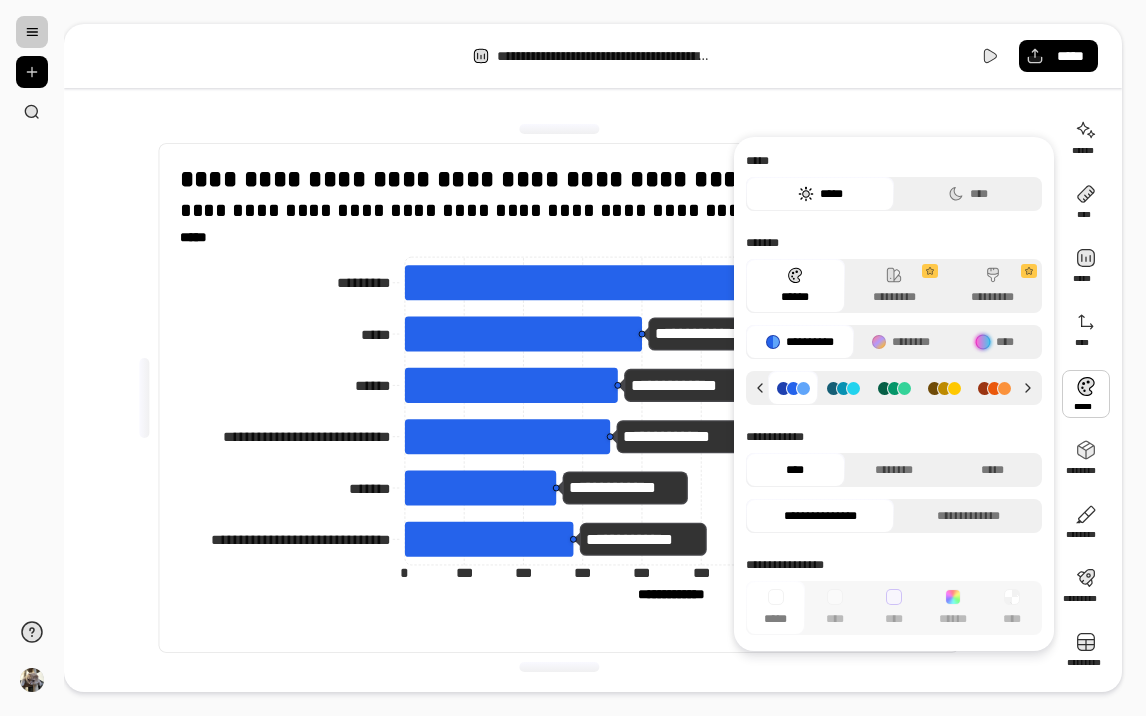 click on "**********" at bounding box center (559, 398) 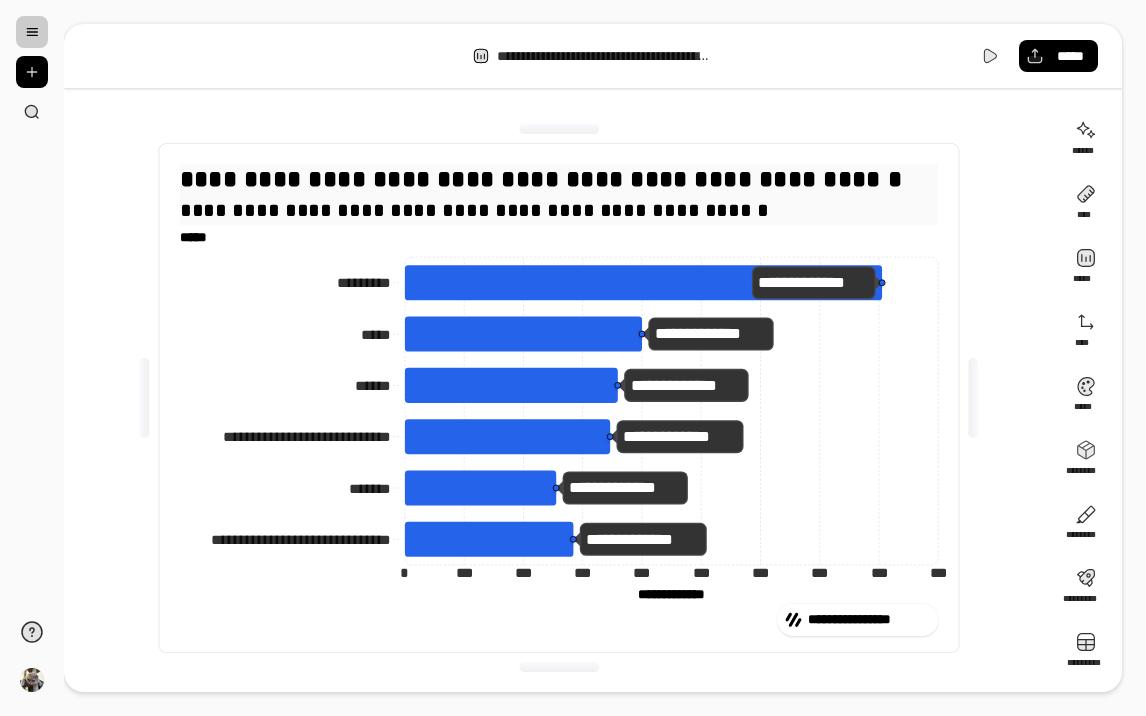 click on "**********" at bounding box center [559, 179] 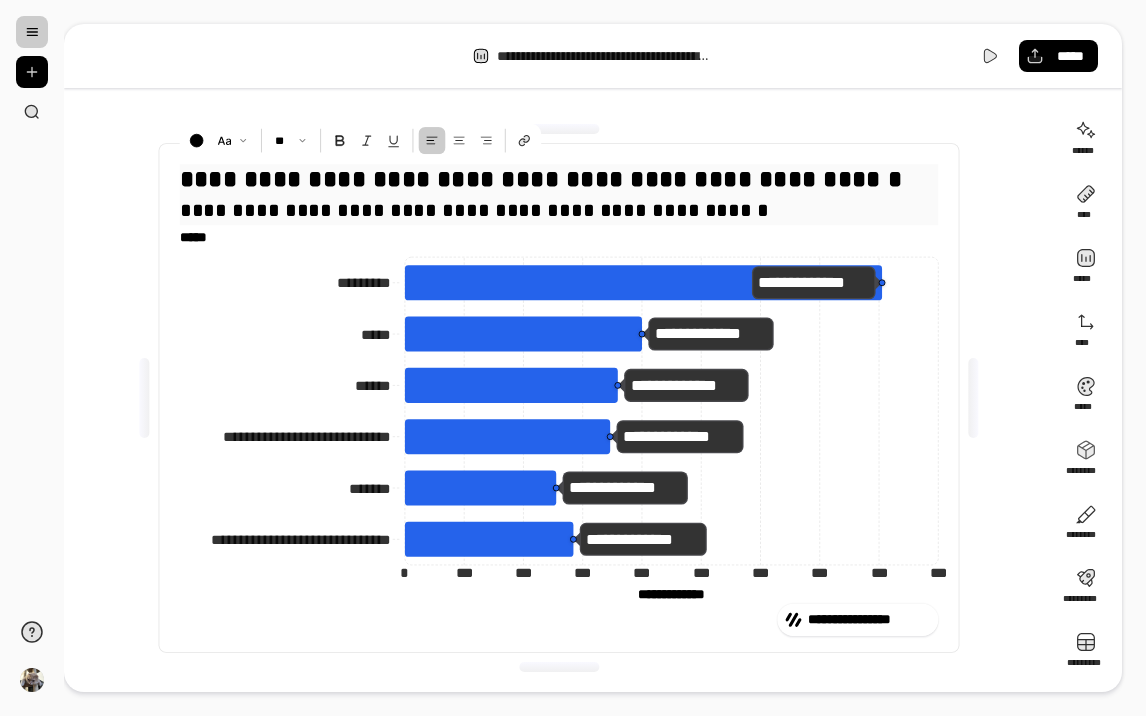 click on "**********" at bounding box center (559, 179) 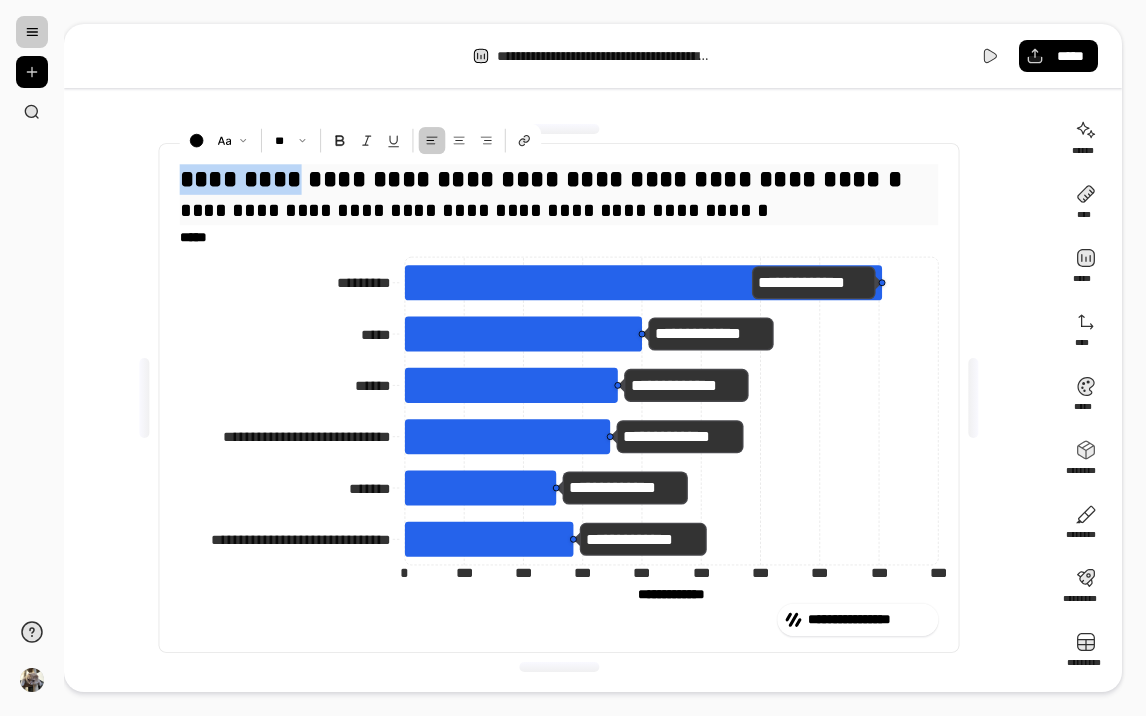 click on "**********" at bounding box center (559, 179) 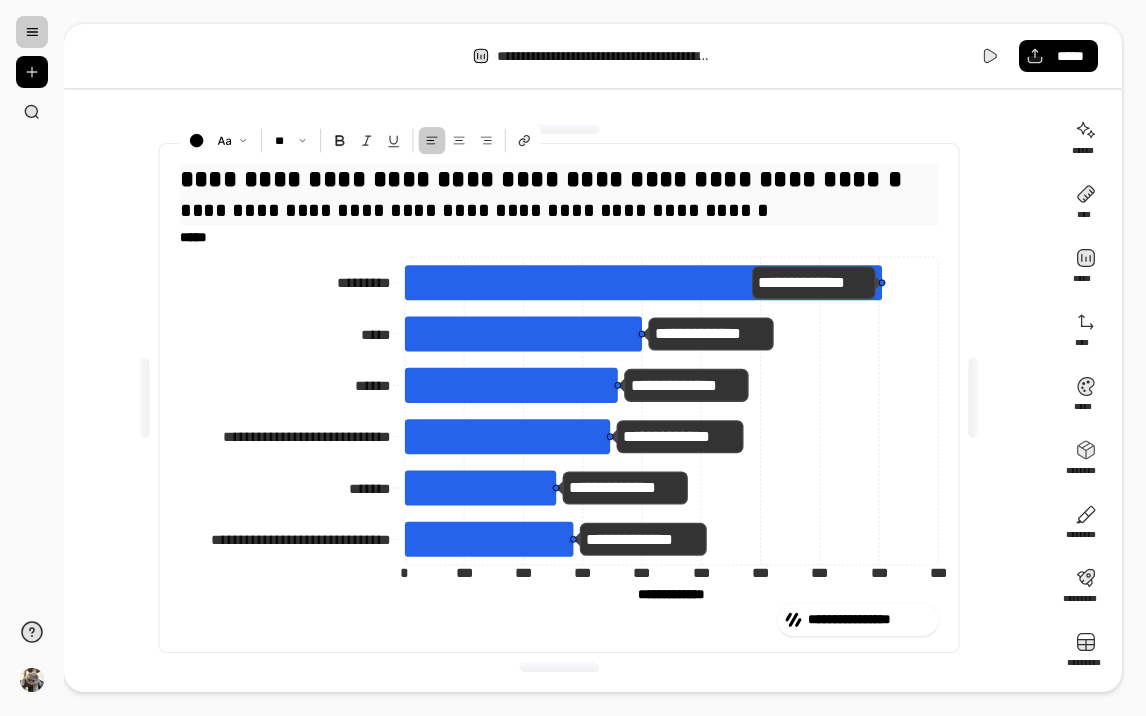 click on "**********" at bounding box center [559, 179] 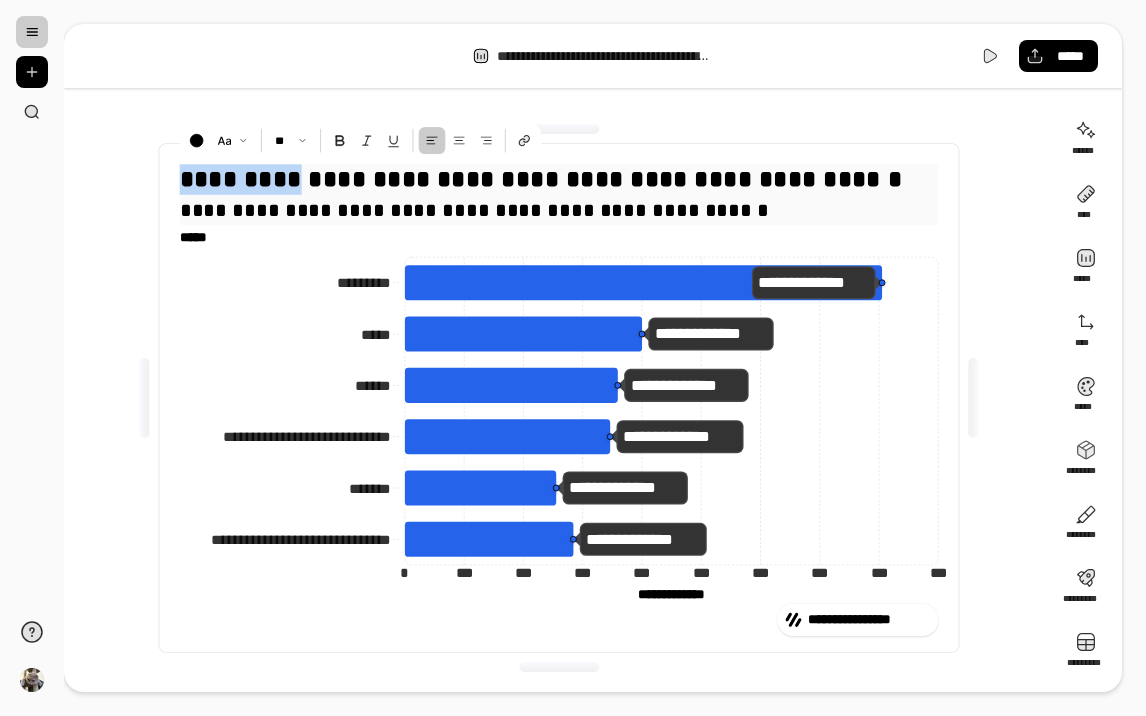 click on "**********" at bounding box center (559, 179) 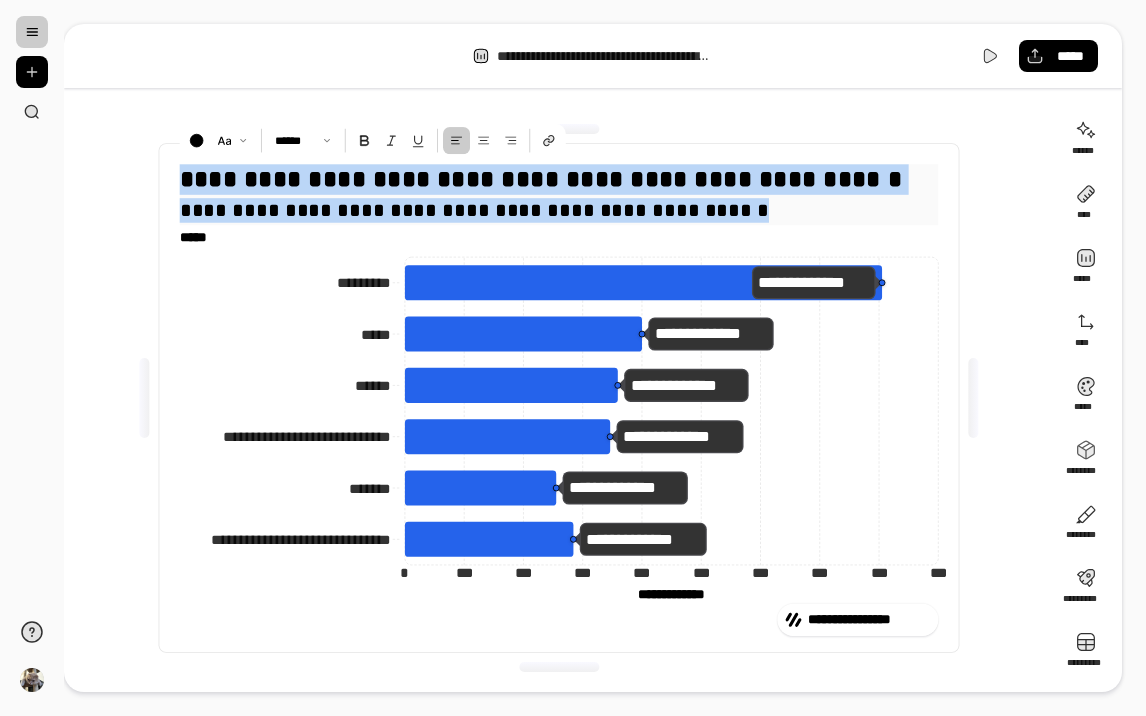 drag, startPoint x: 183, startPoint y: 179, endPoint x: 788, endPoint y: 218, distance: 606.25574 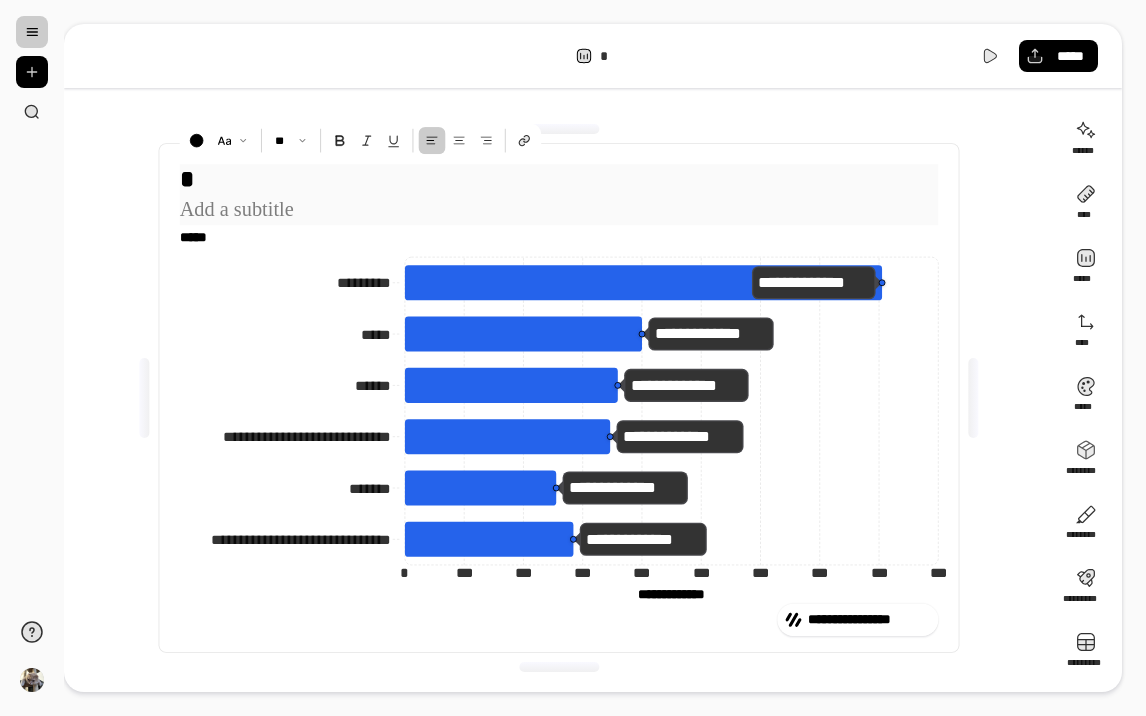 type 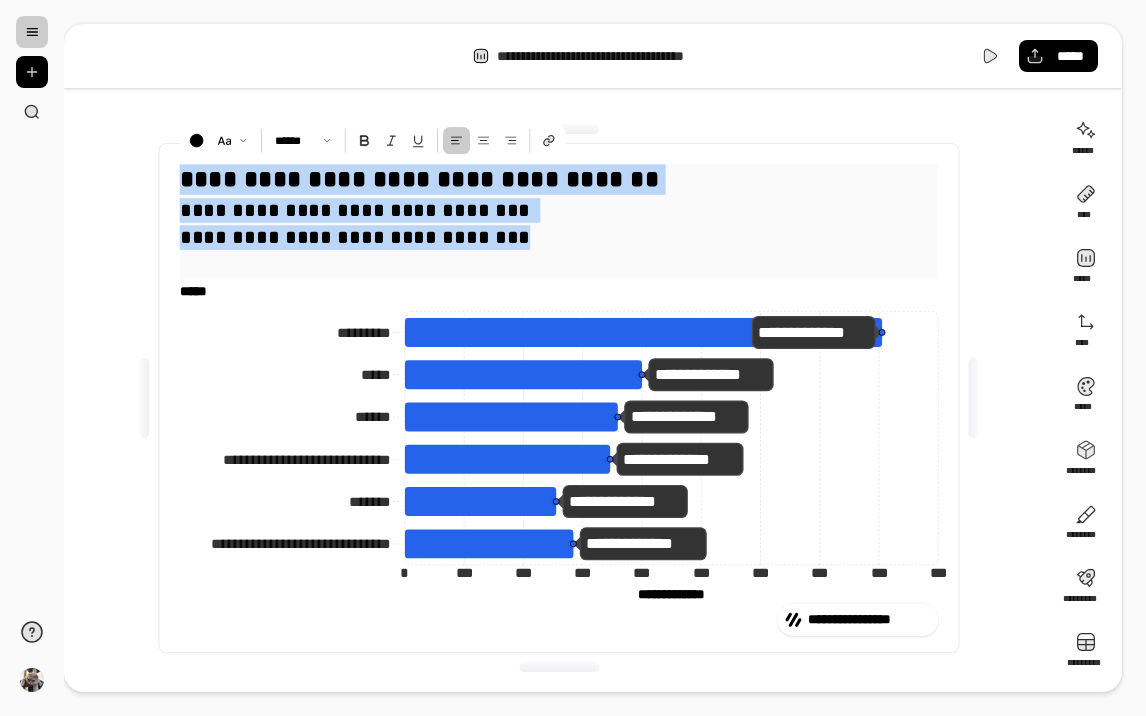 drag, startPoint x: 185, startPoint y: 180, endPoint x: 561, endPoint y: 237, distance: 380.29593 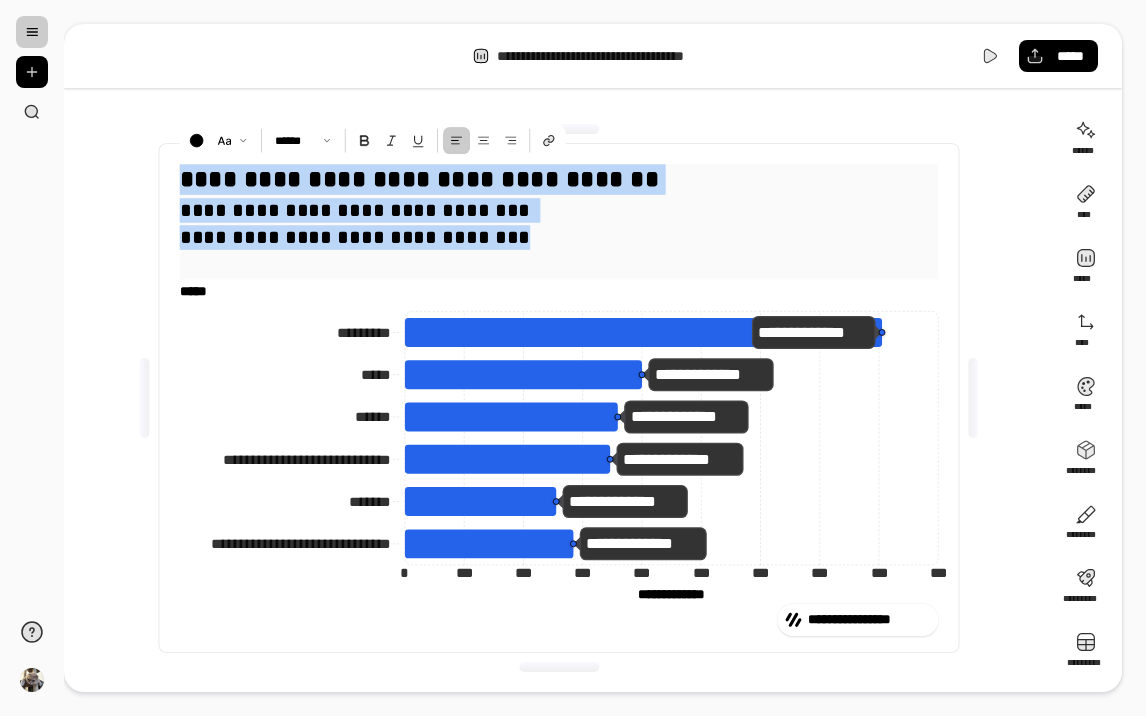 click on "**********" at bounding box center [559, 237] 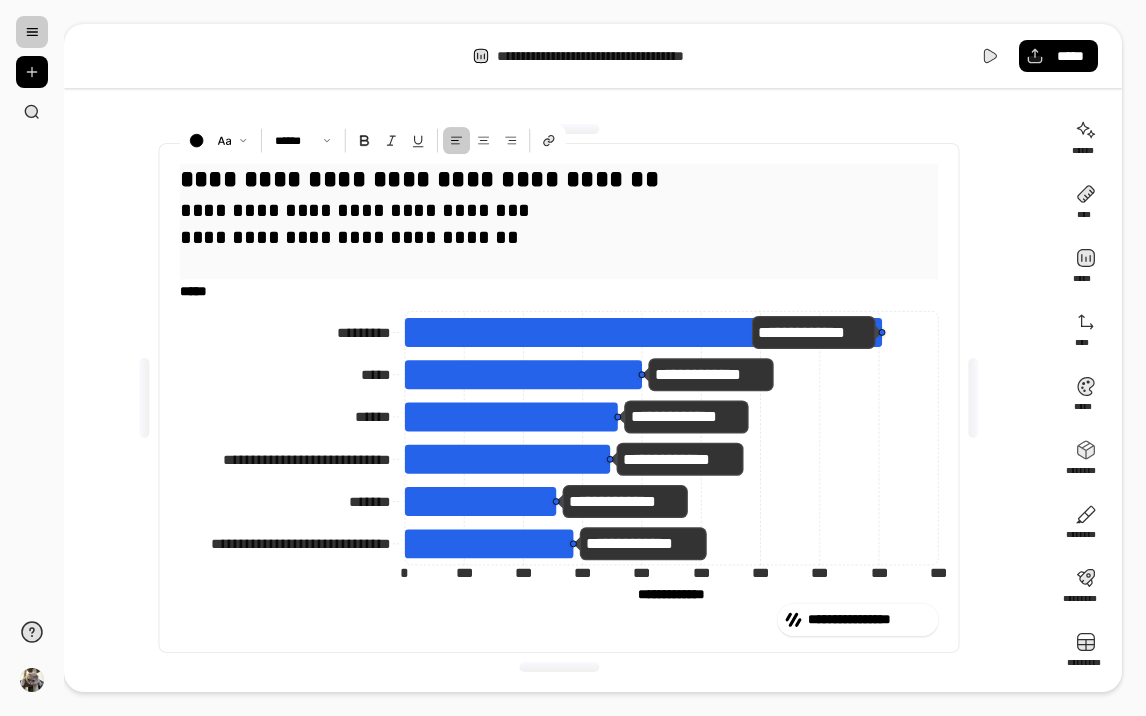 click on "**********" at bounding box center [559, 237] 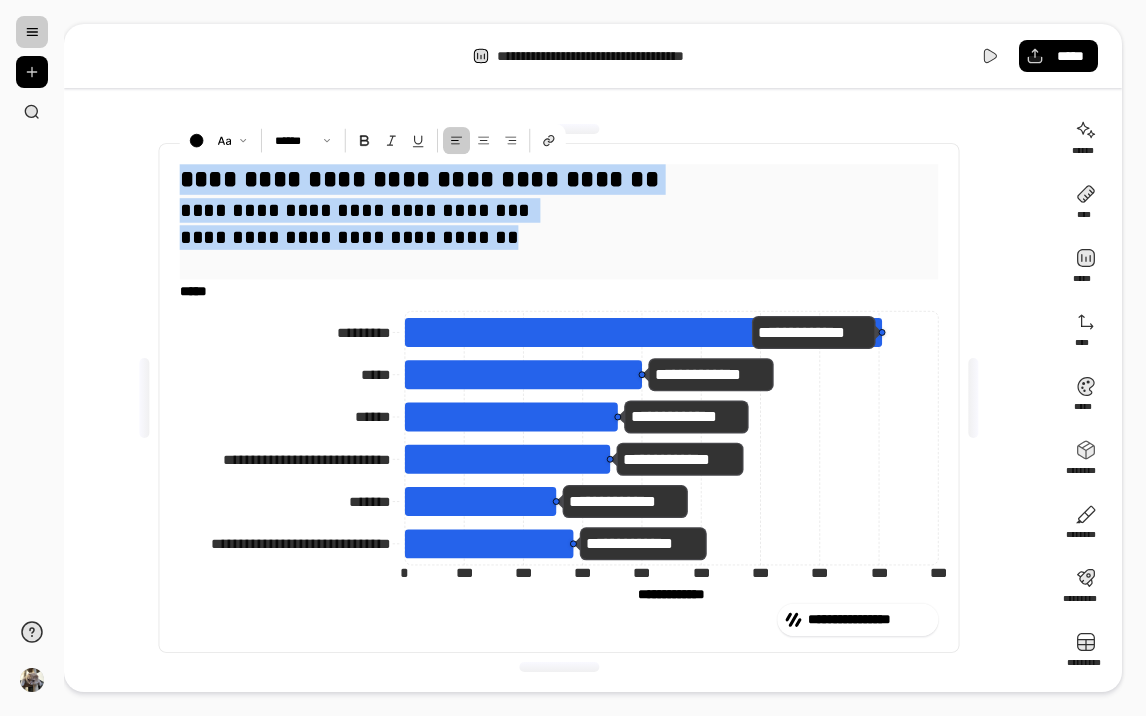 drag, startPoint x: 503, startPoint y: 234, endPoint x: 168, endPoint y: 177, distance: 339.81467 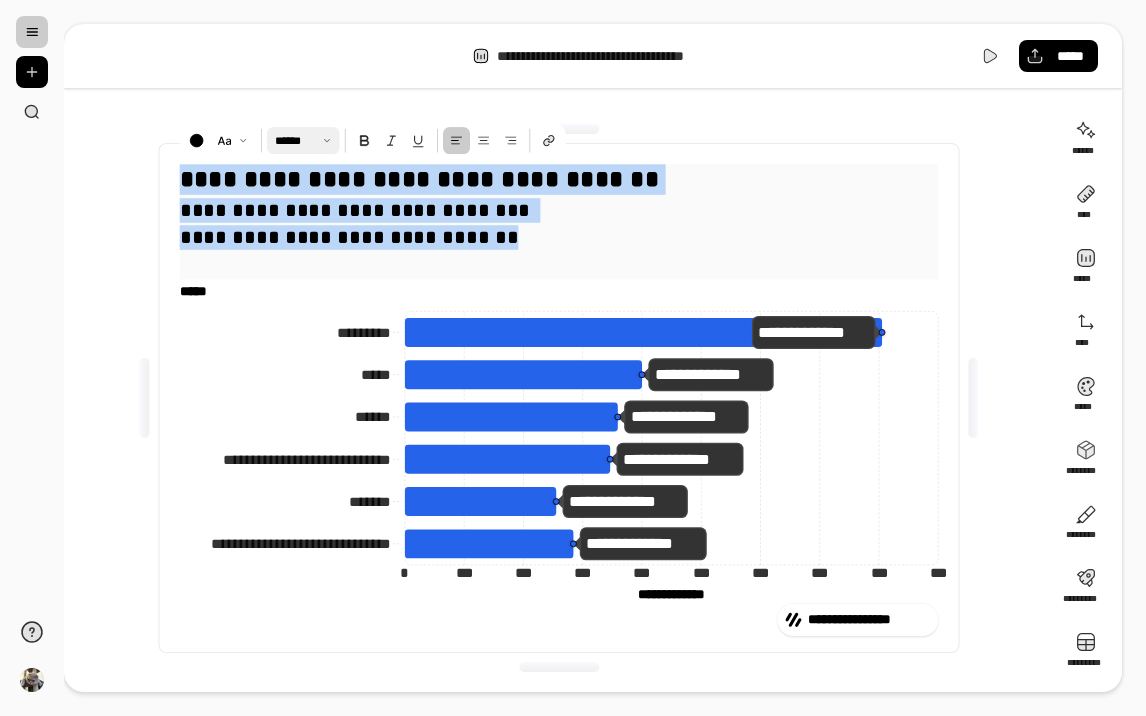 click at bounding box center (303, 140) 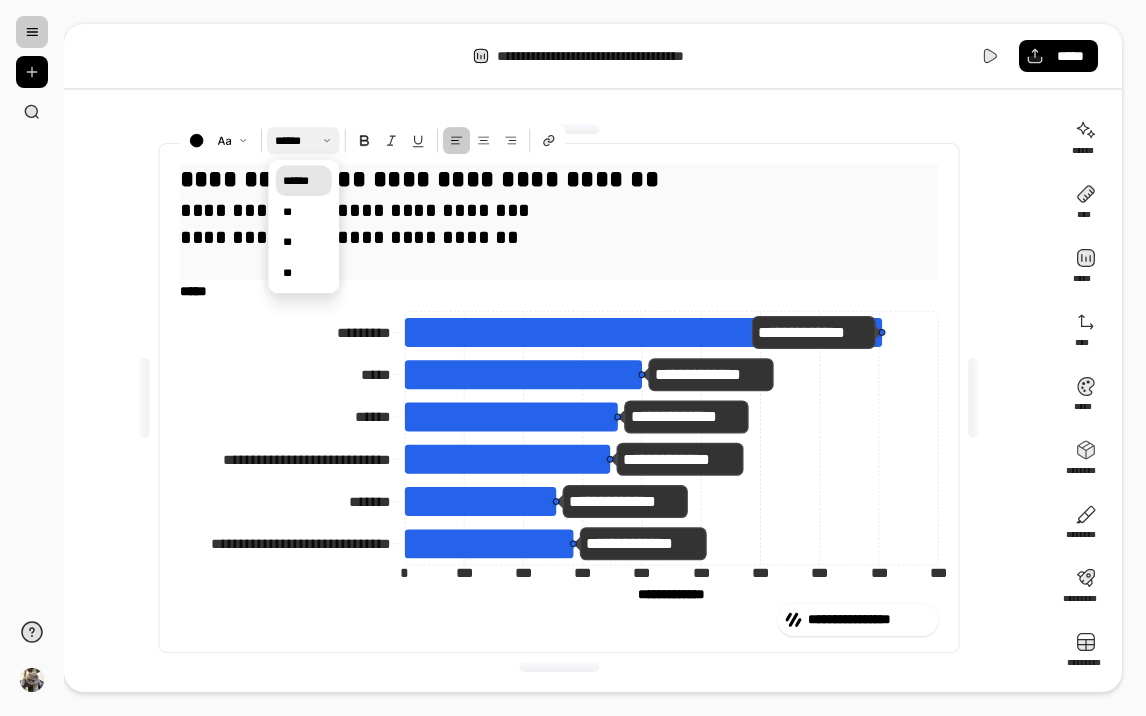 click at bounding box center (303, 140) 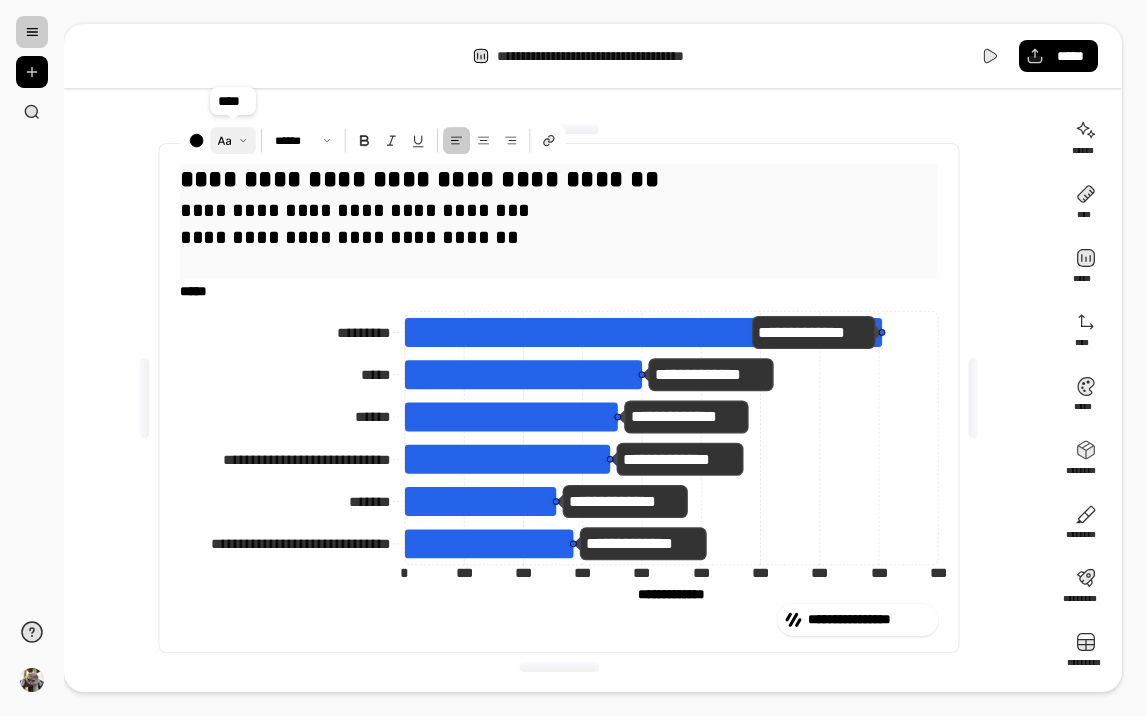 click at bounding box center [233, 140] 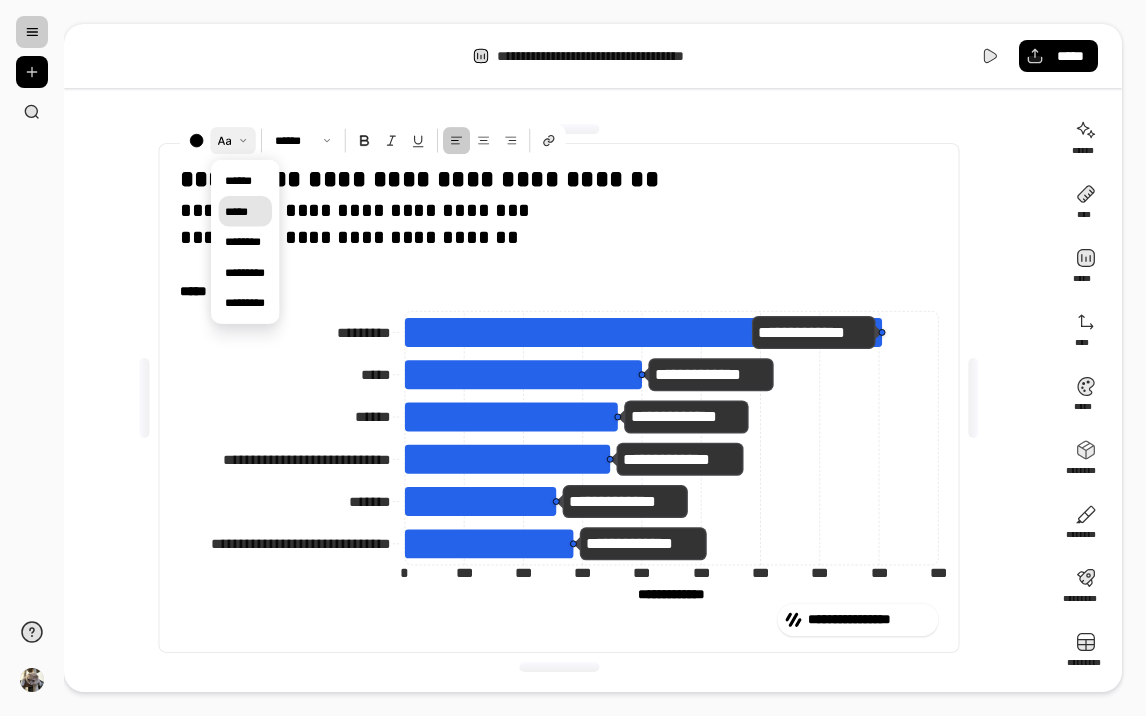 click on "*****" at bounding box center (236, 211) 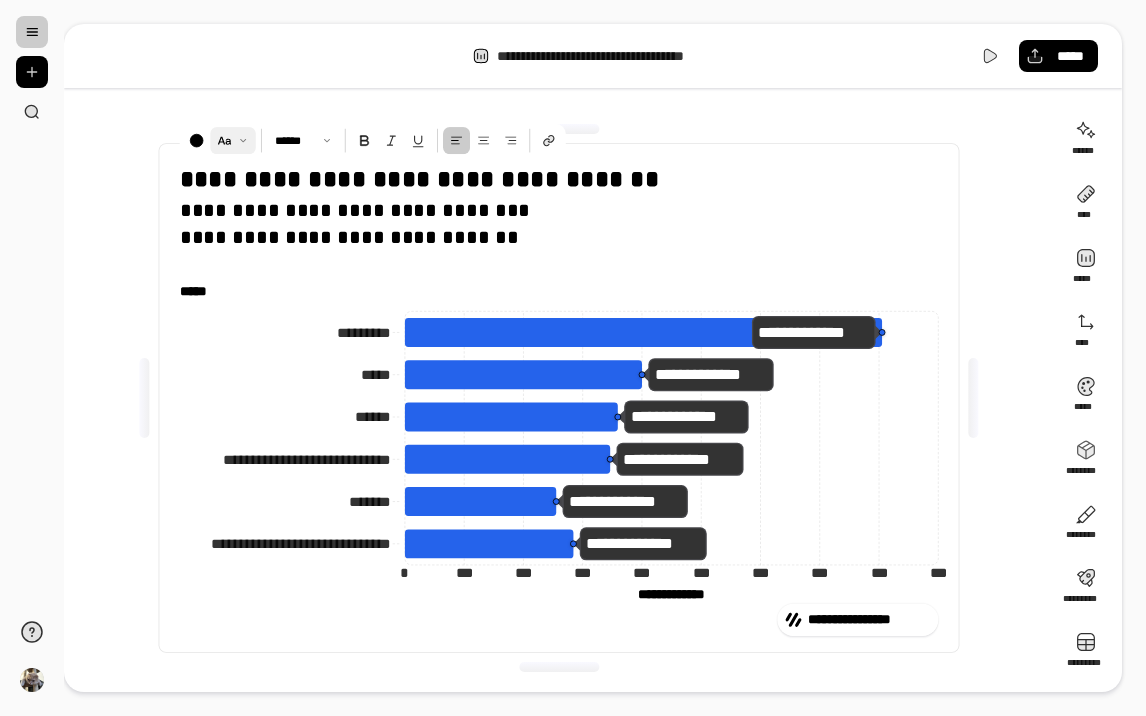 click on "**********" 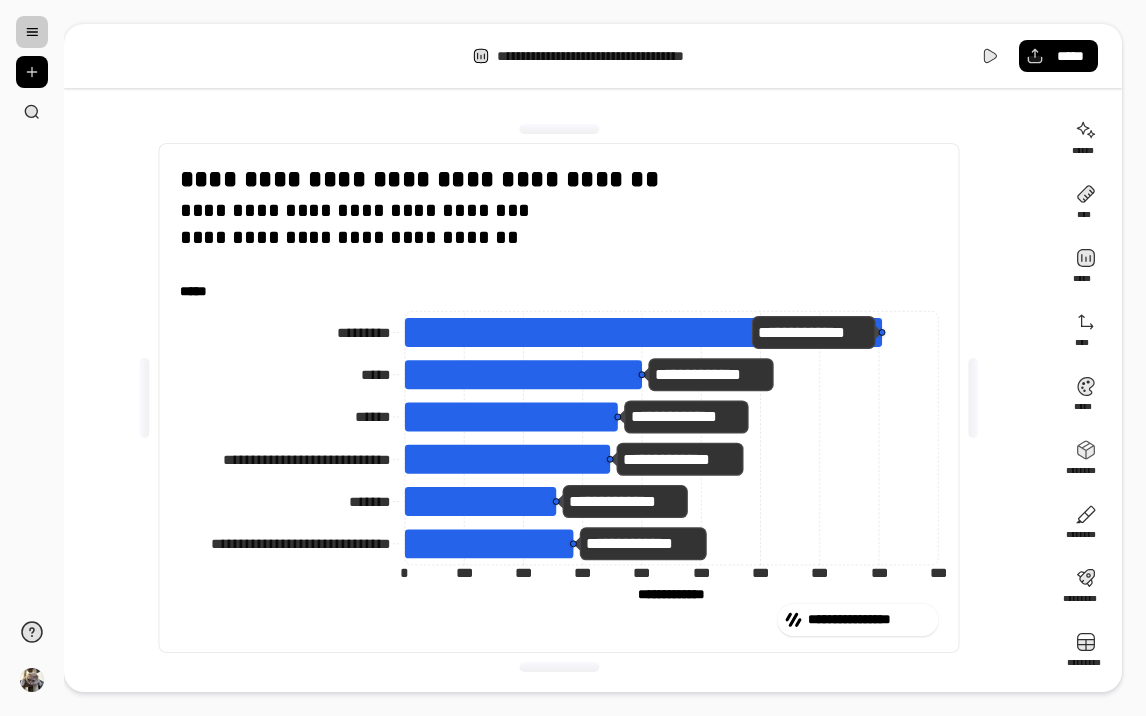 click on "**********" 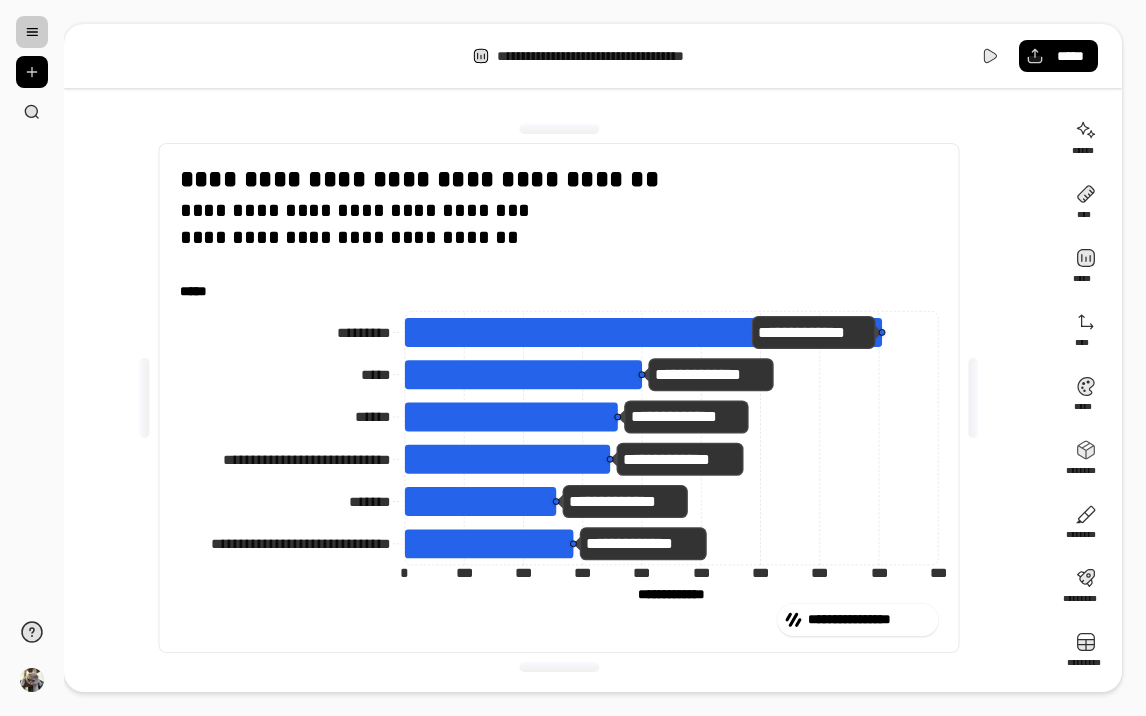 click on "**********" 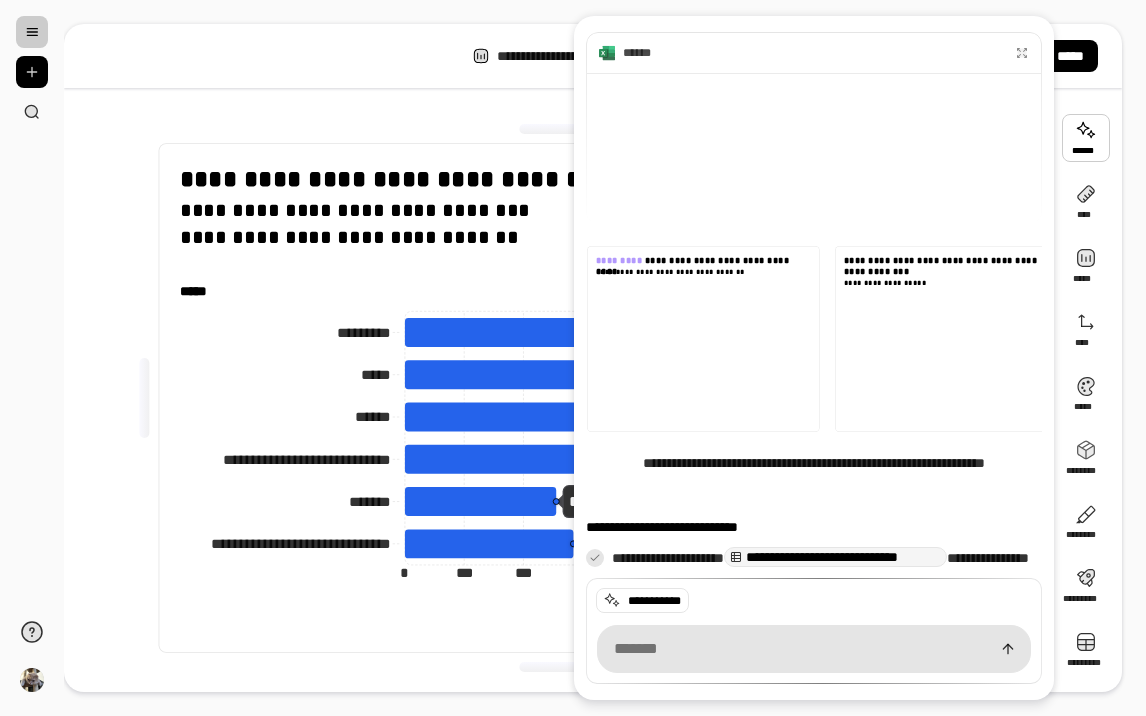 scroll, scrollTop: 0, scrollLeft: 2, axis: horizontal 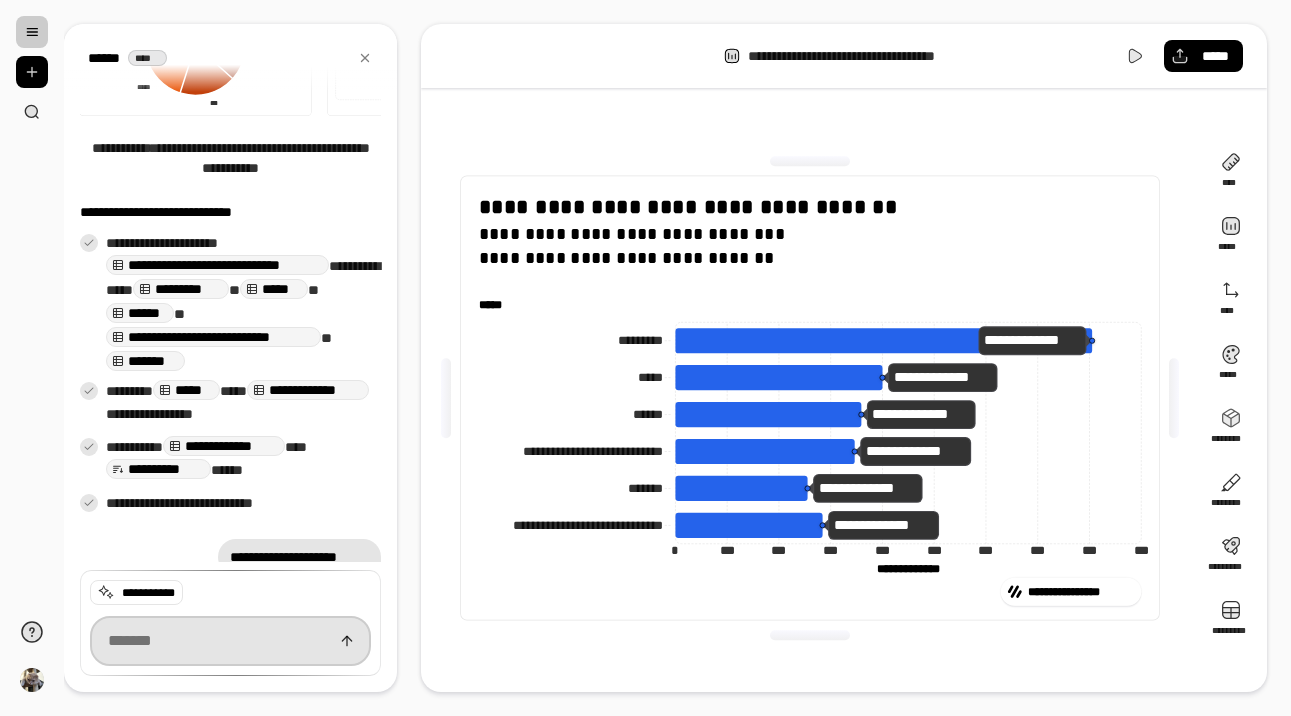 click at bounding box center [230, 641] 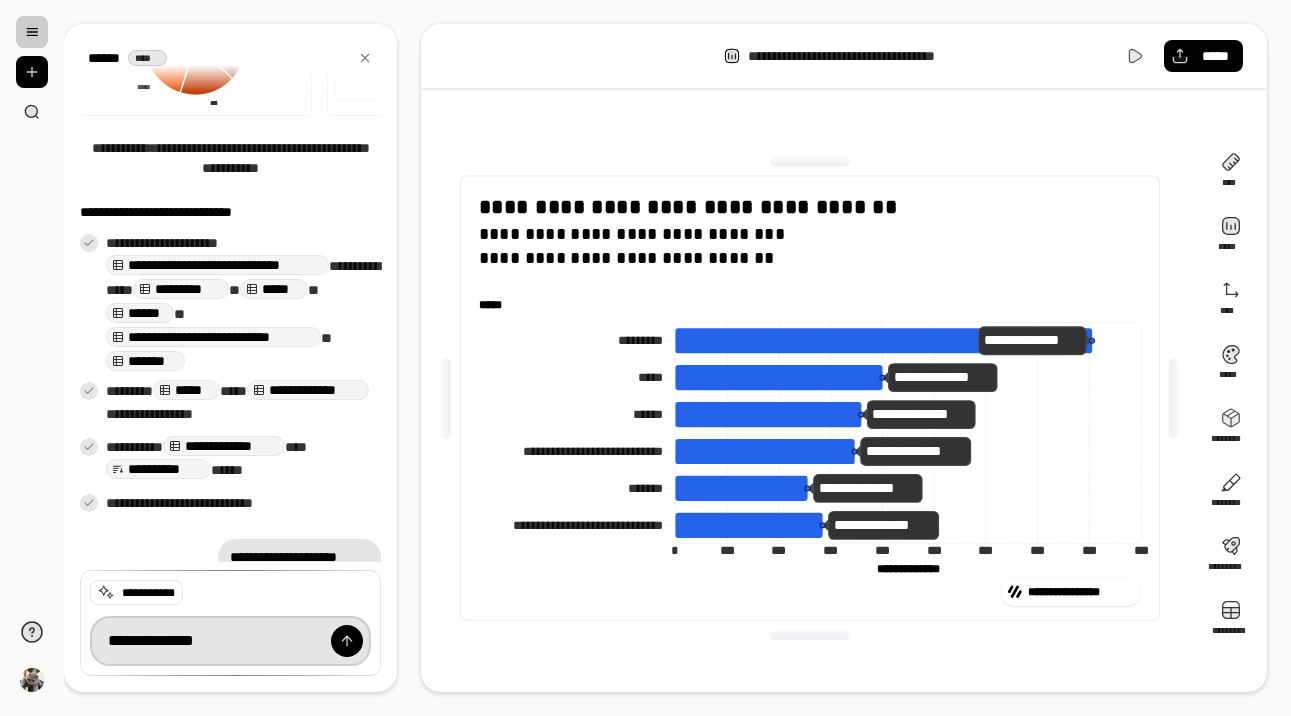 type on "**********" 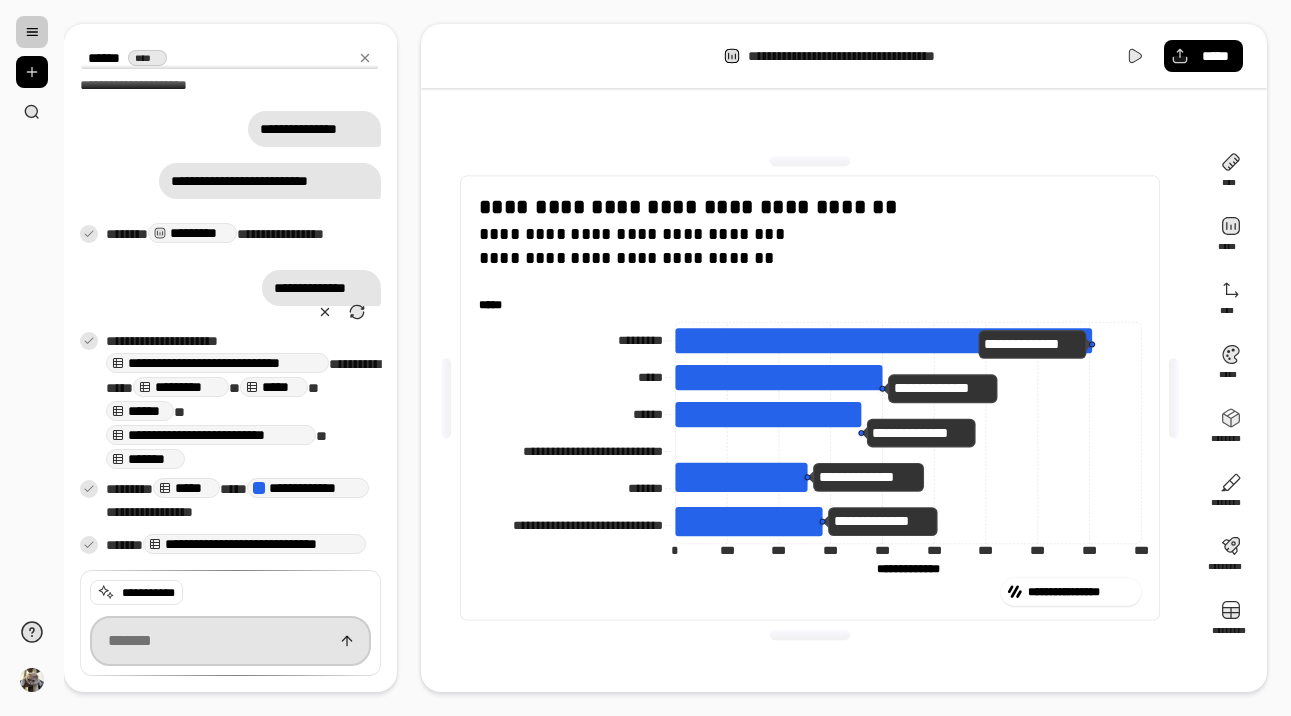 scroll, scrollTop: 1148, scrollLeft: 0, axis: vertical 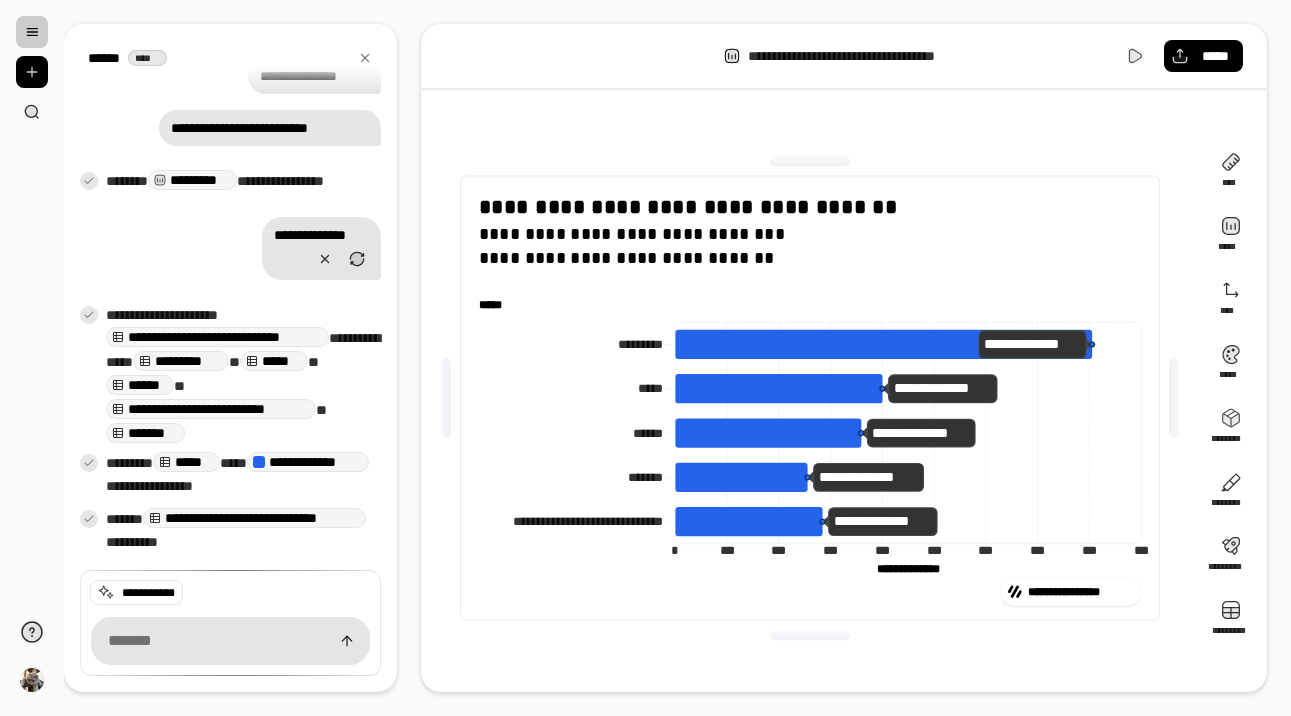 click on "**********" at bounding box center [308, 462] 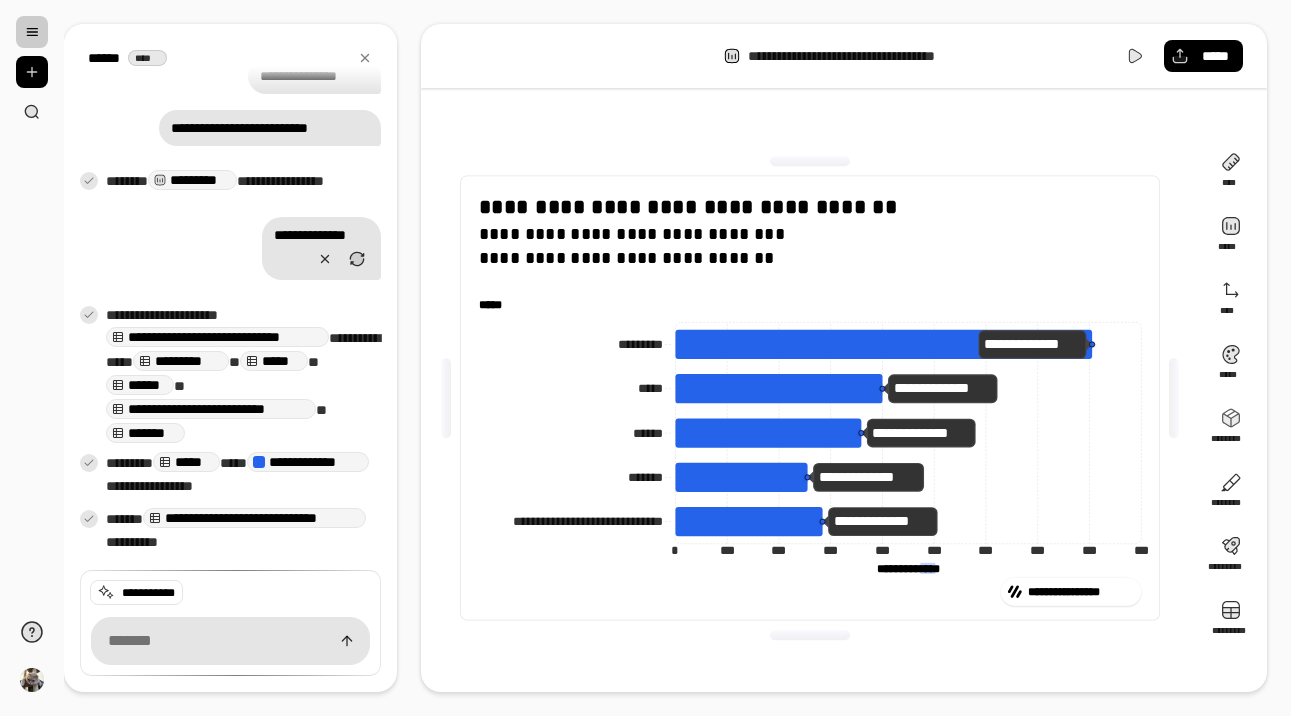 click on "**********" 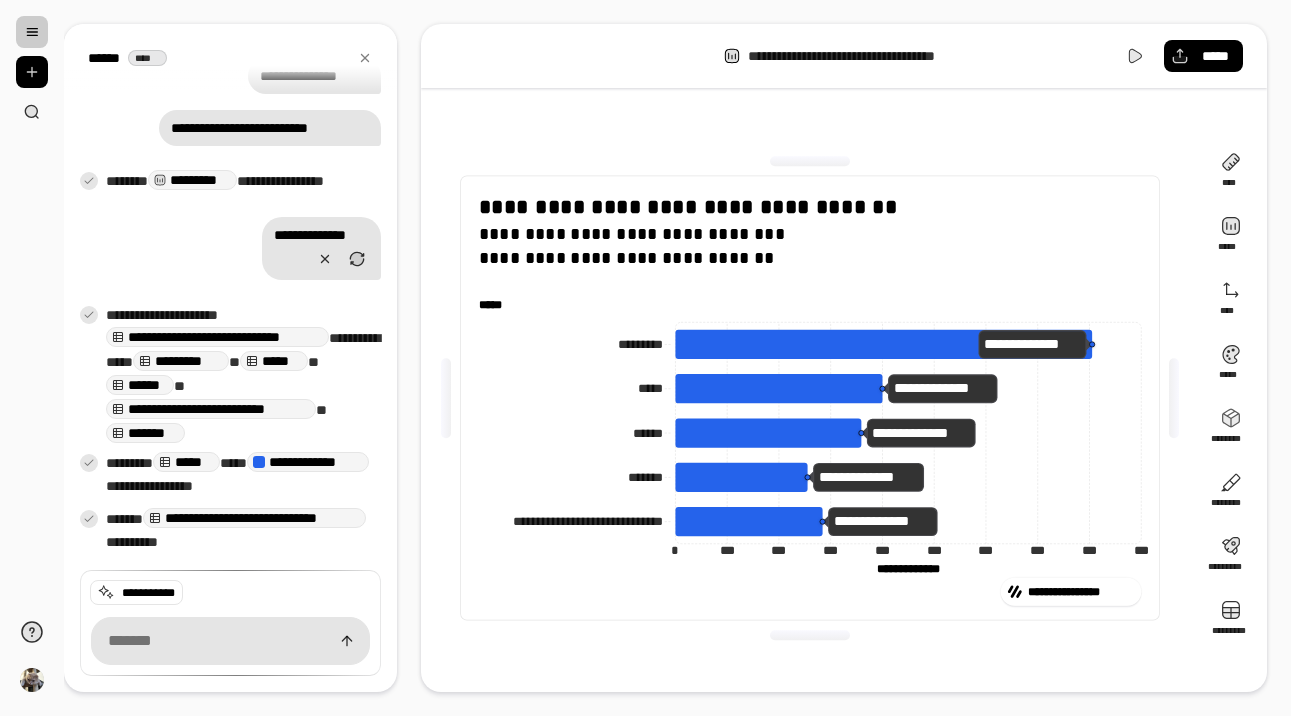 click on "**********" 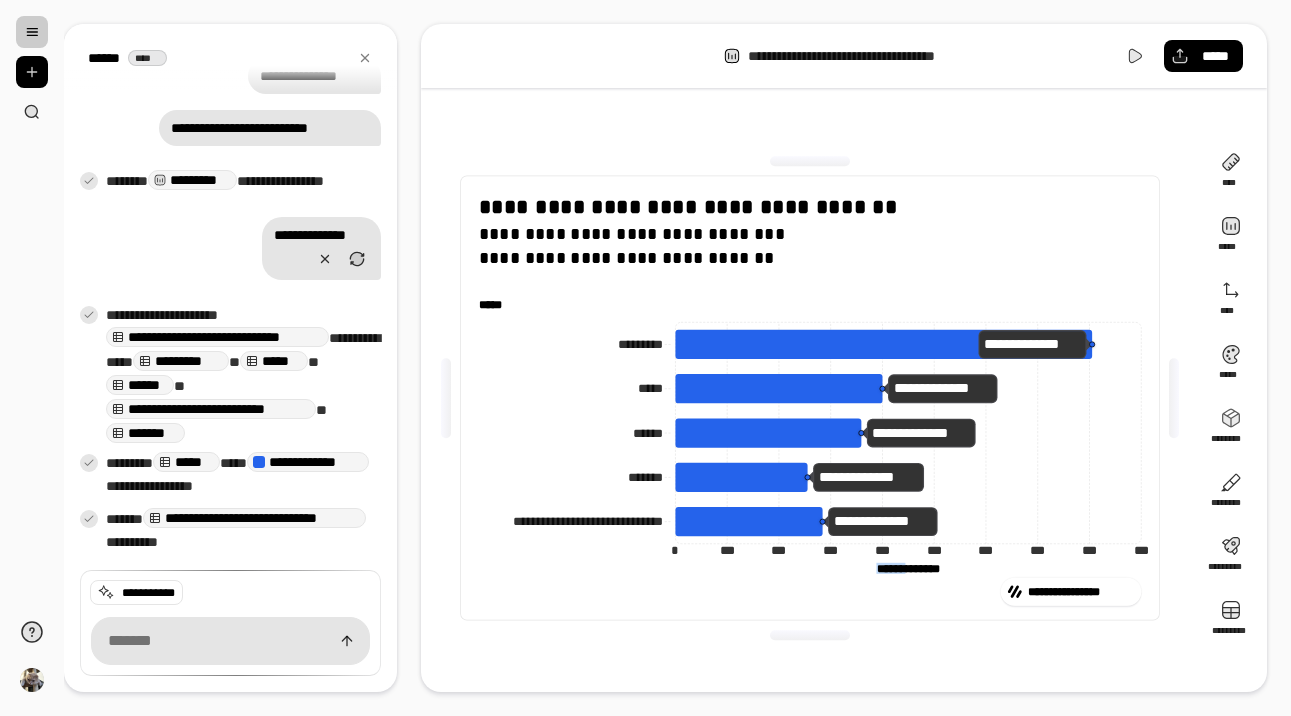 click on "**********" 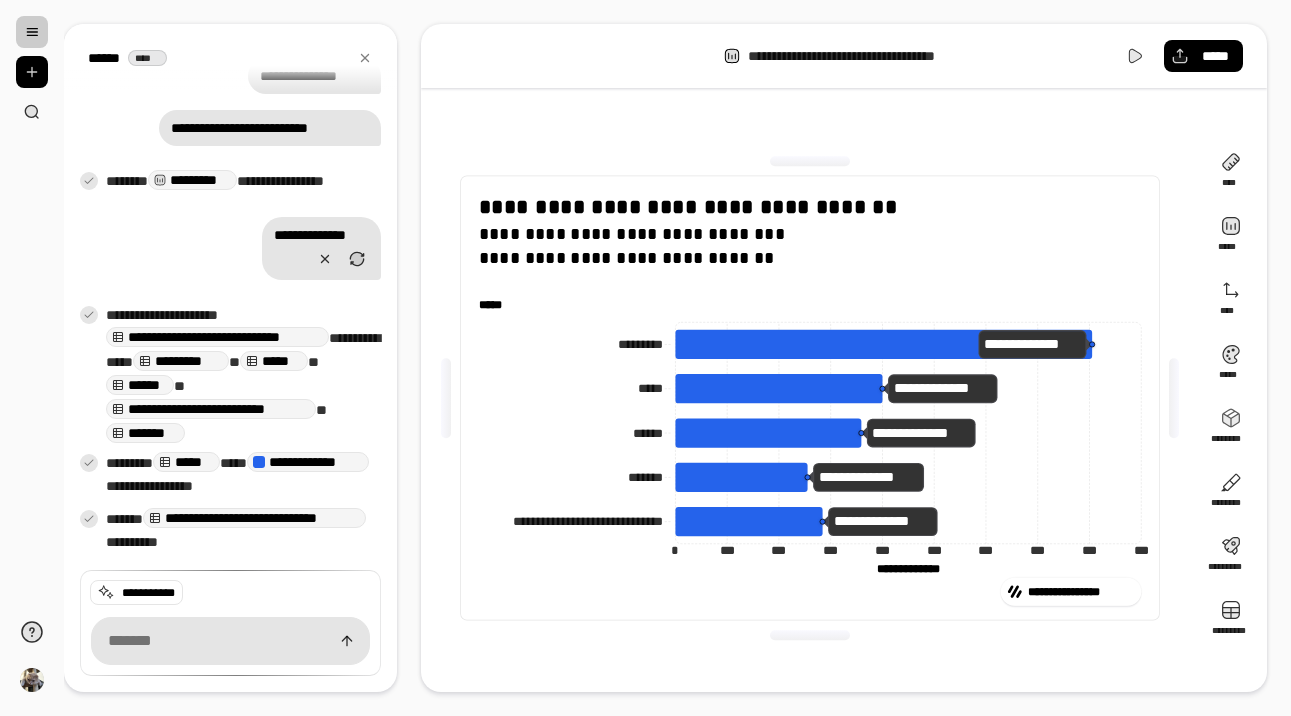 click on "**********" 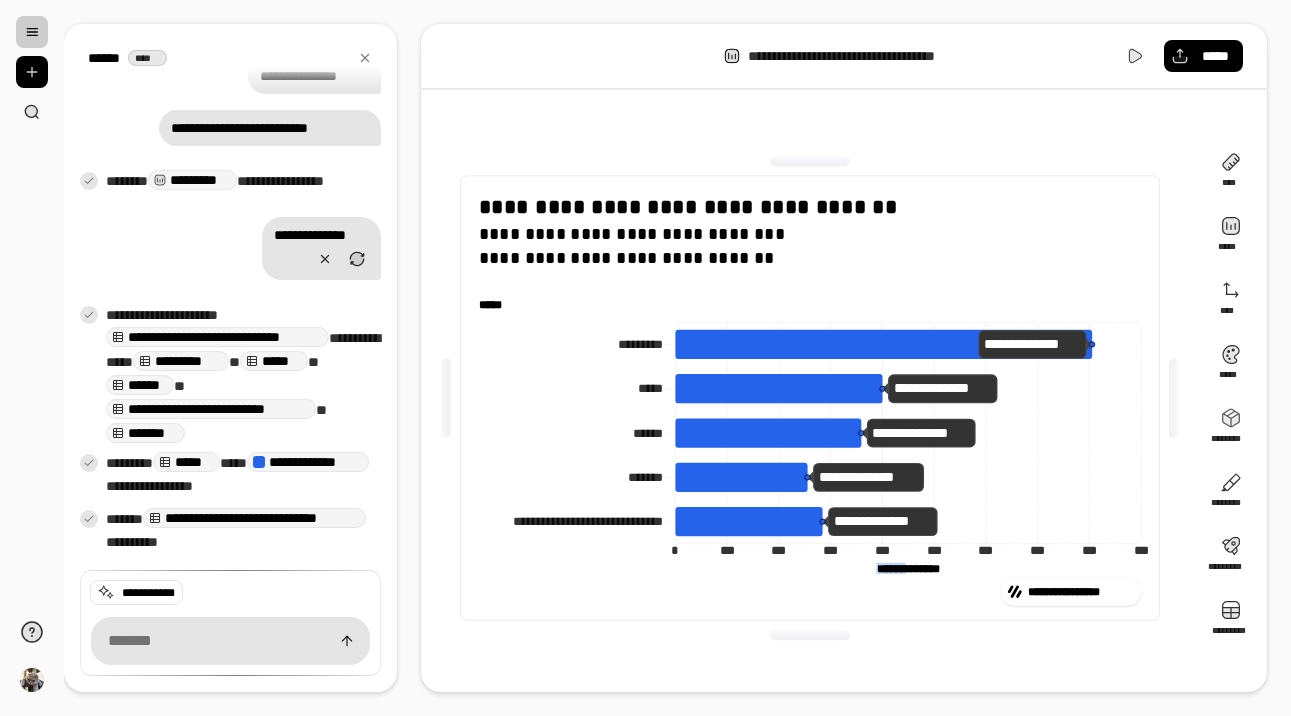 click on "**********" 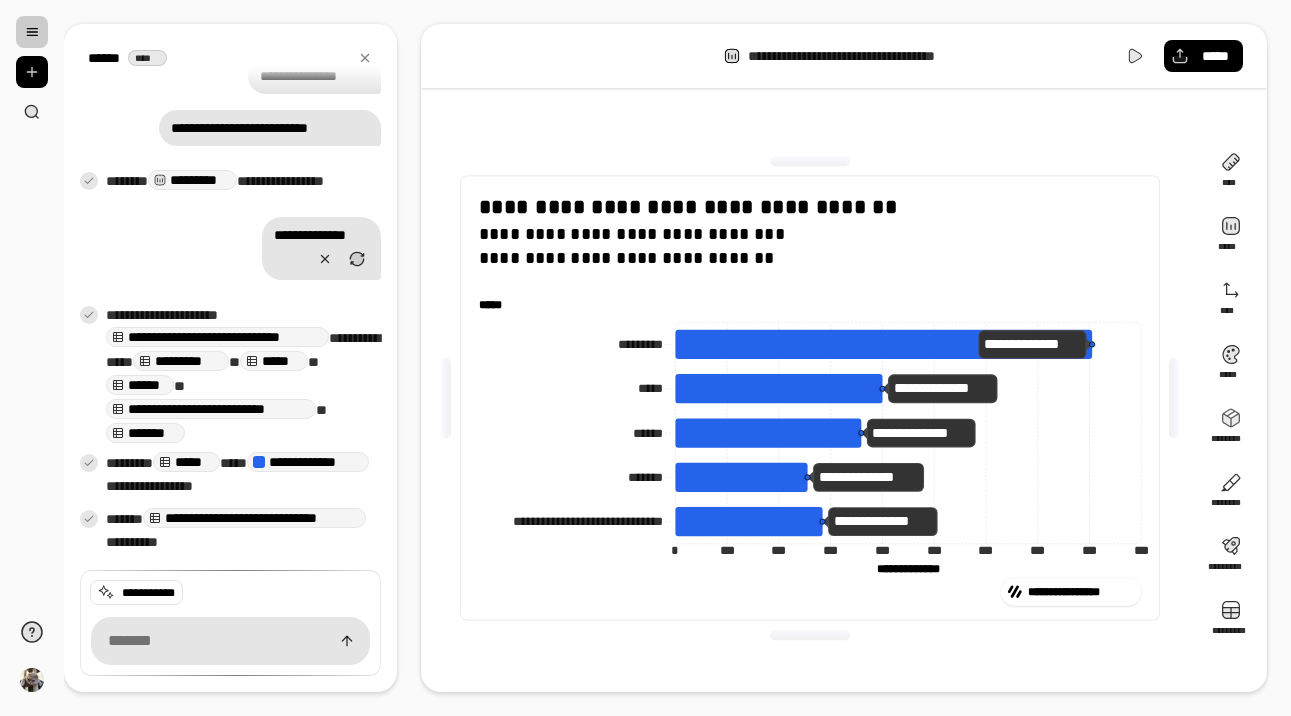 scroll, scrollTop: 1148, scrollLeft: 0, axis: vertical 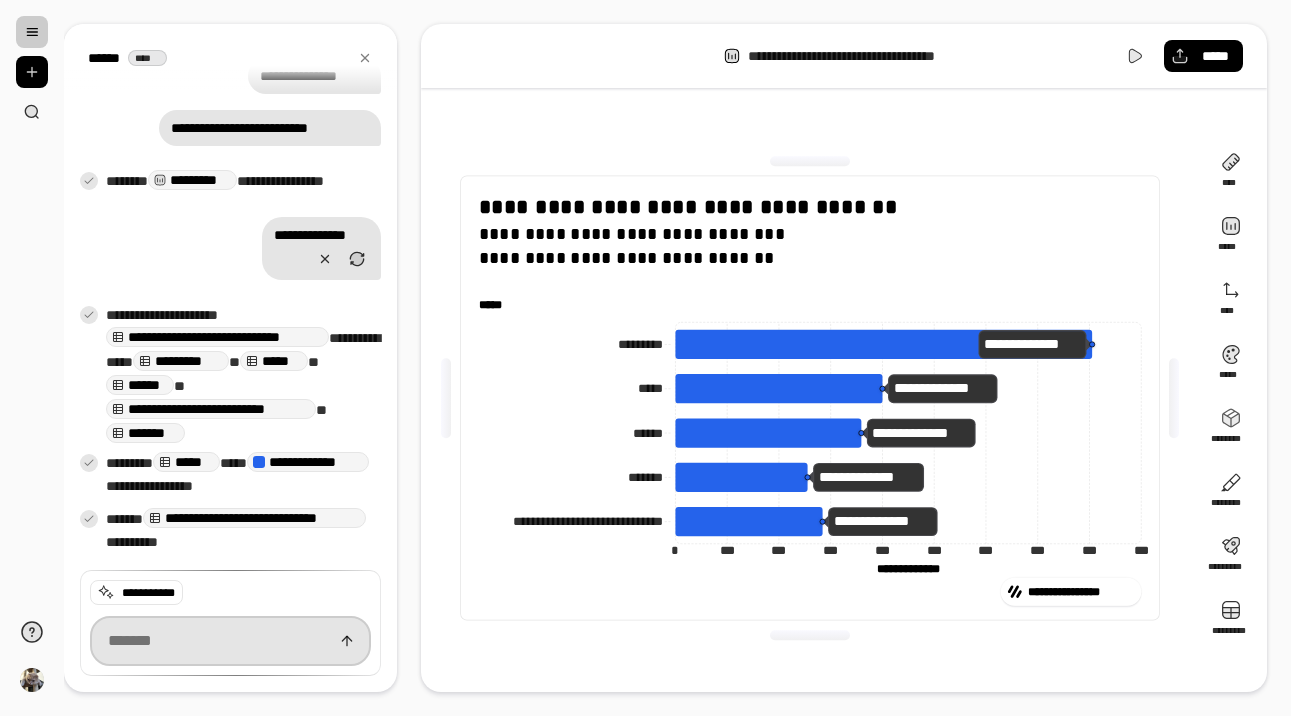 click at bounding box center [230, 641] 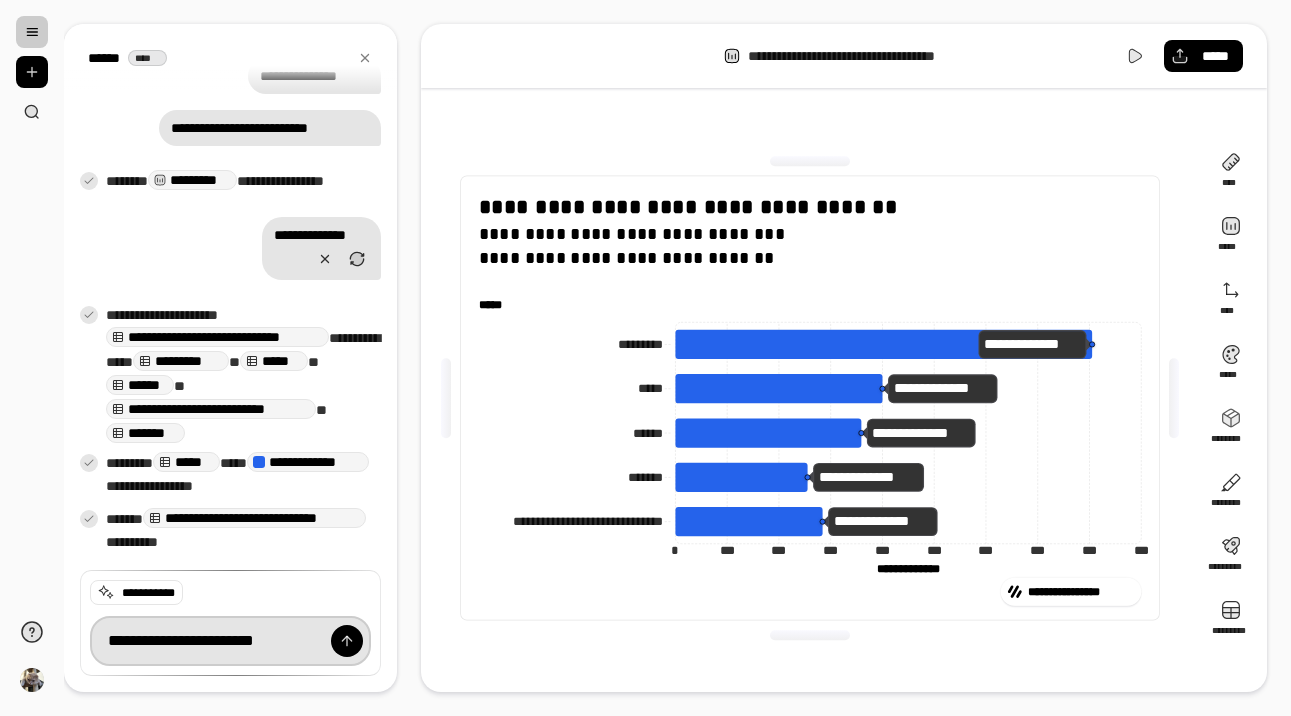 type on "**********" 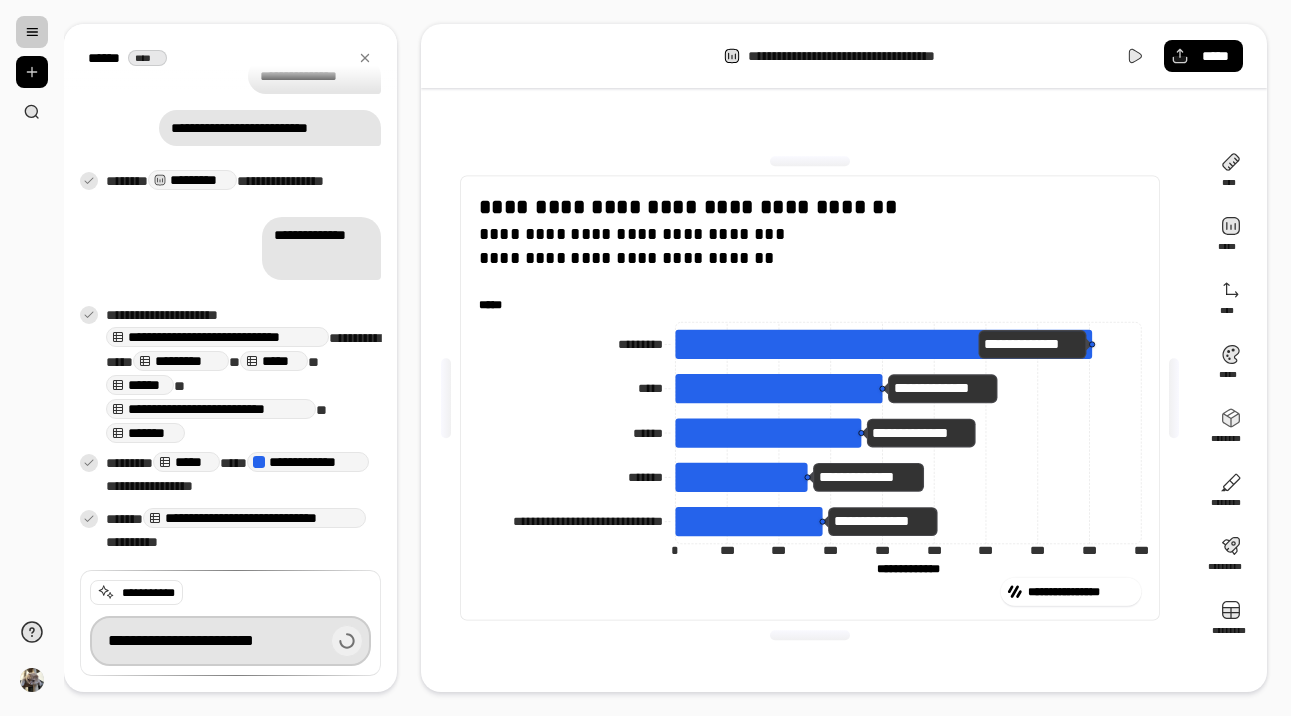 type 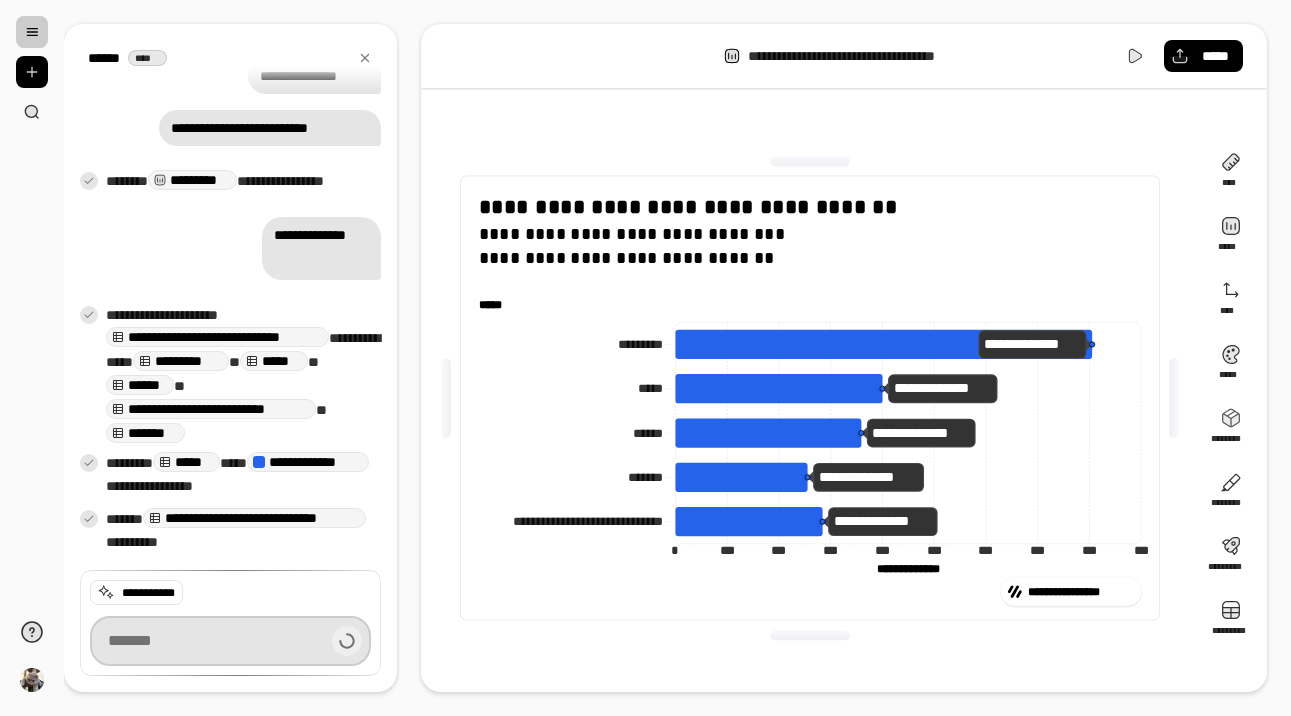 scroll, scrollTop: 1181, scrollLeft: 0, axis: vertical 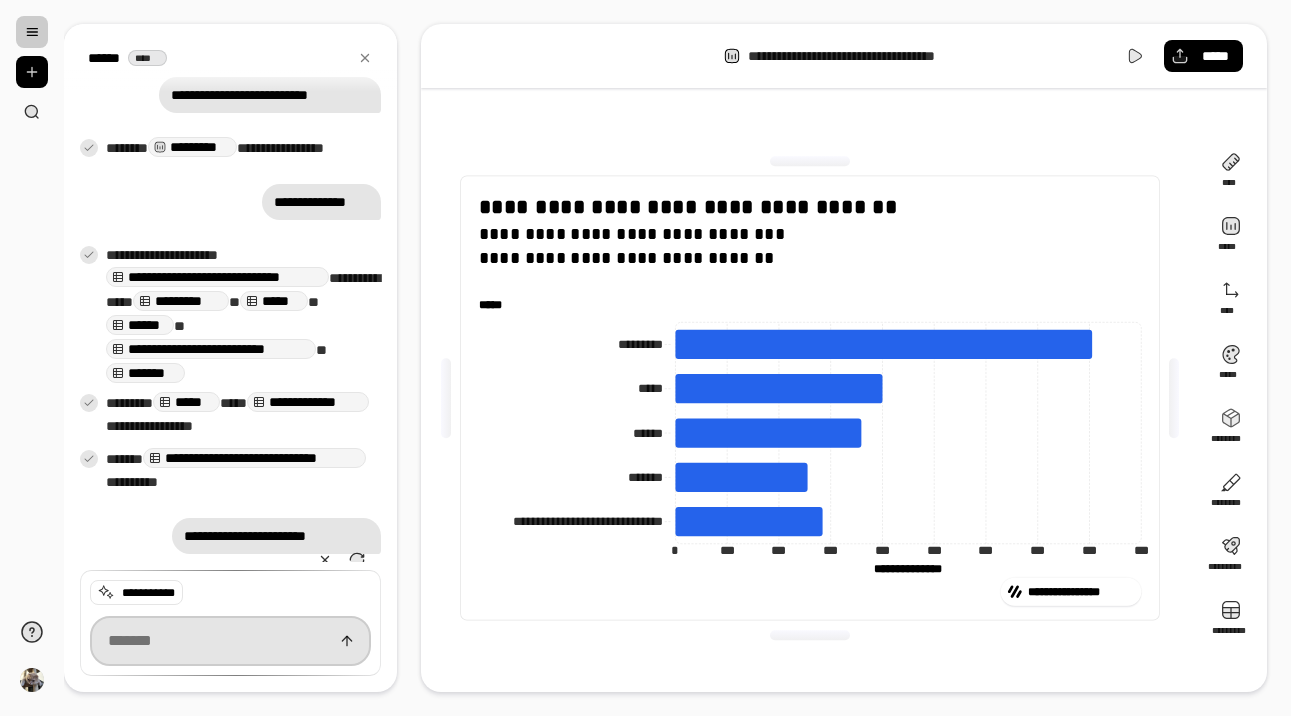type on "**********" 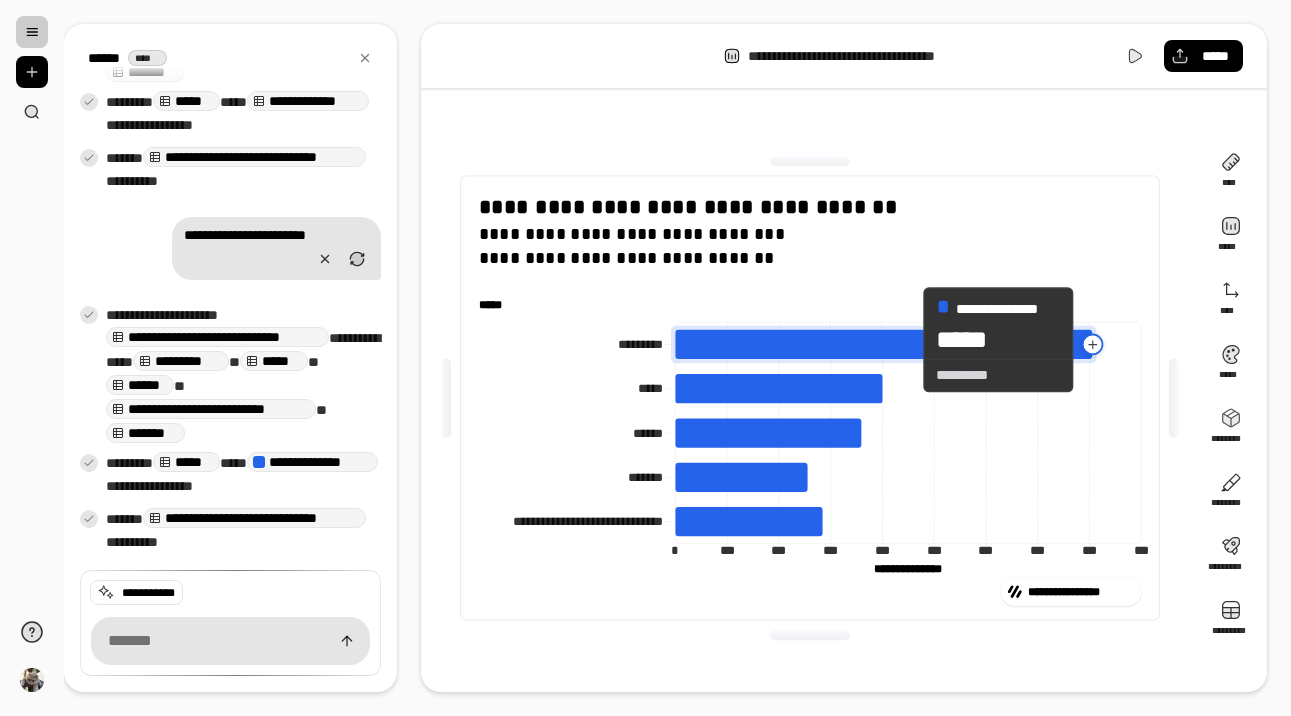 click 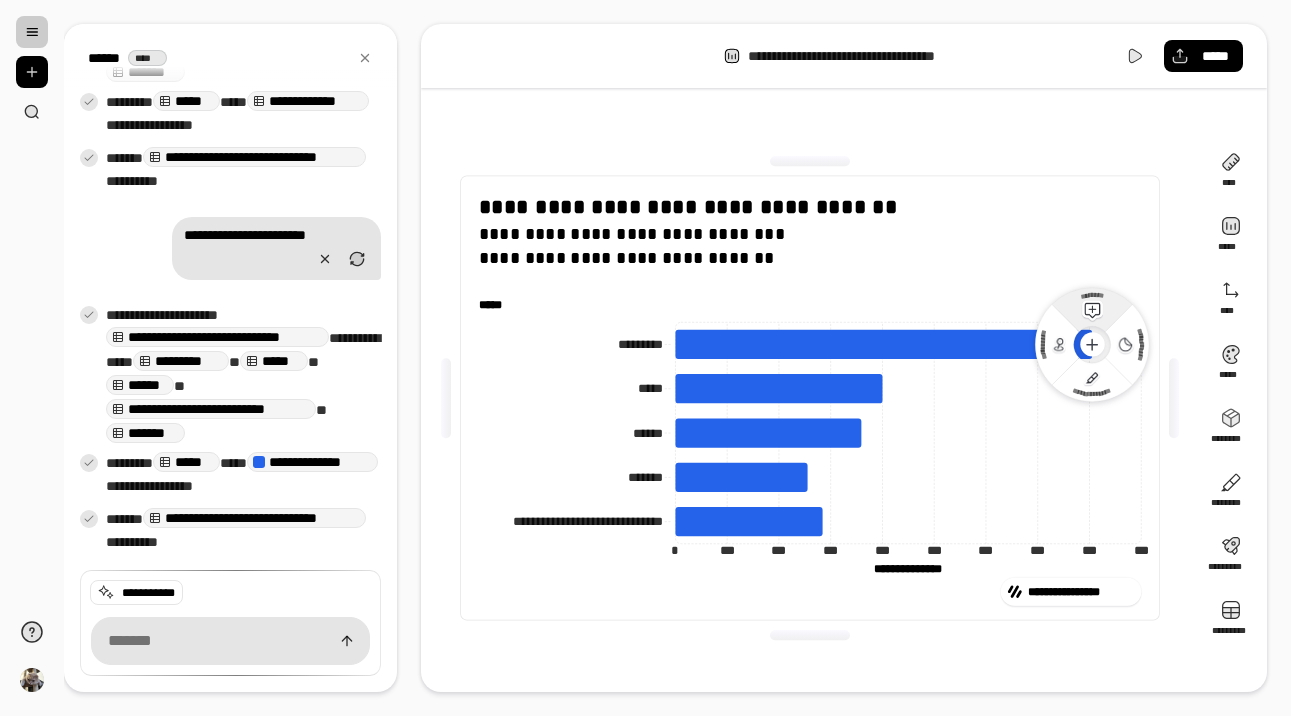 click 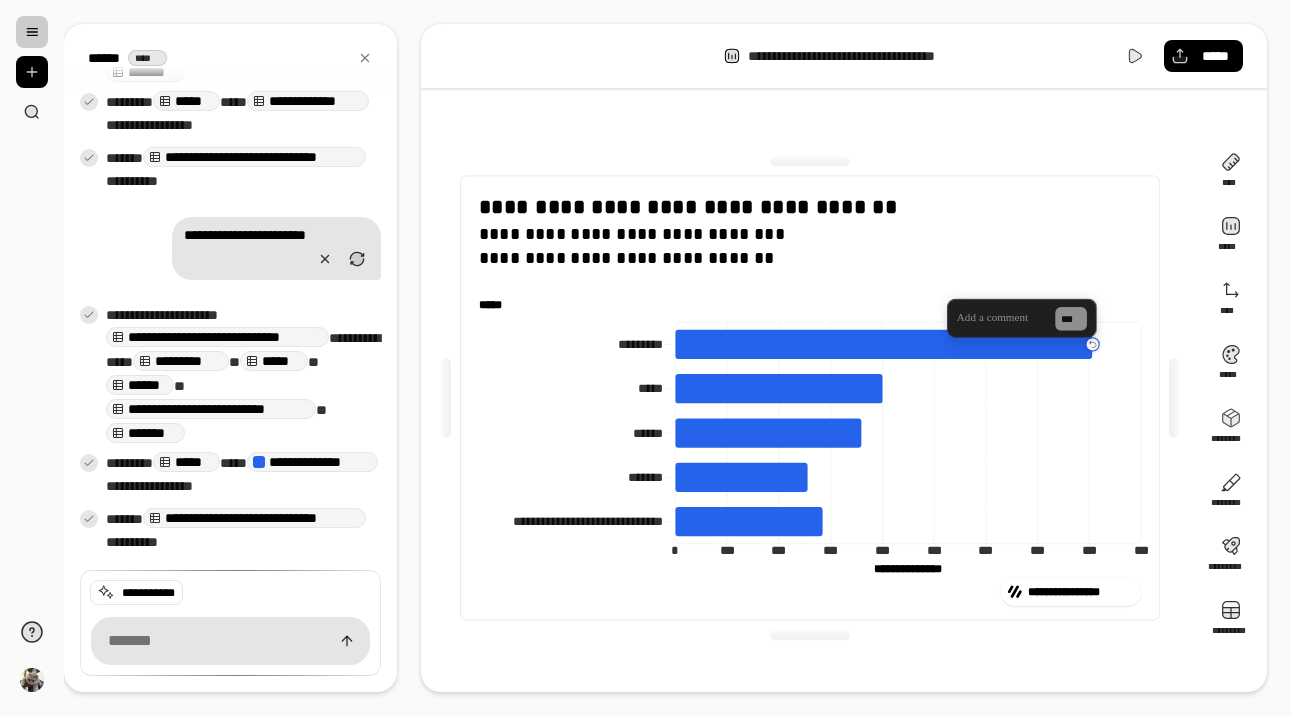 type 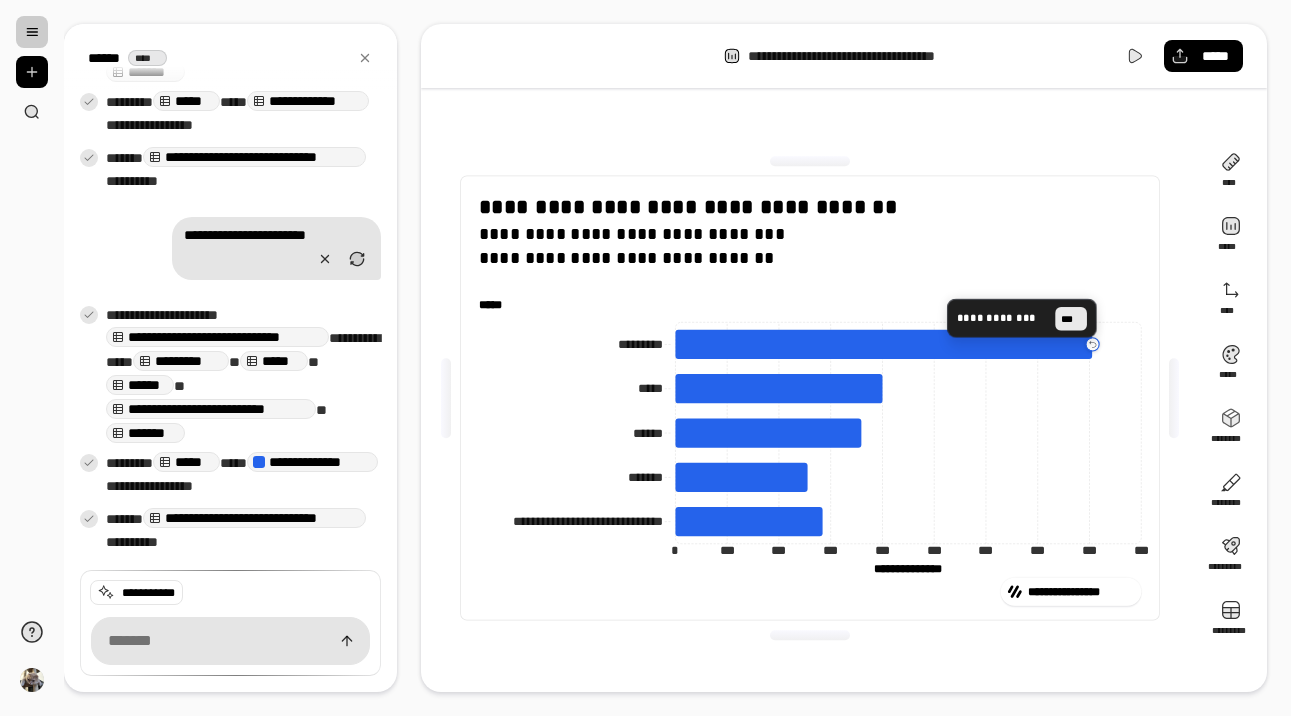 click on "***" at bounding box center (1071, 319) 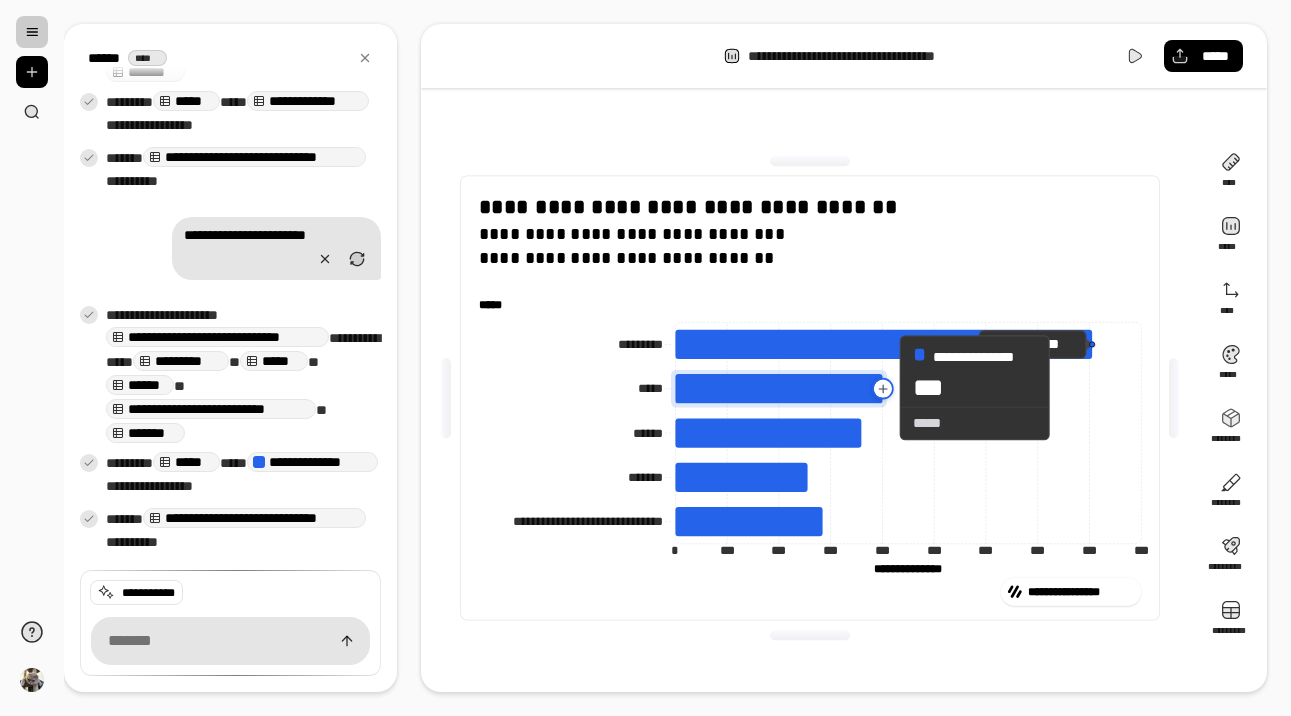 click 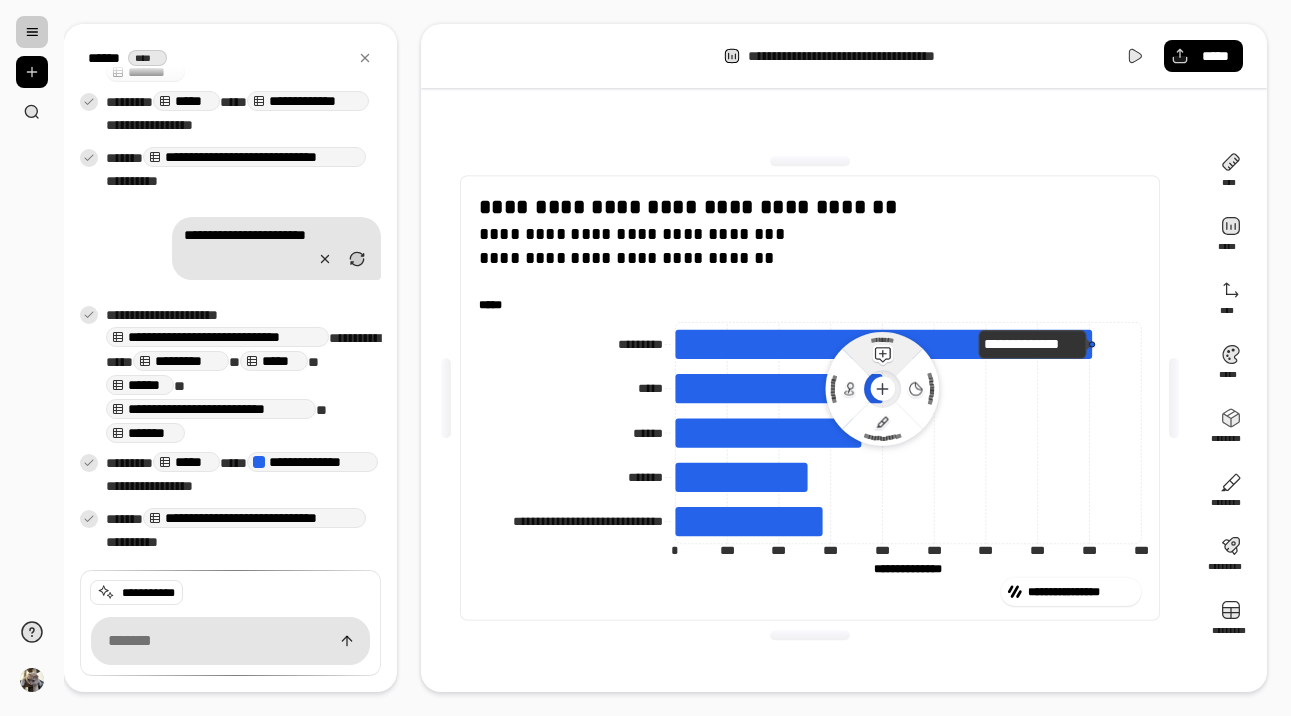 click 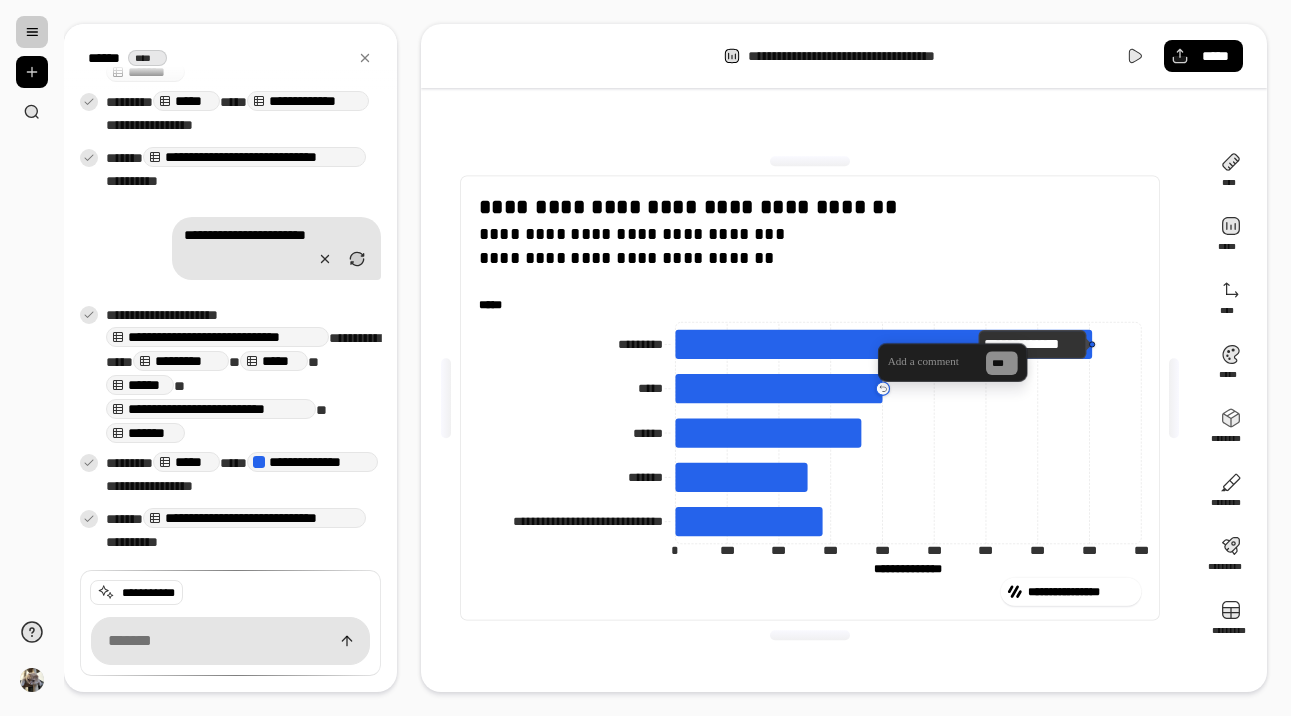 type 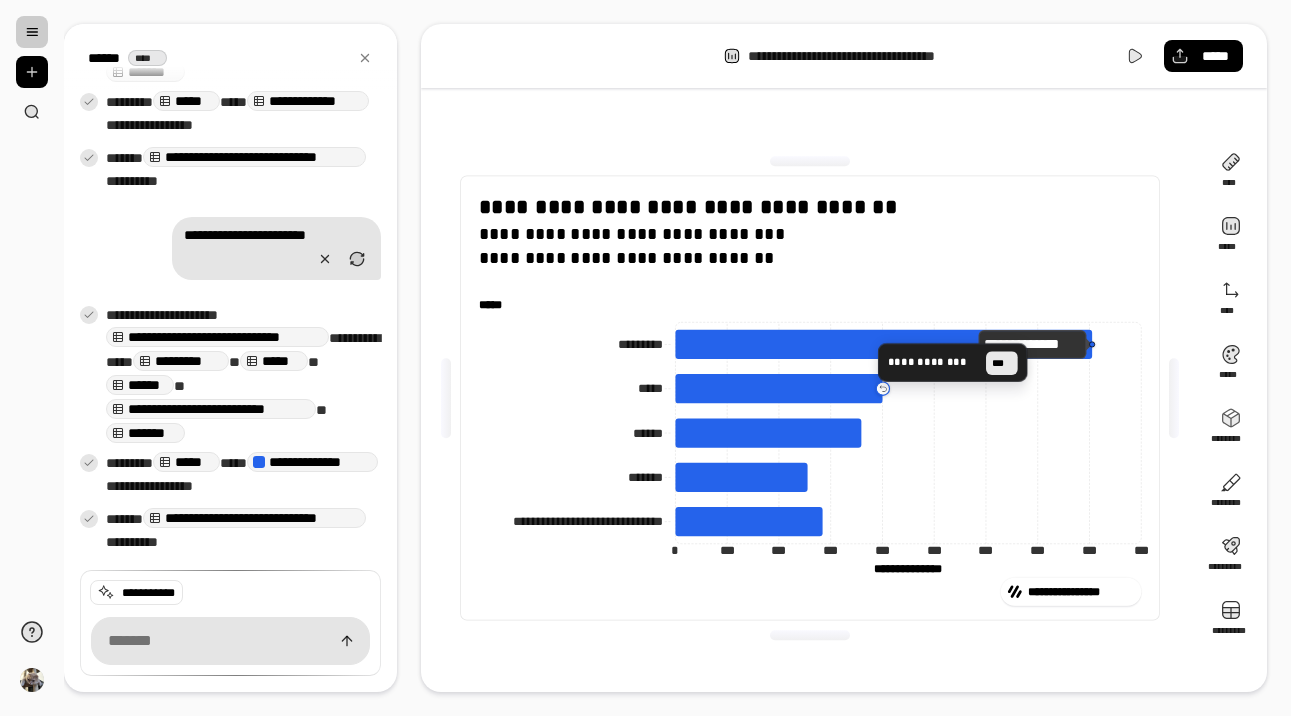 click on "***" at bounding box center (1002, 363) 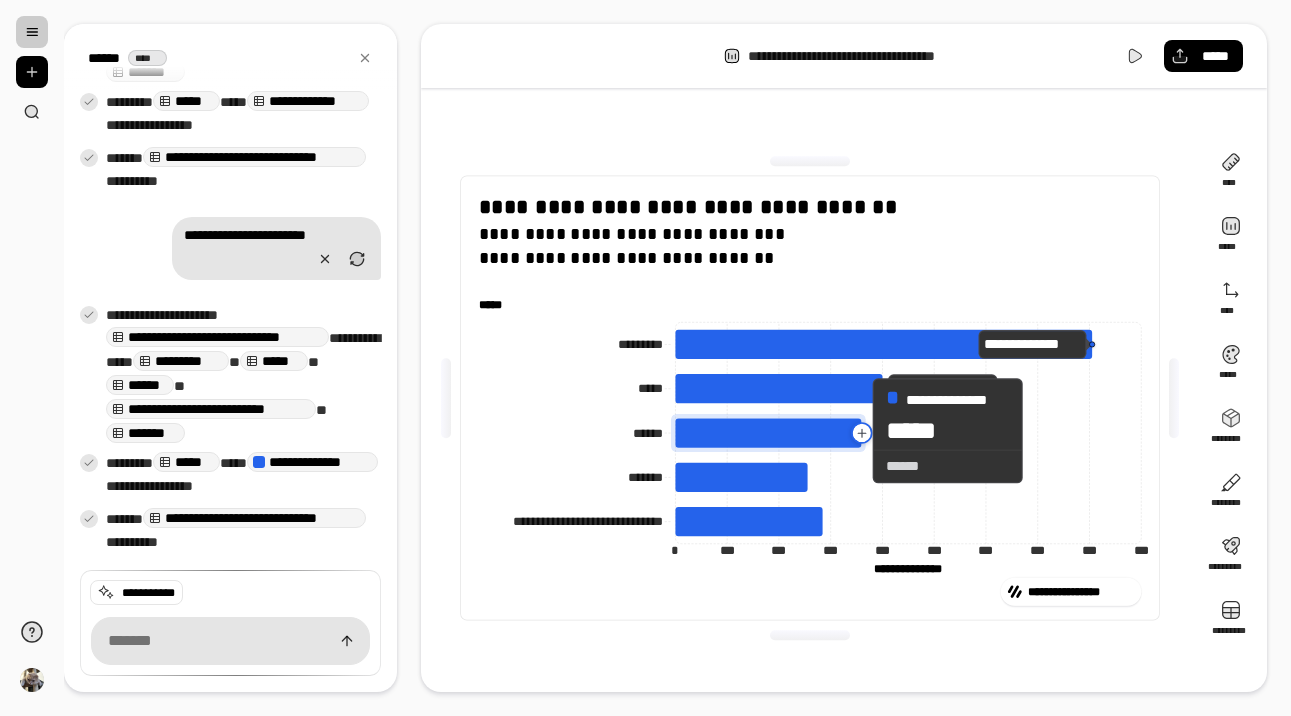 click 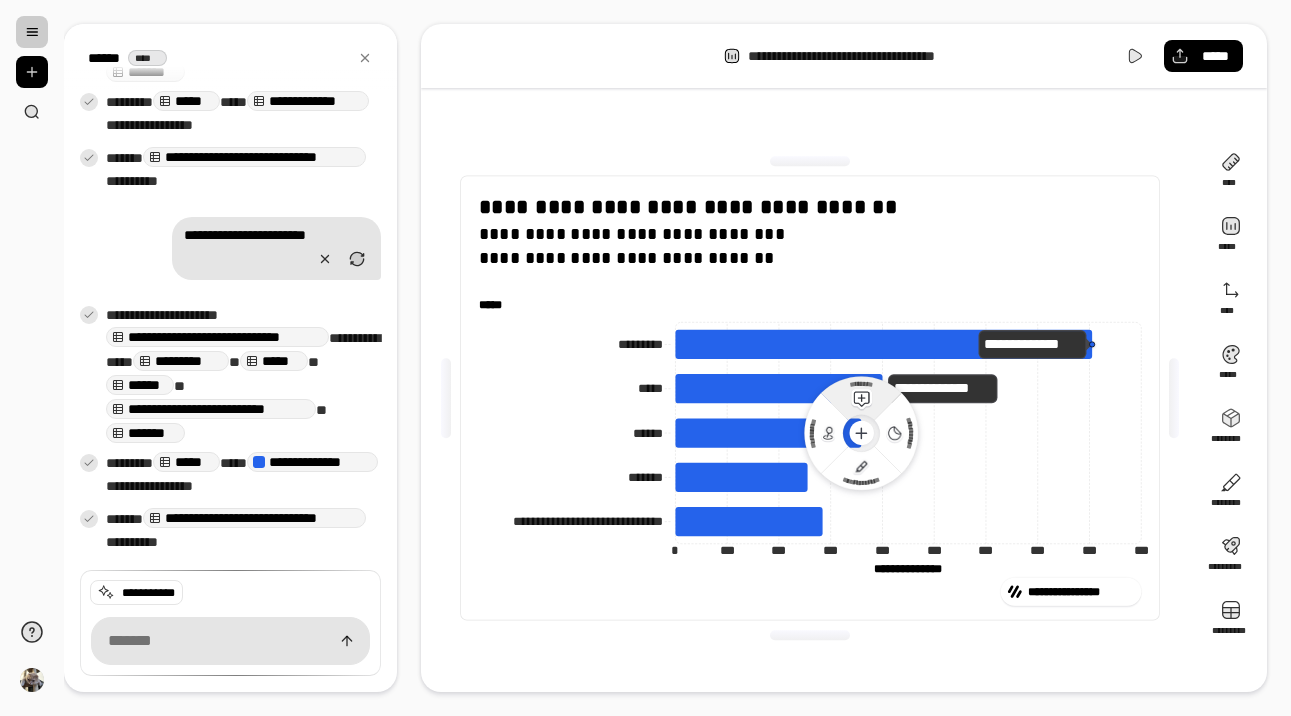 click 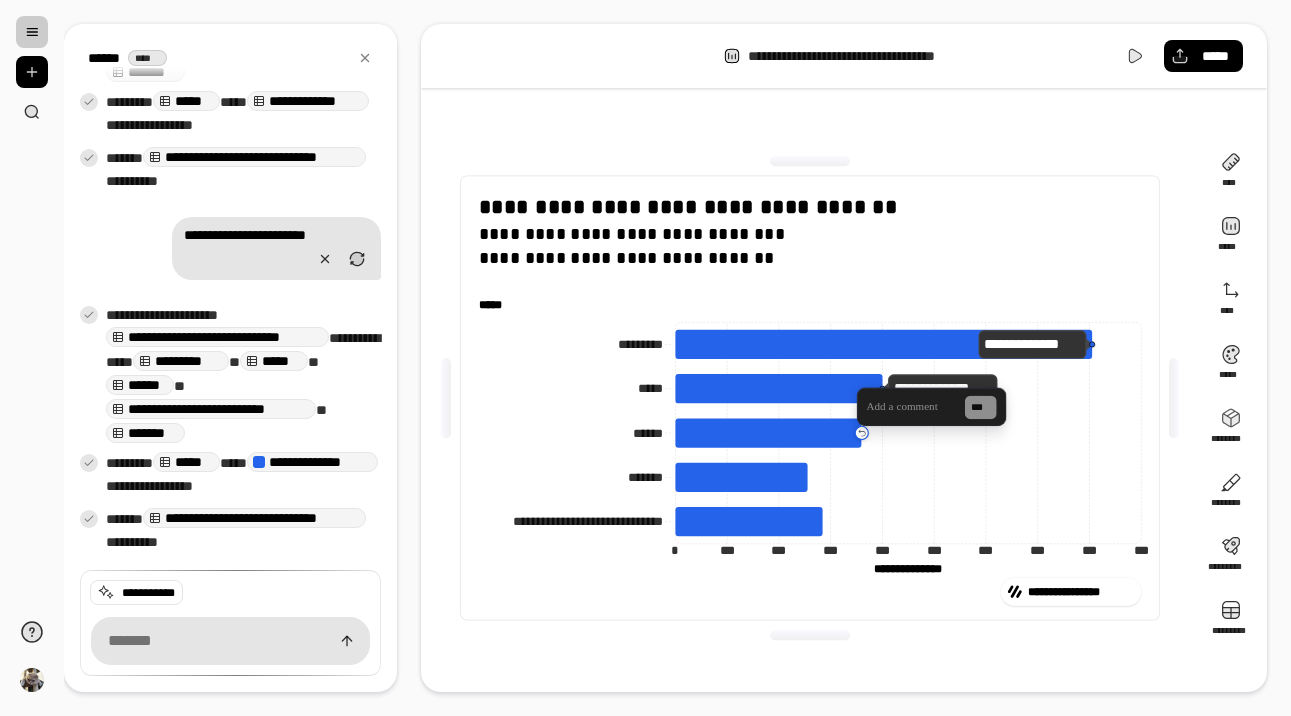 type 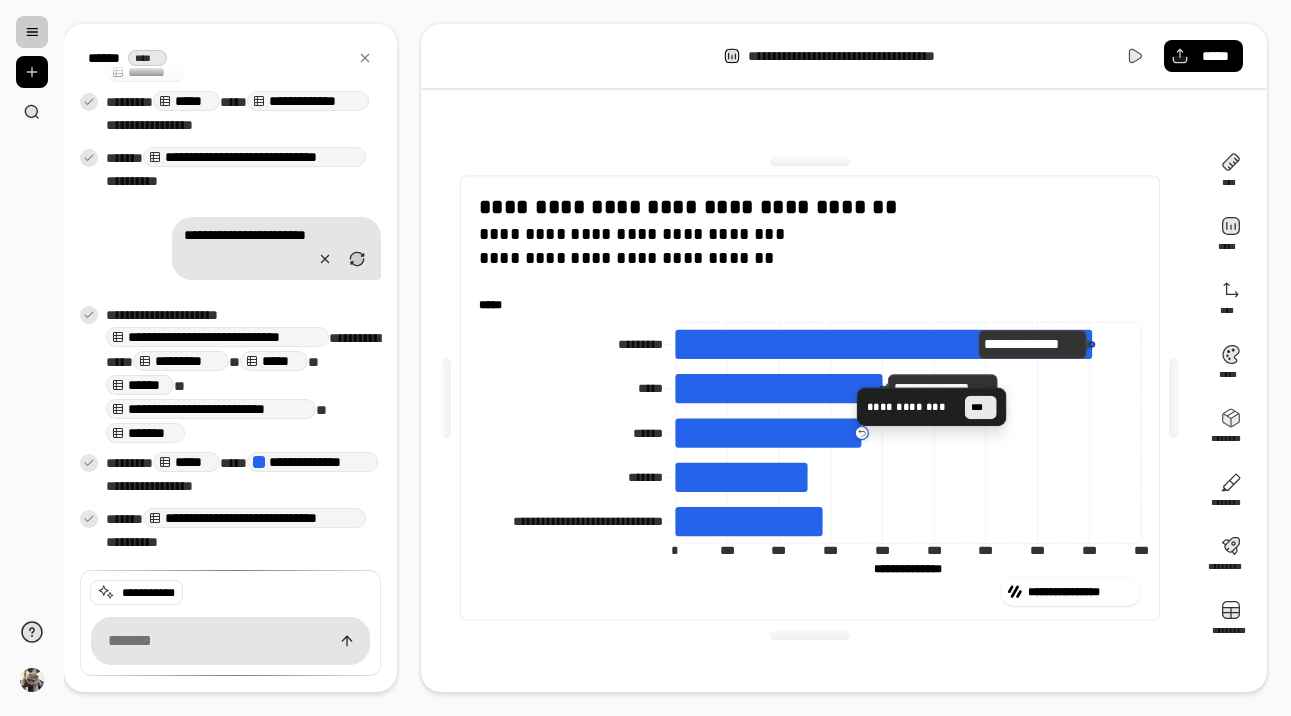 click on "***" at bounding box center (981, 407) 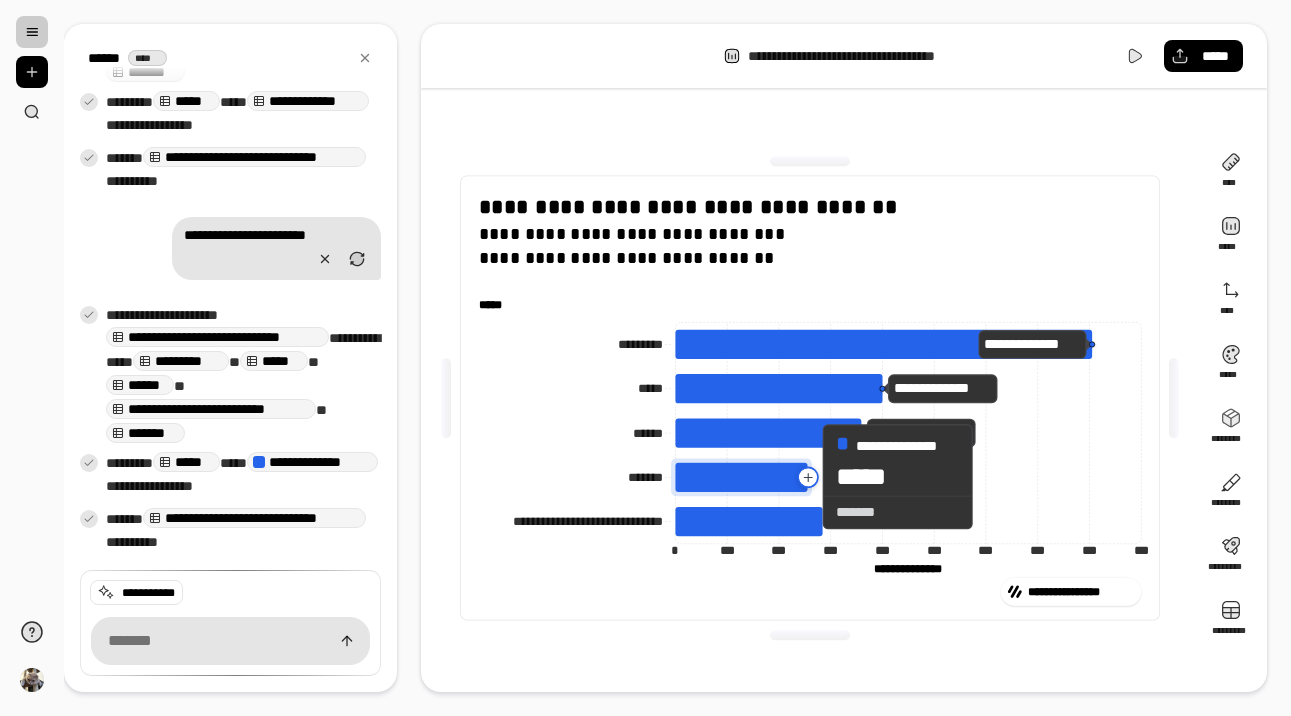 click 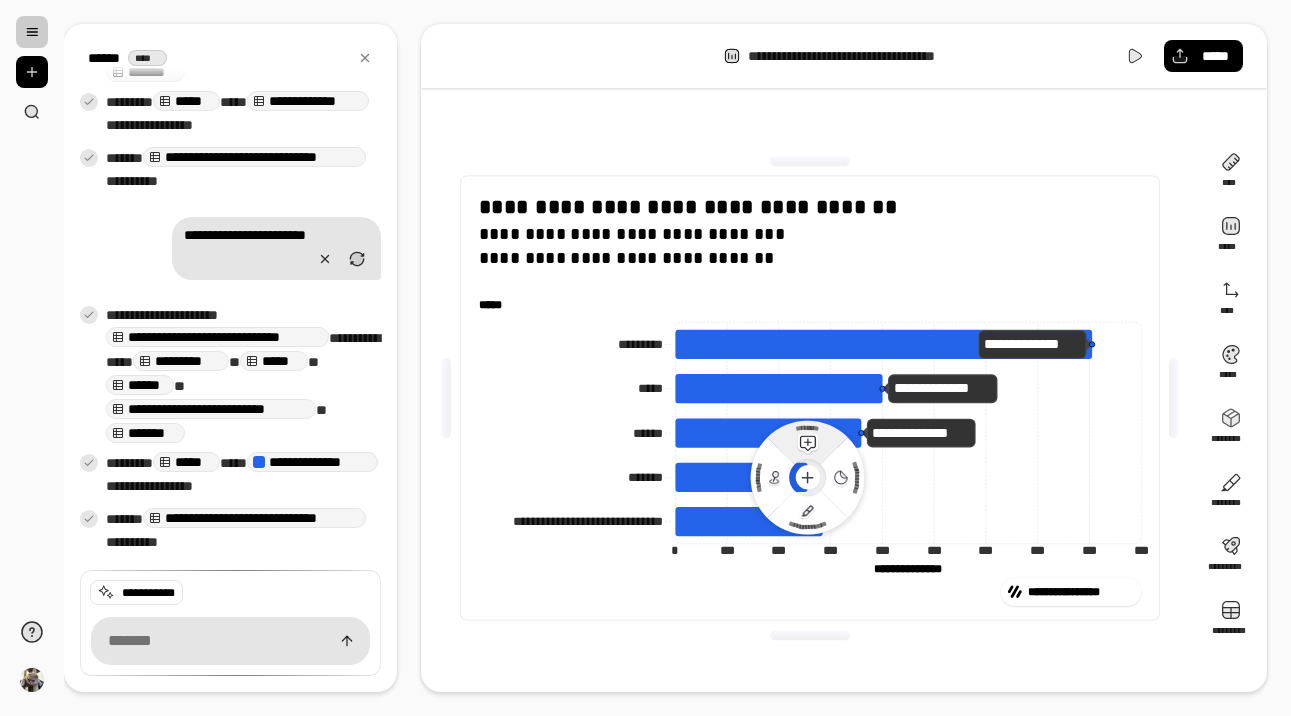 click 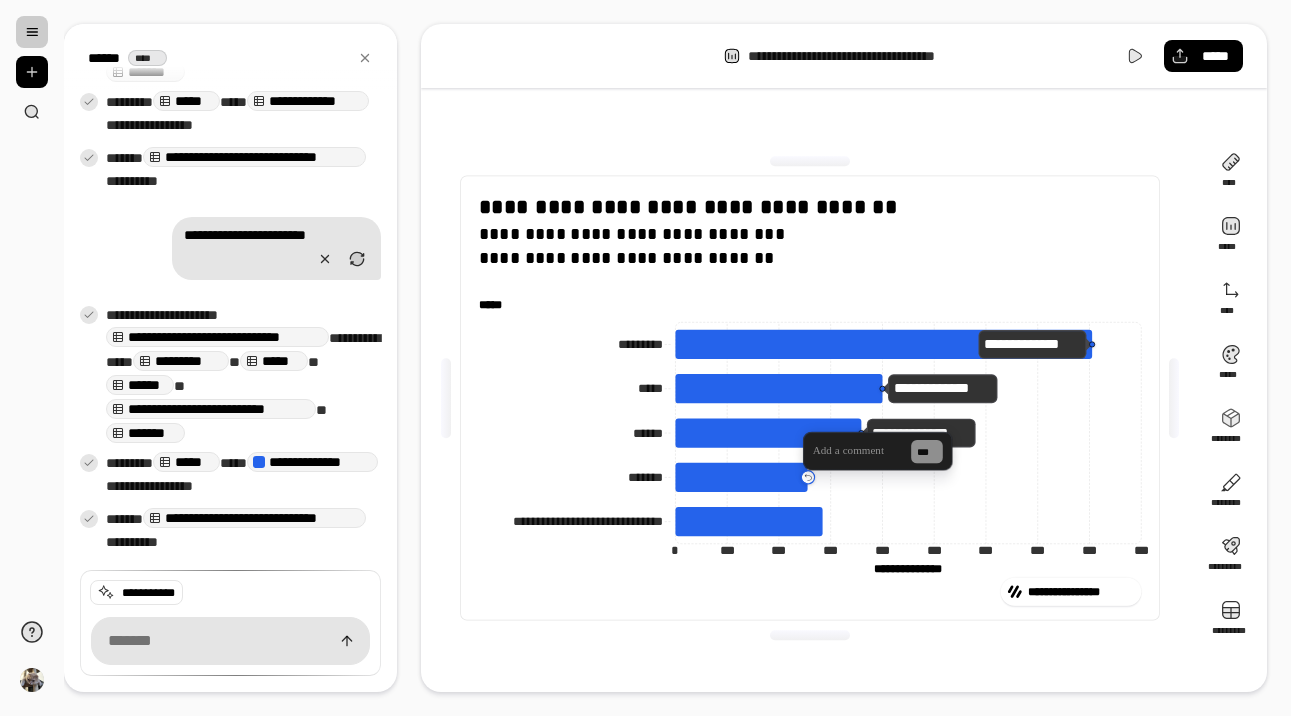 click at bounding box center (857, 450) 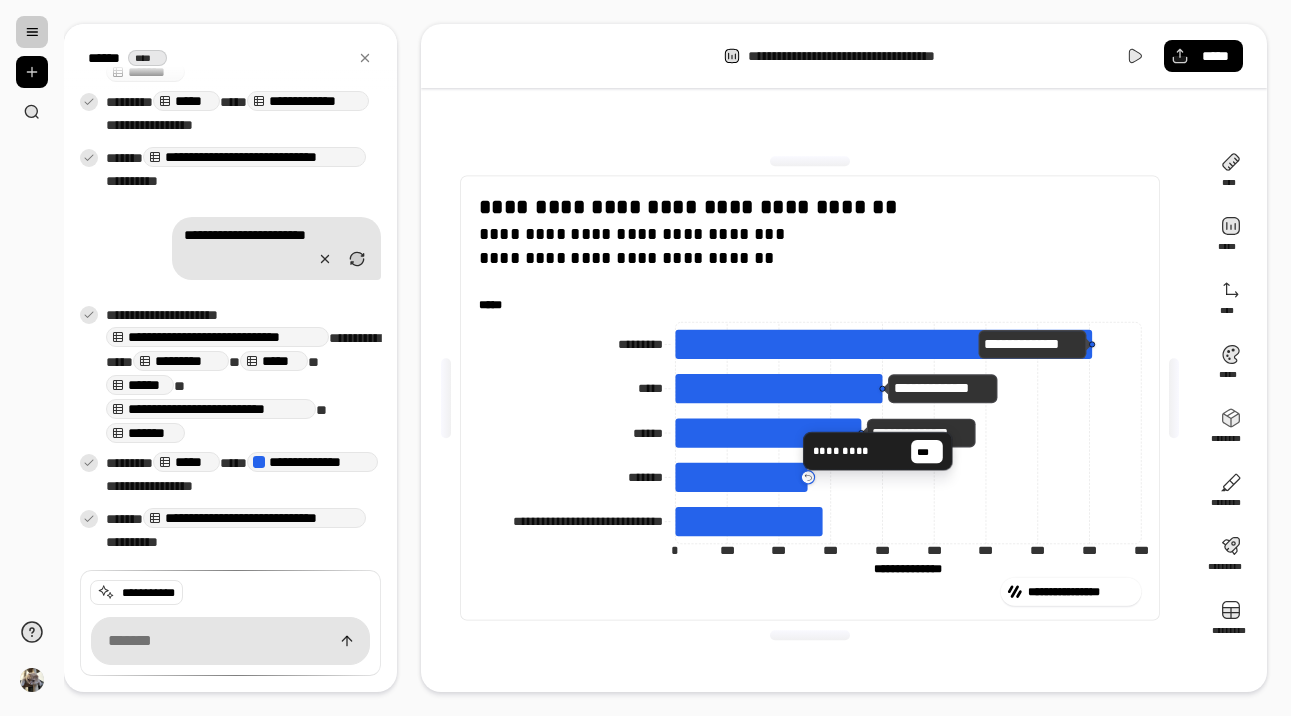 scroll, scrollTop: 0, scrollLeft: 0, axis: both 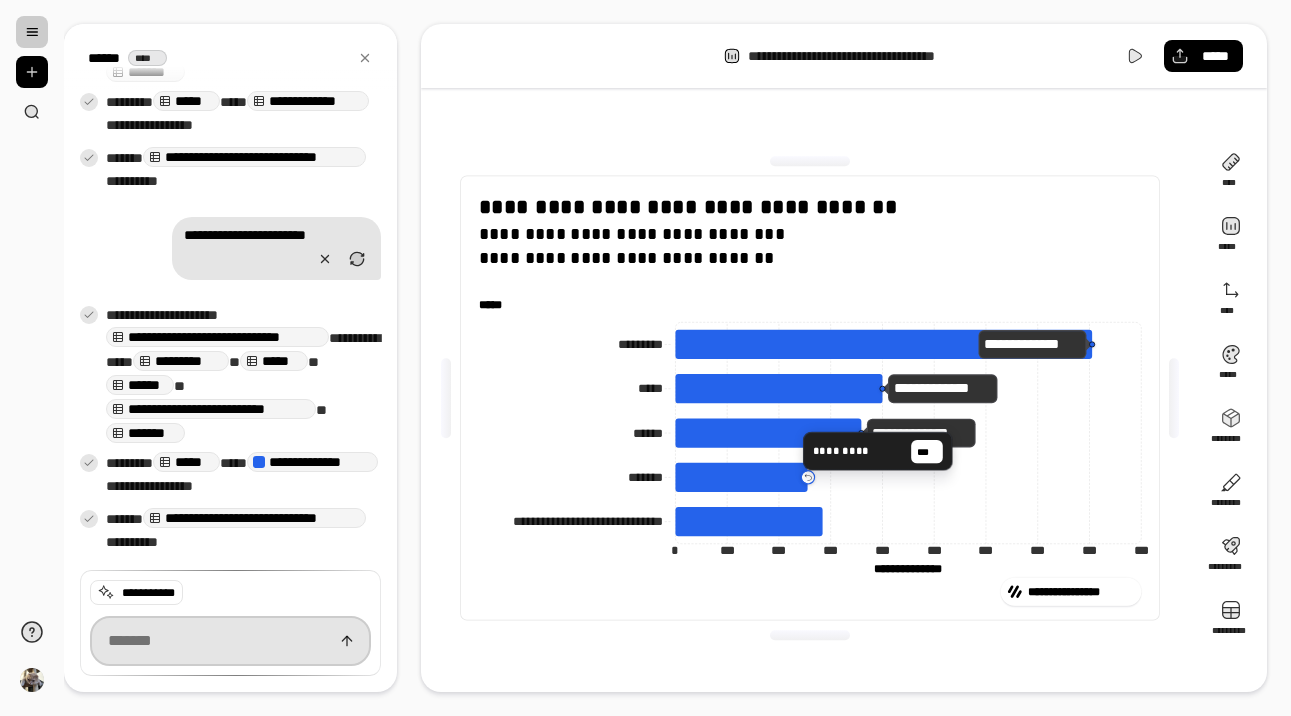 click at bounding box center (230, 641) 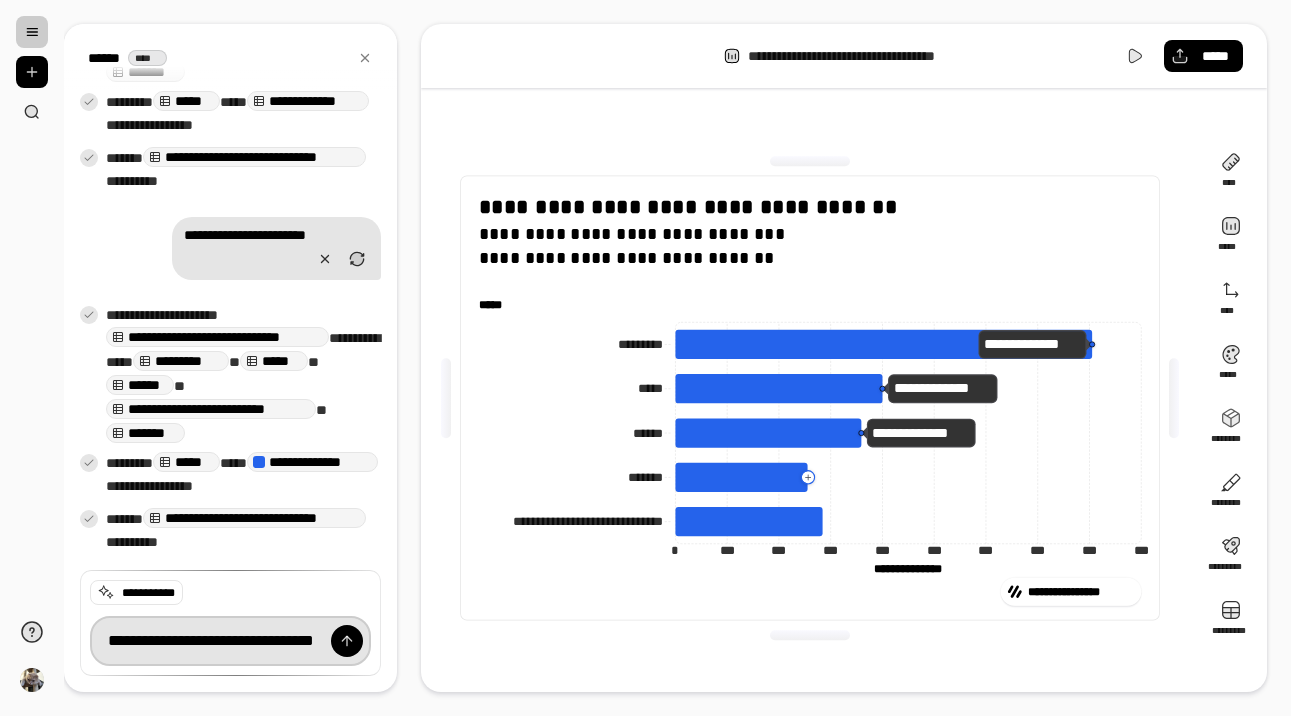 type on "**********" 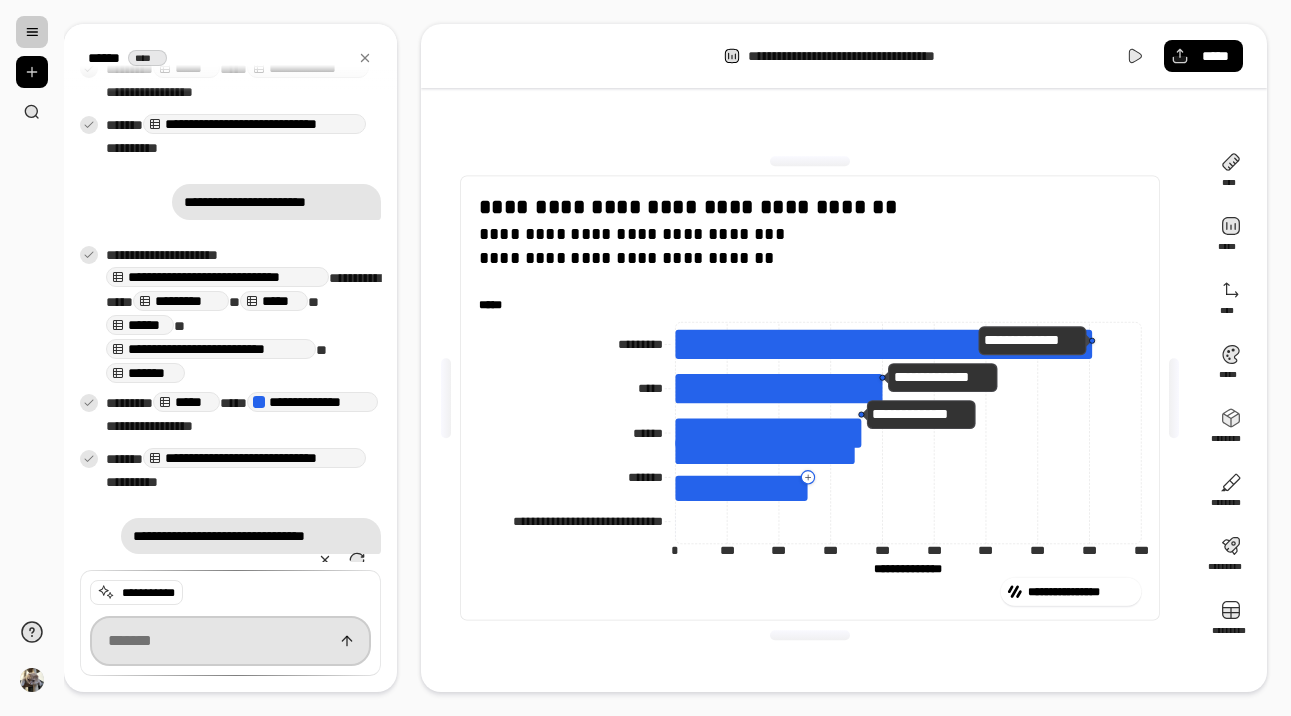scroll, scrollTop: 1816, scrollLeft: 0, axis: vertical 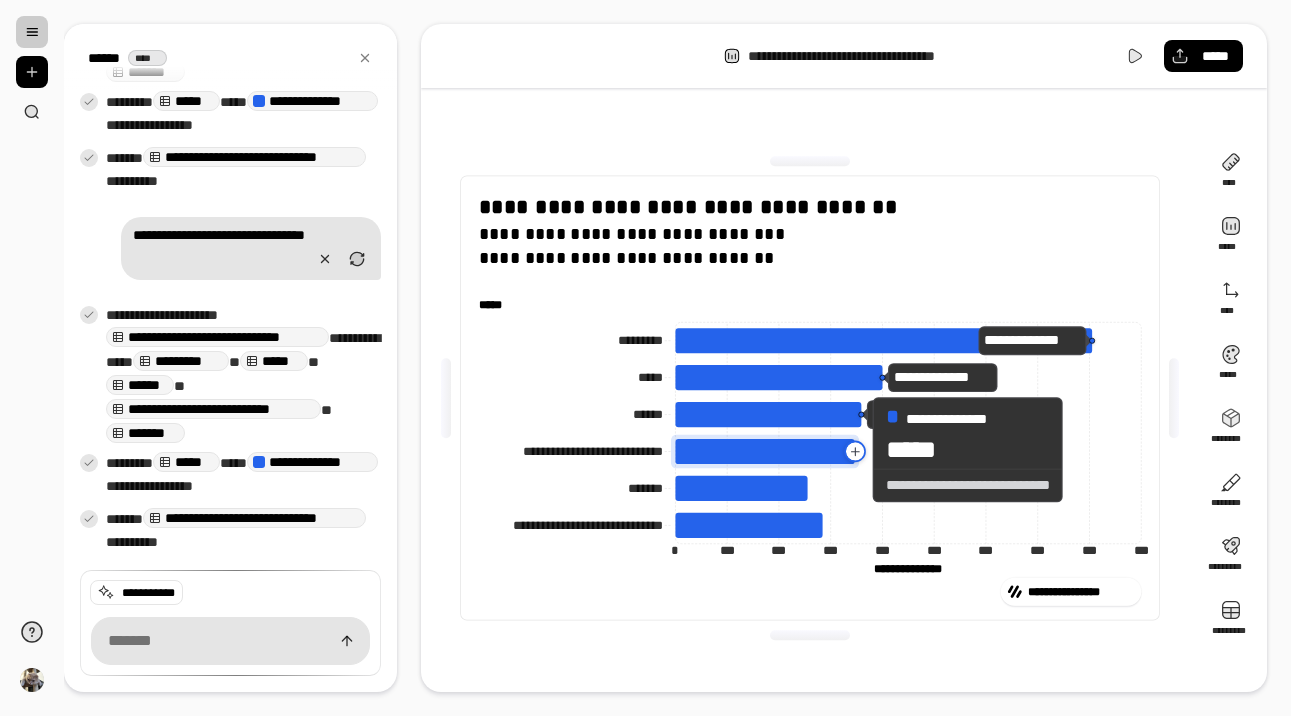 click 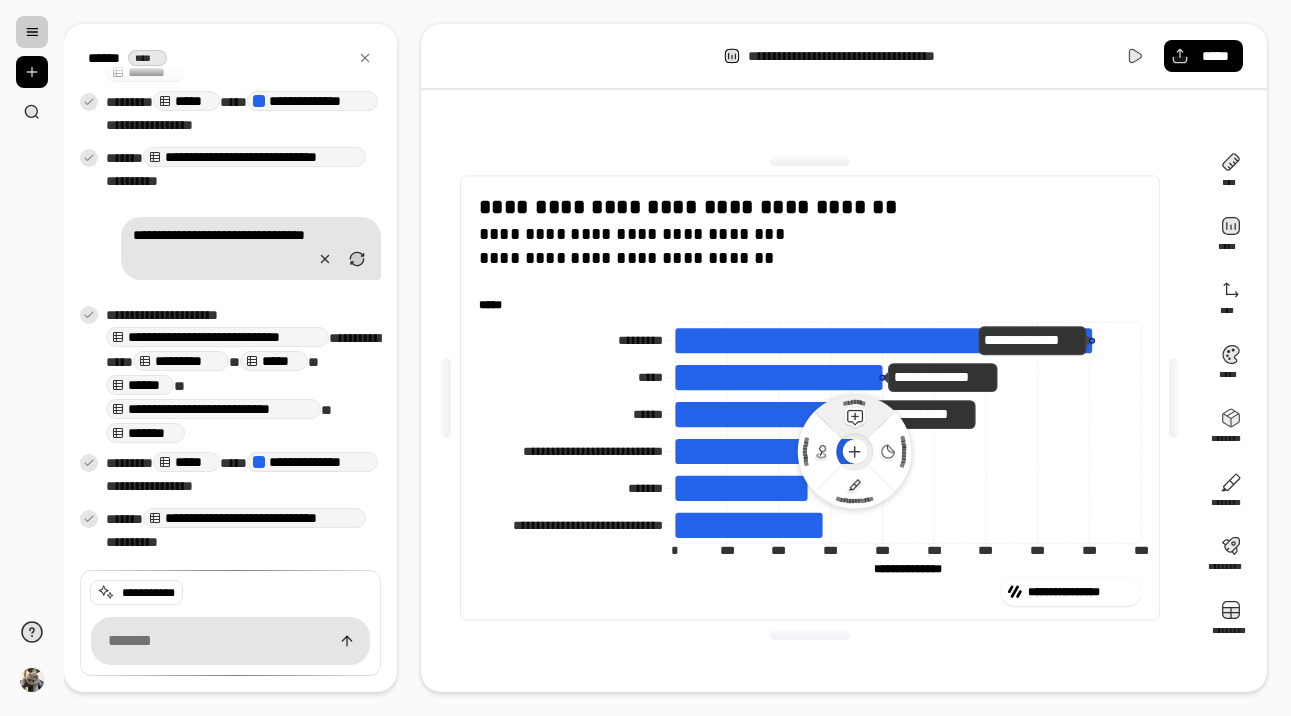click 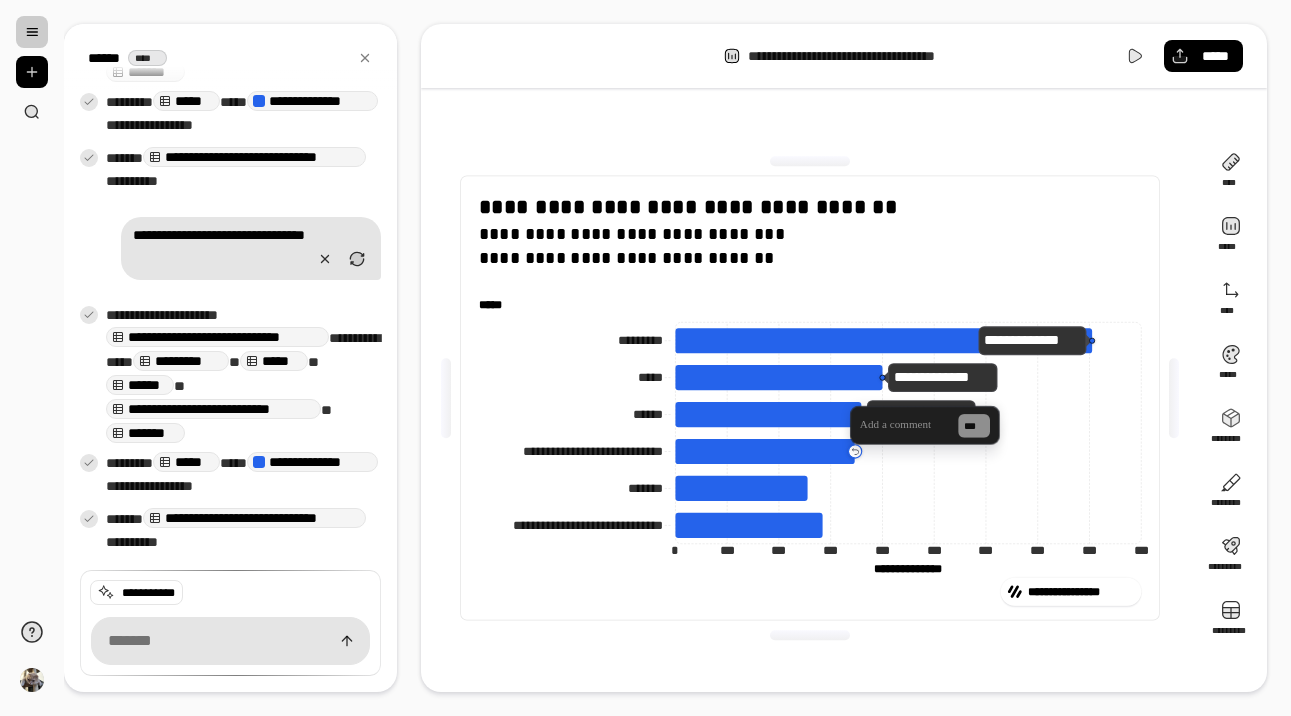 type 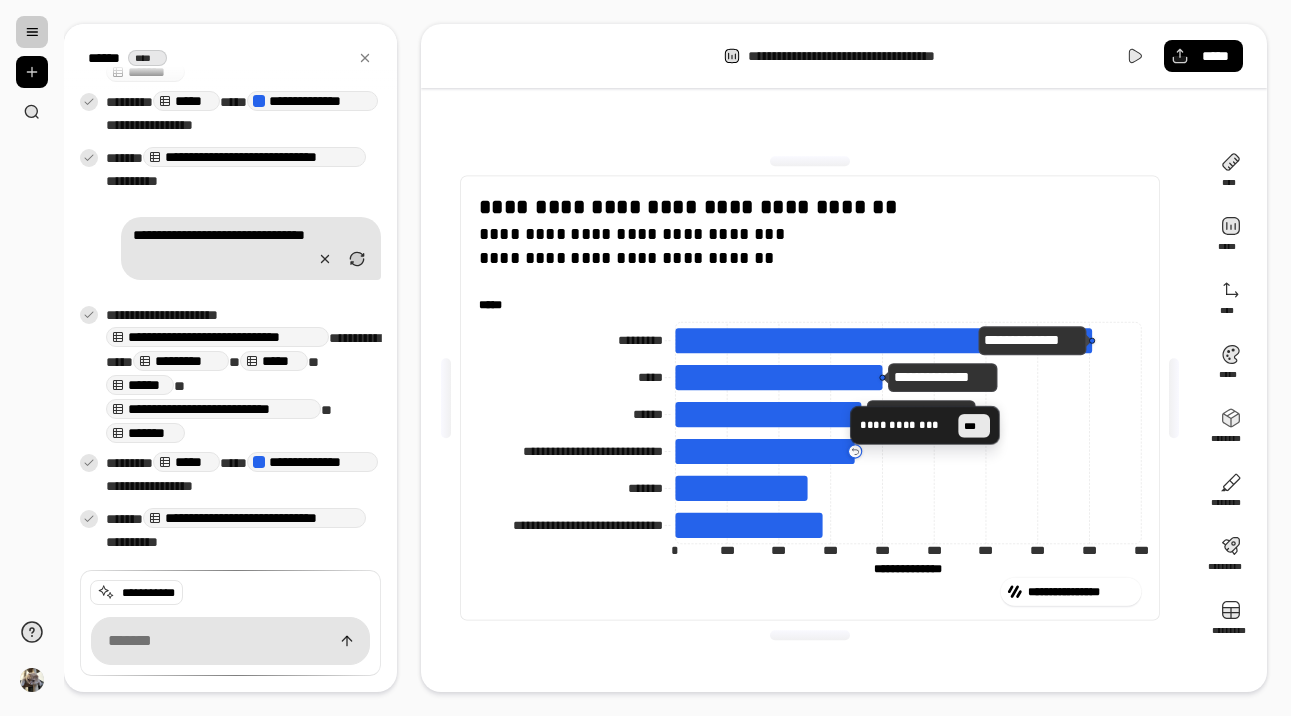 click on "***" at bounding box center (974, 426) 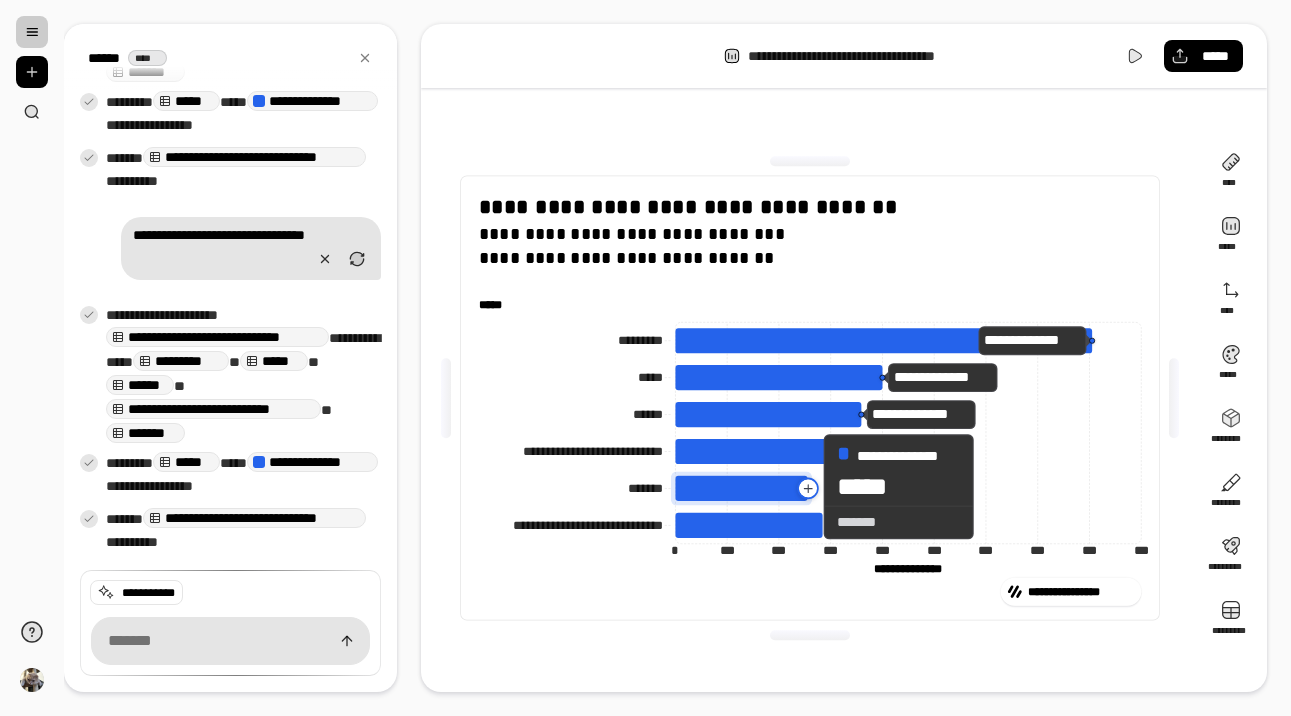 click 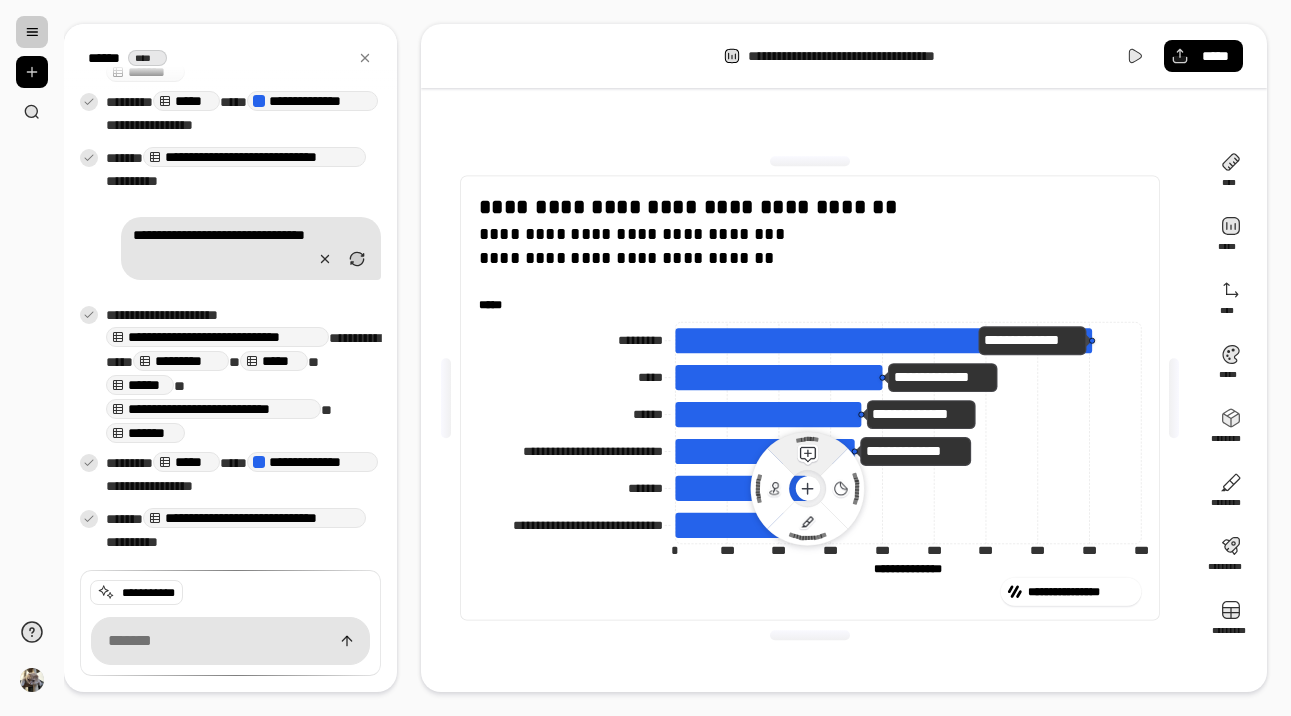 click 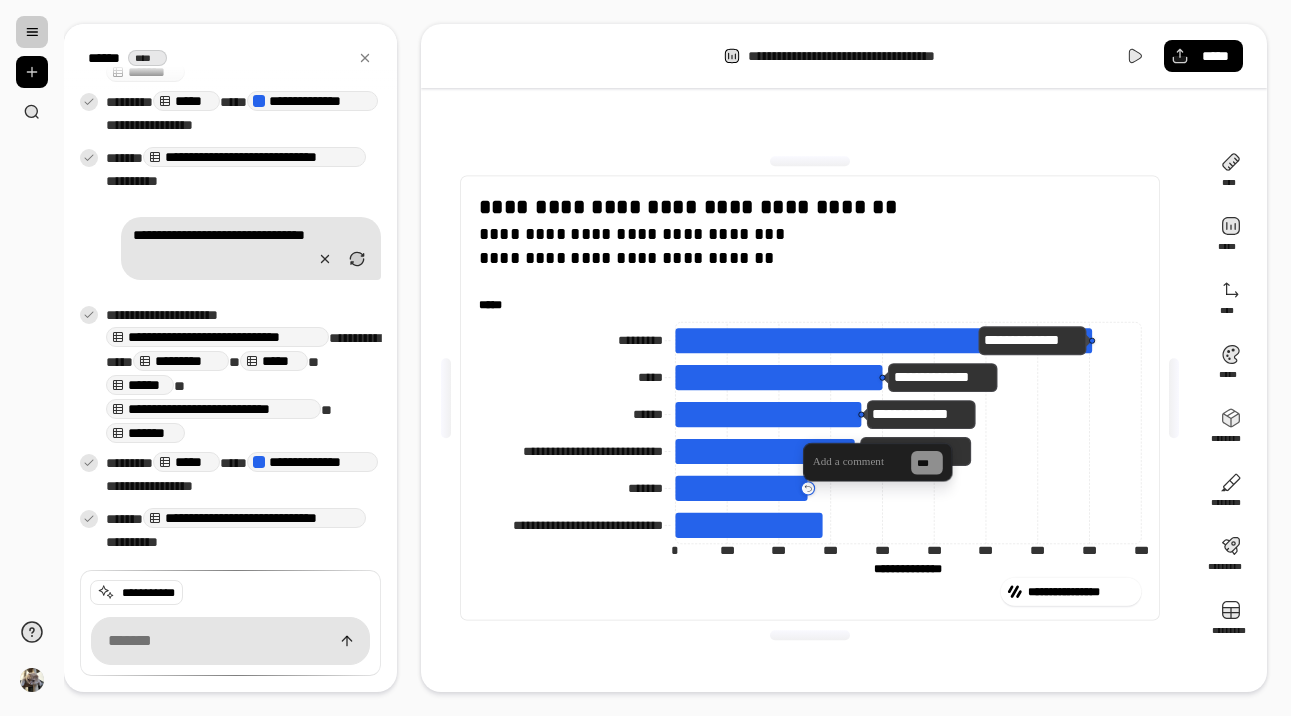 type 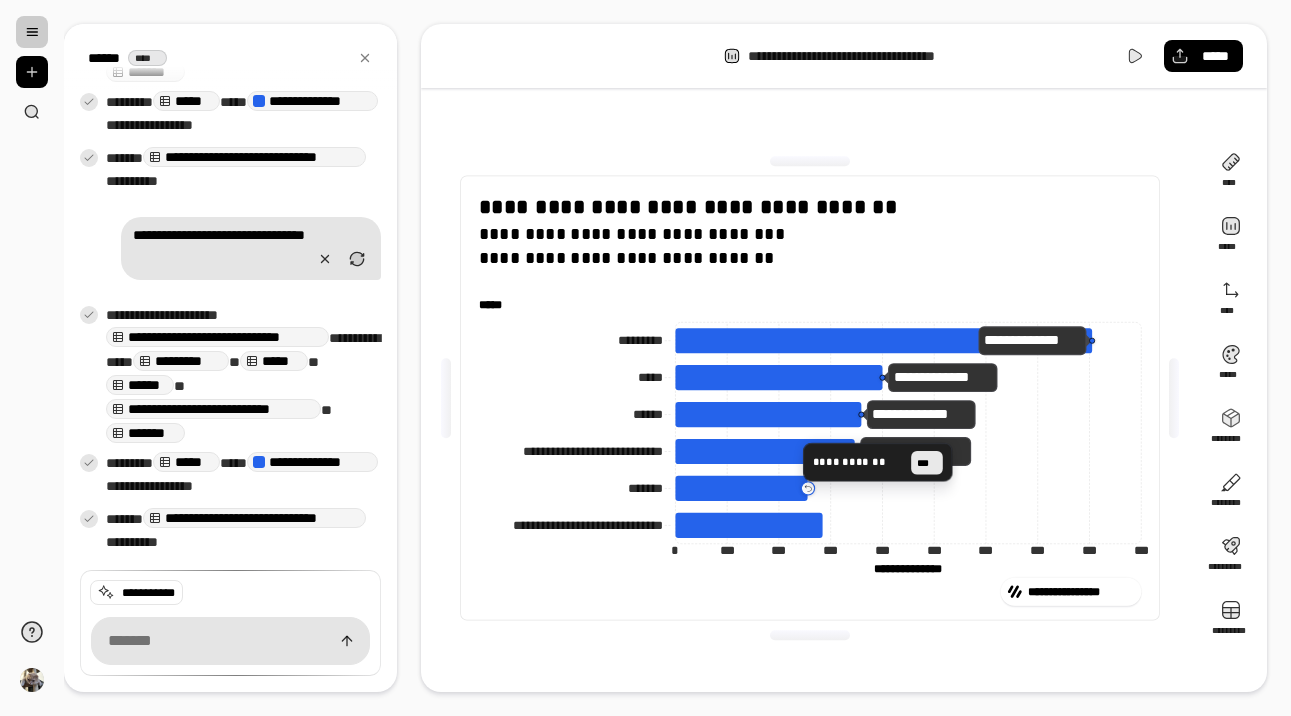 click on "***" at bounding box center [927, 463] 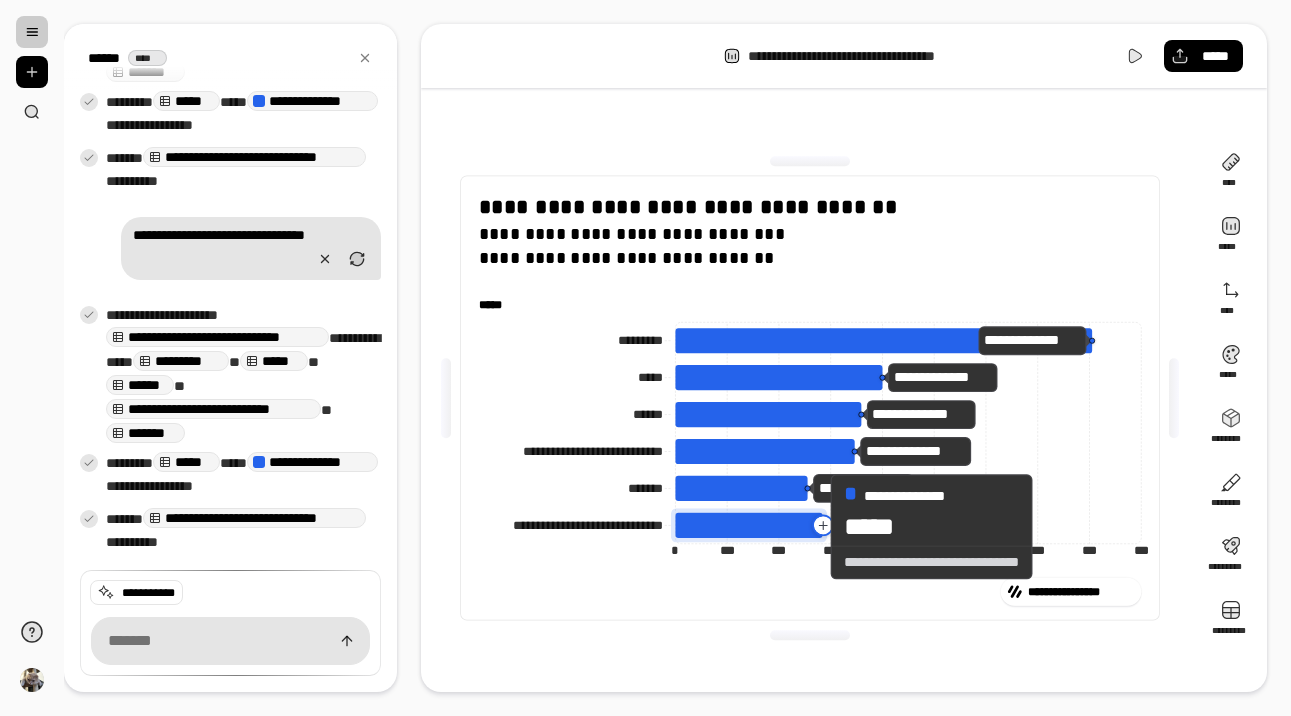 click 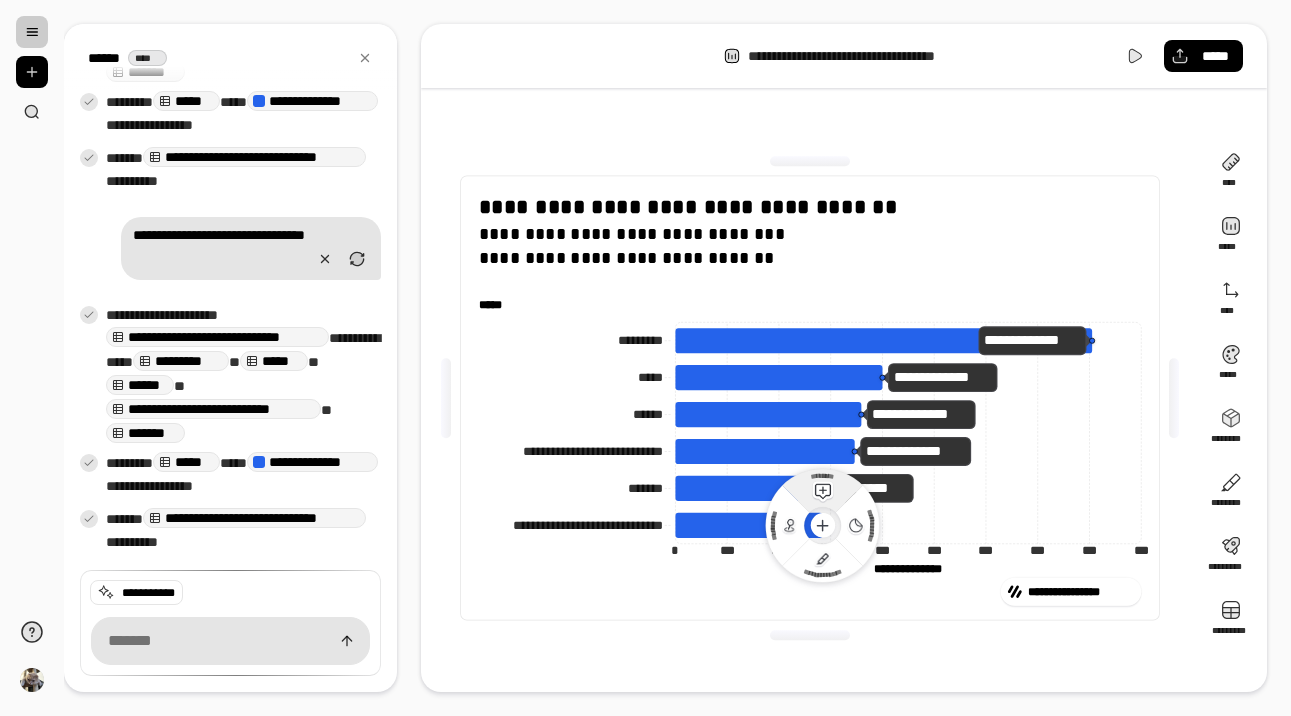 click 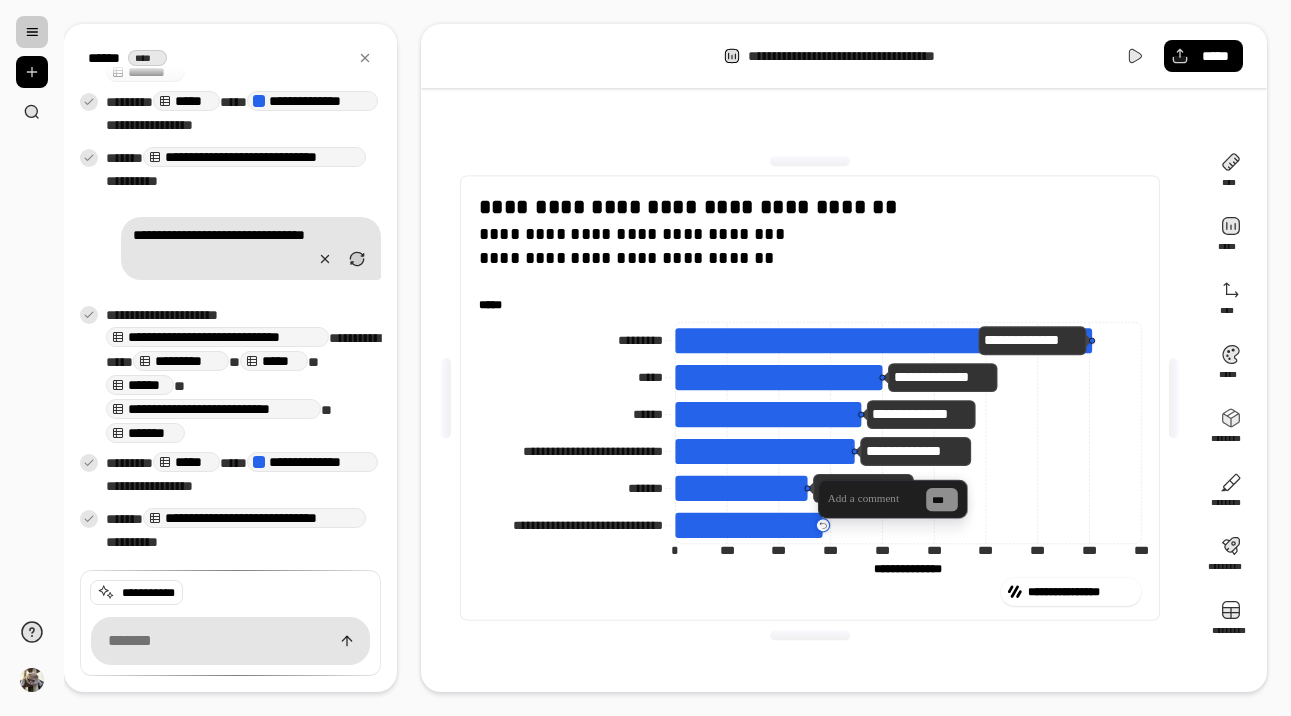 type 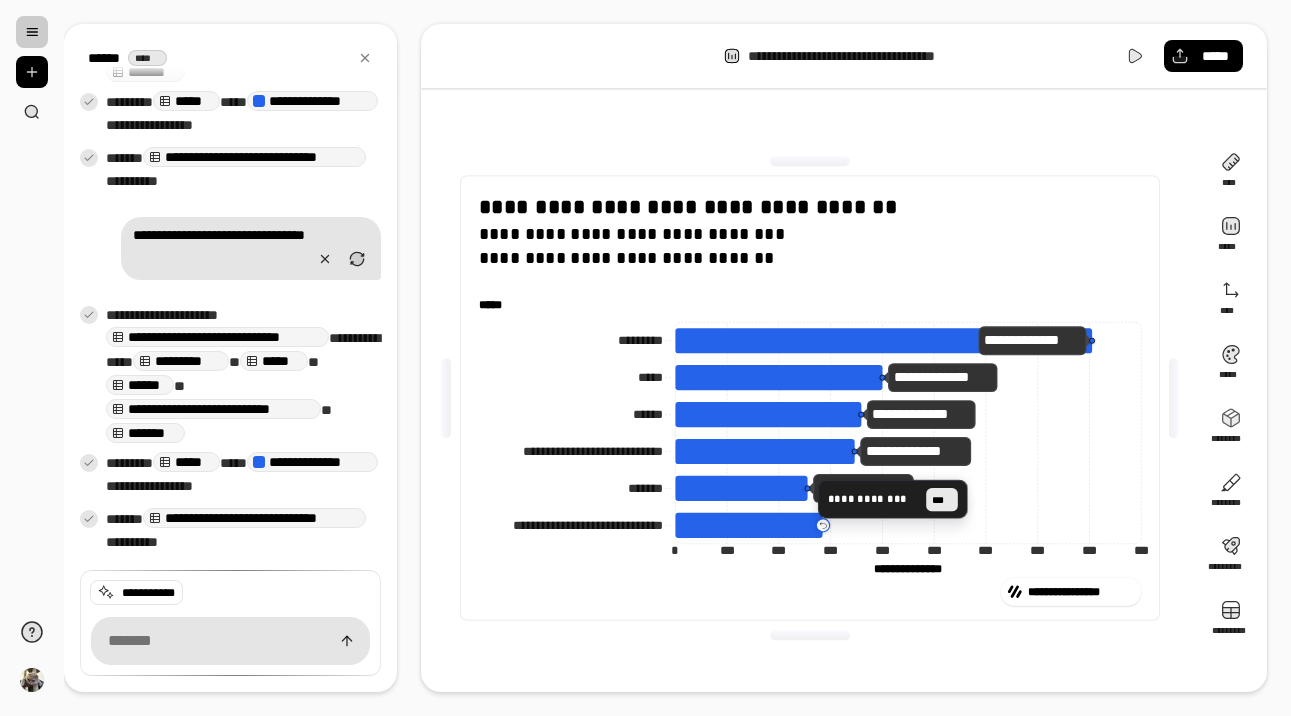 click on "***" at bounding box center [942, 500] 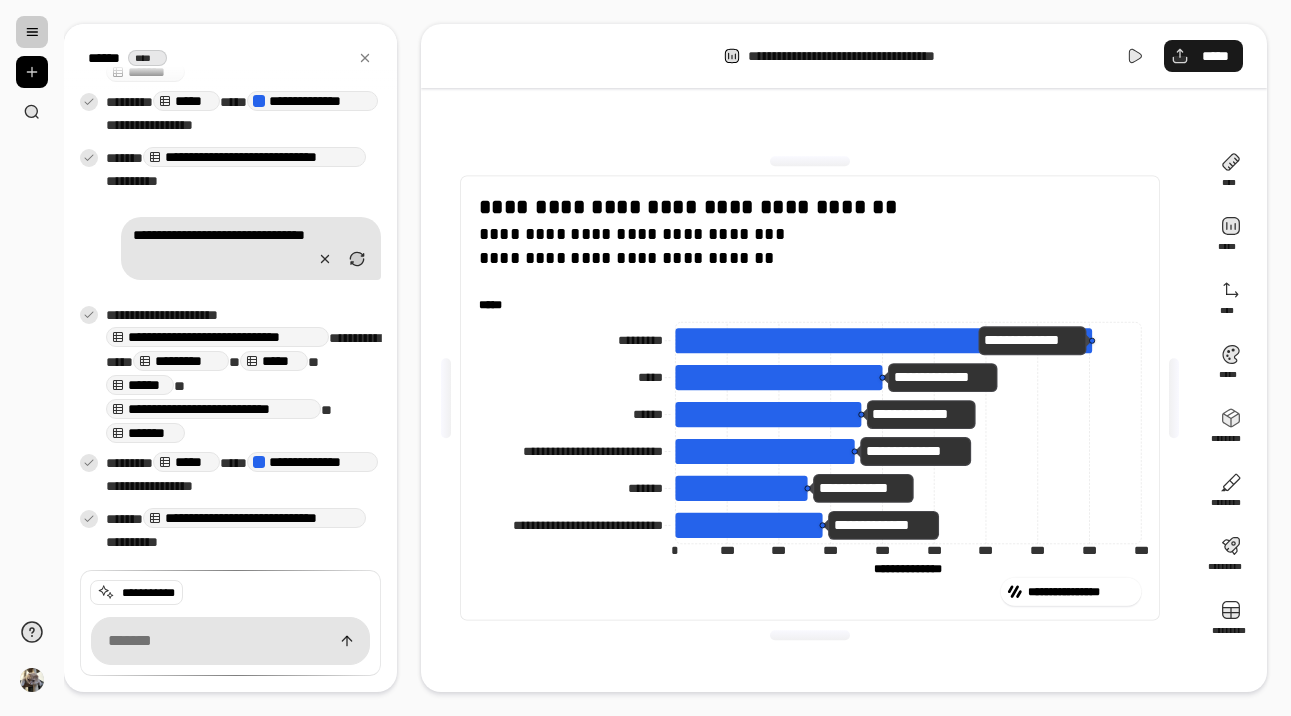 click on "*****" at bounding box center [1203, 56] 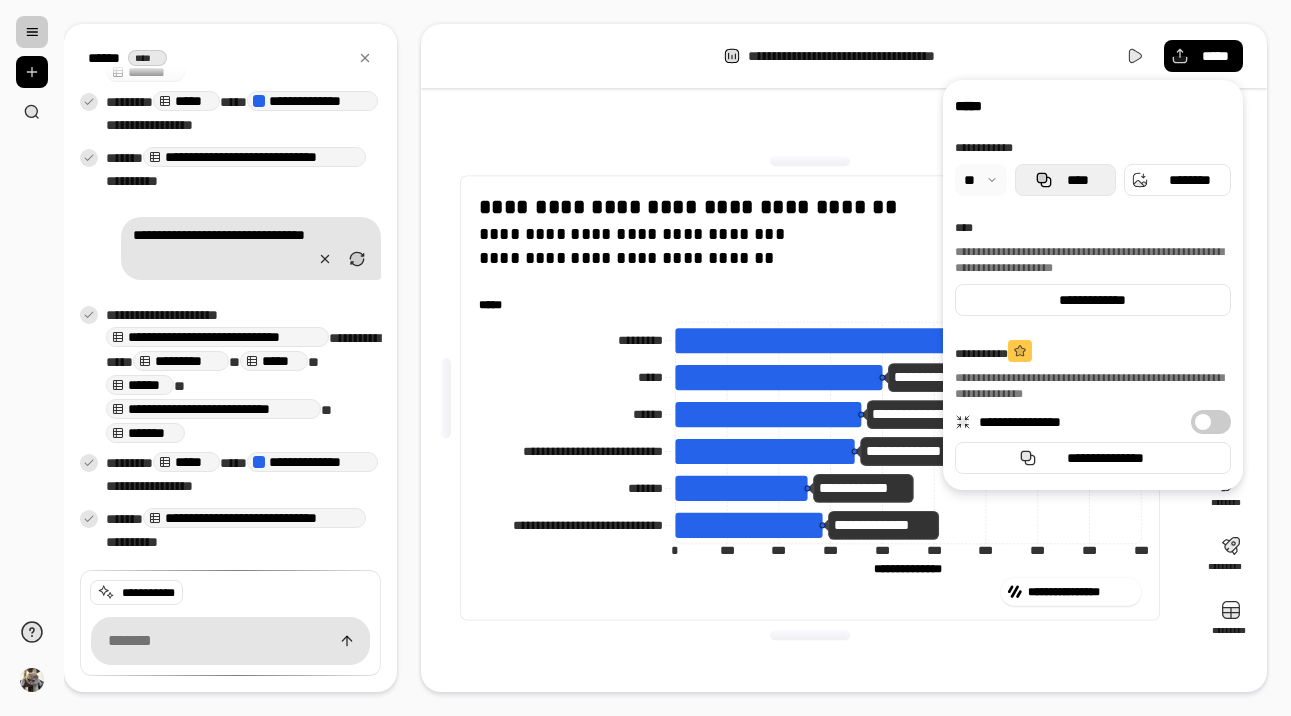 click on "****" at bounding box center [1077, 180] 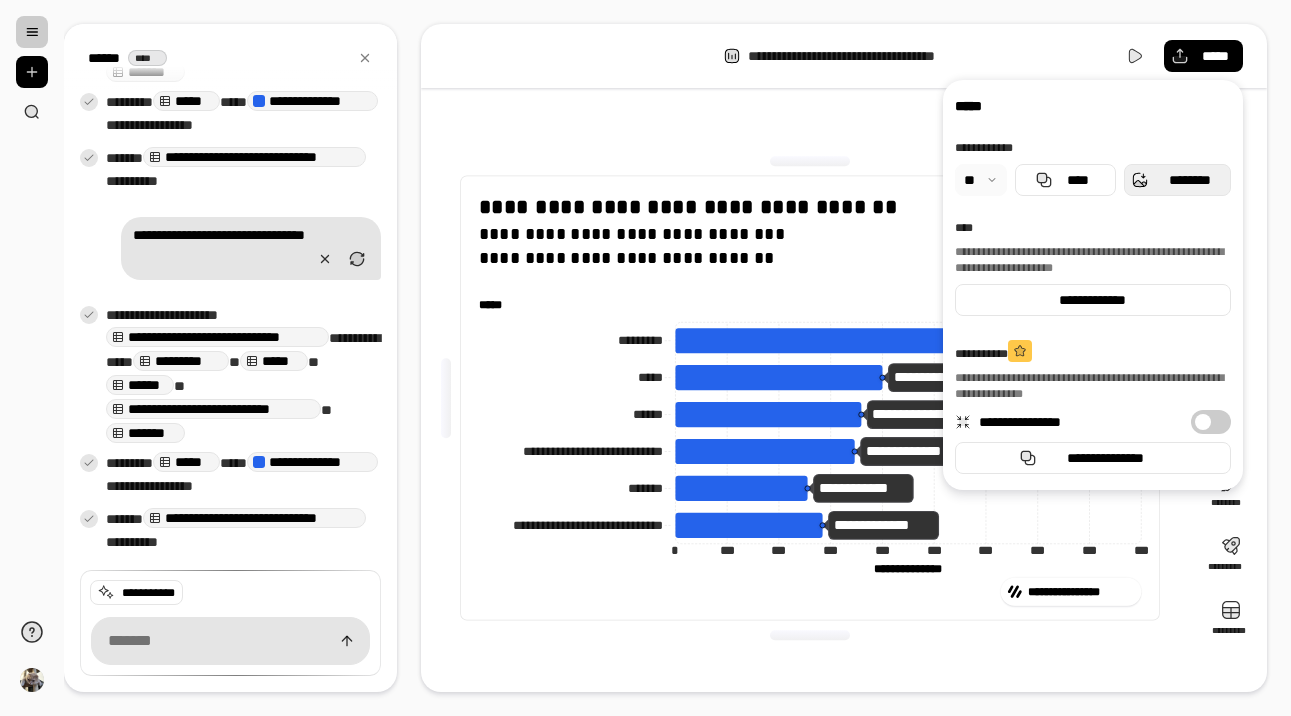 click on "********" at bounding box center [1177, 180] 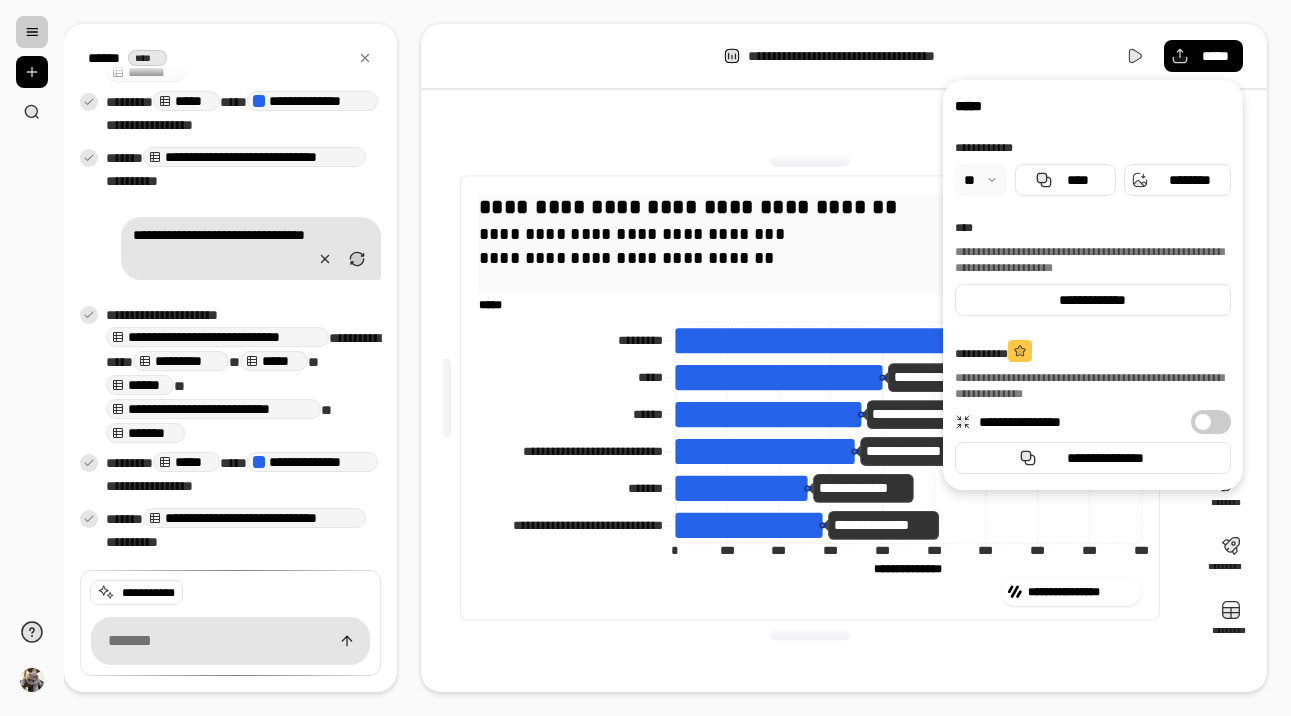 click on "**********" at bounding box center [627, 258] 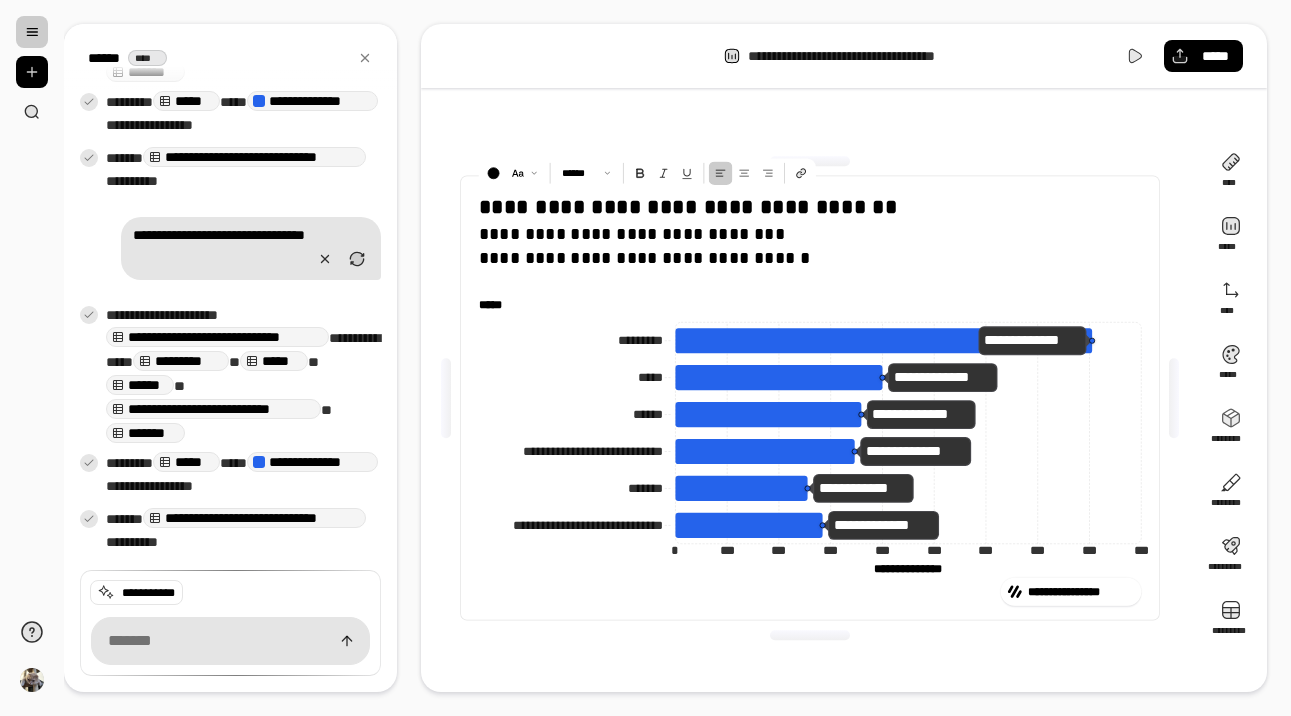 click on "**********" at bounding box center (810, 398) 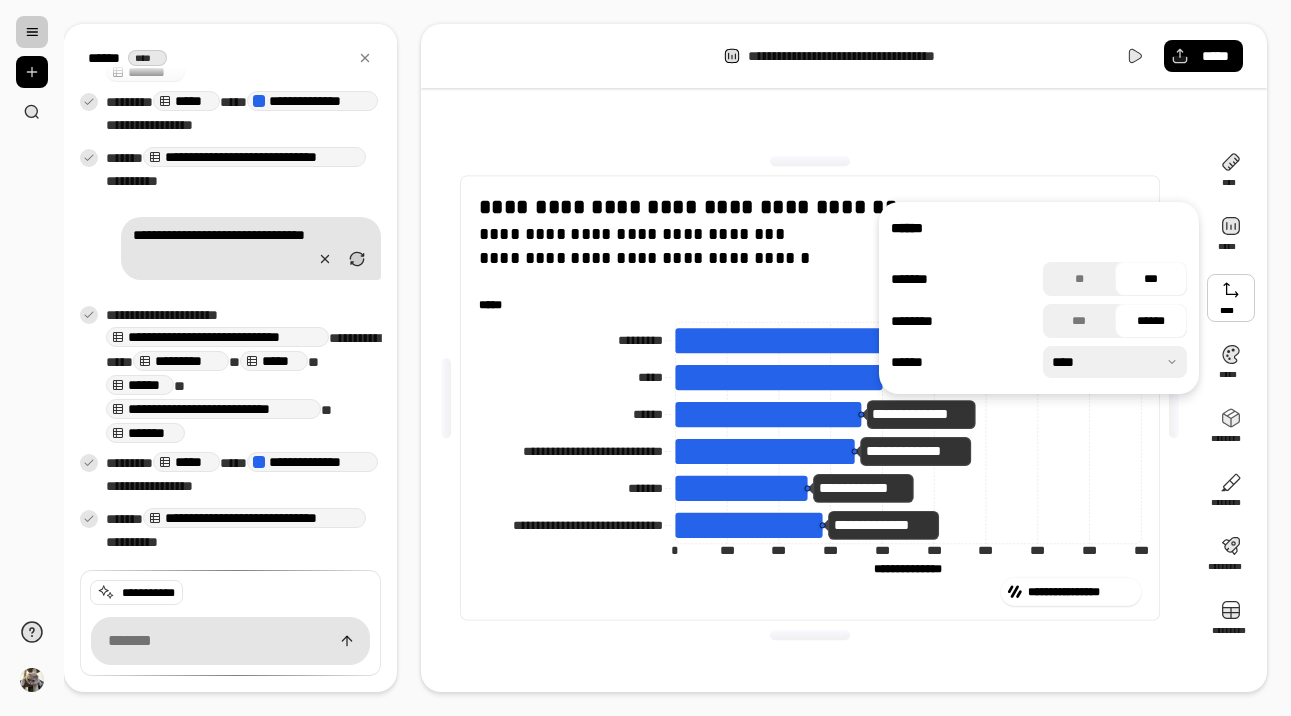 click at bounding box center [1115, 362] 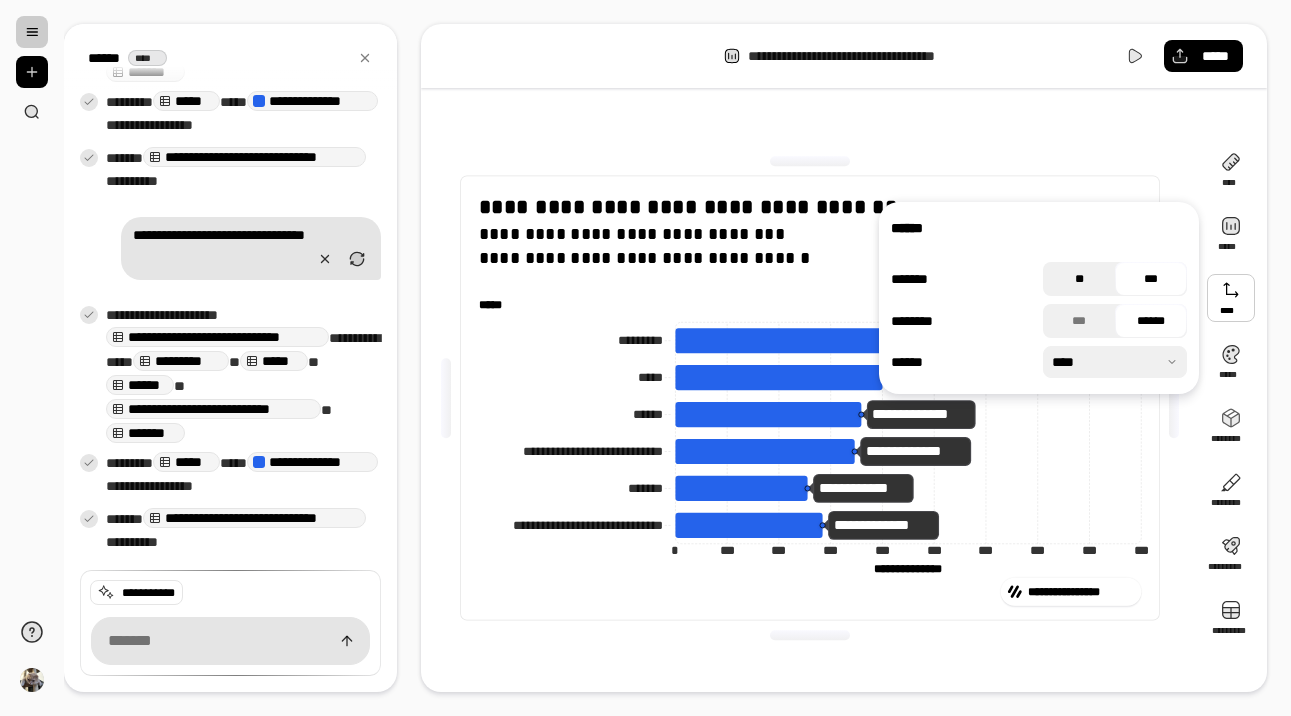 click on "**" at bounding box center [1079, 279] 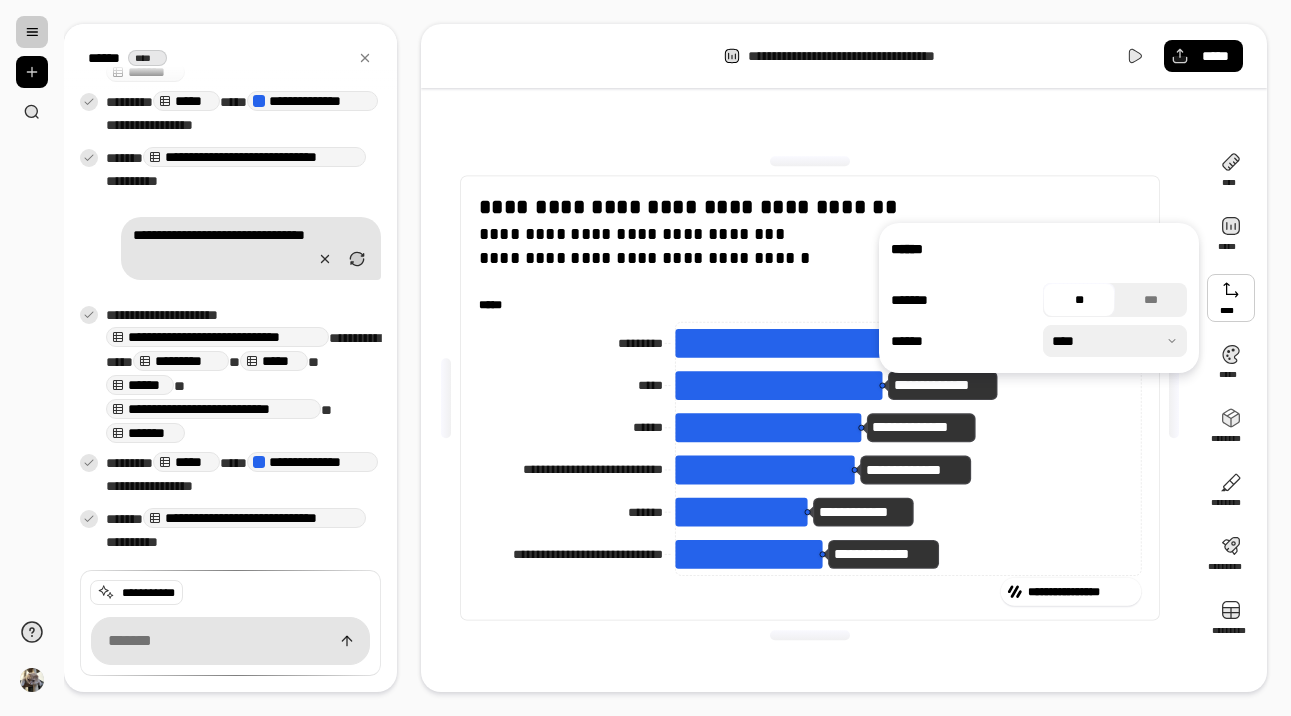 click on "**********" at bounding box center (810, 398) 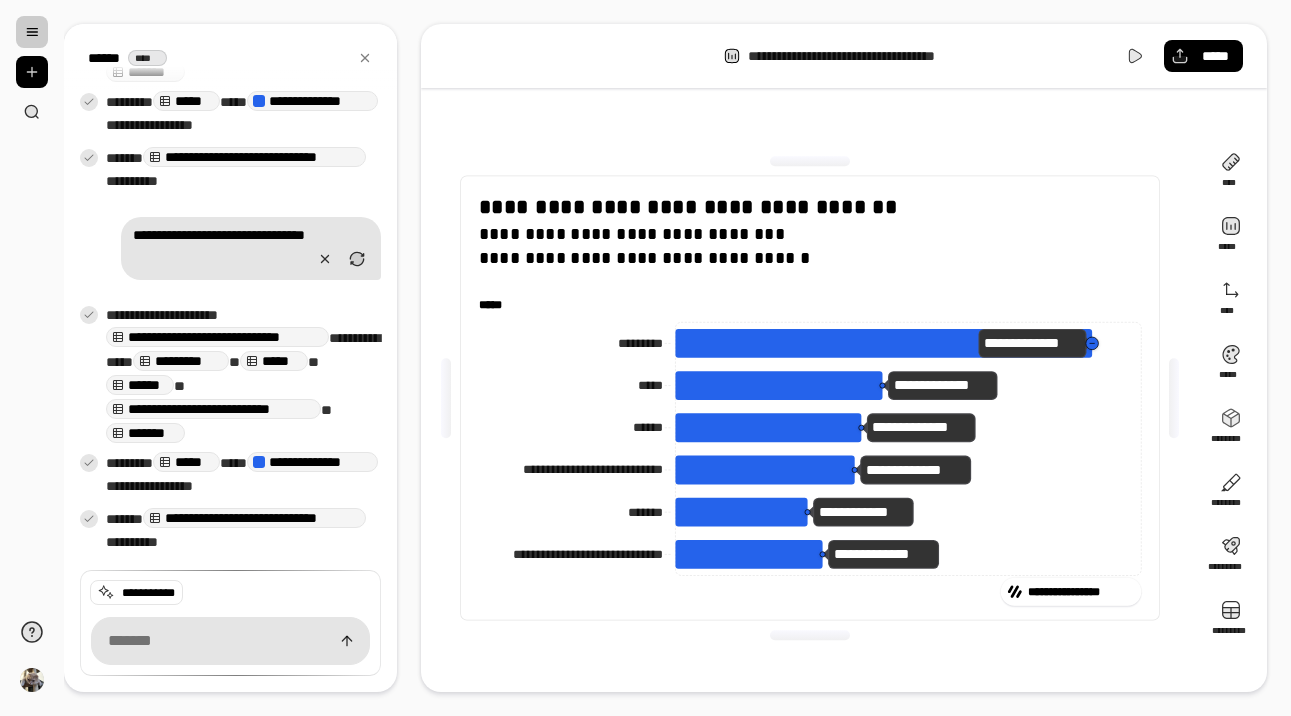 click 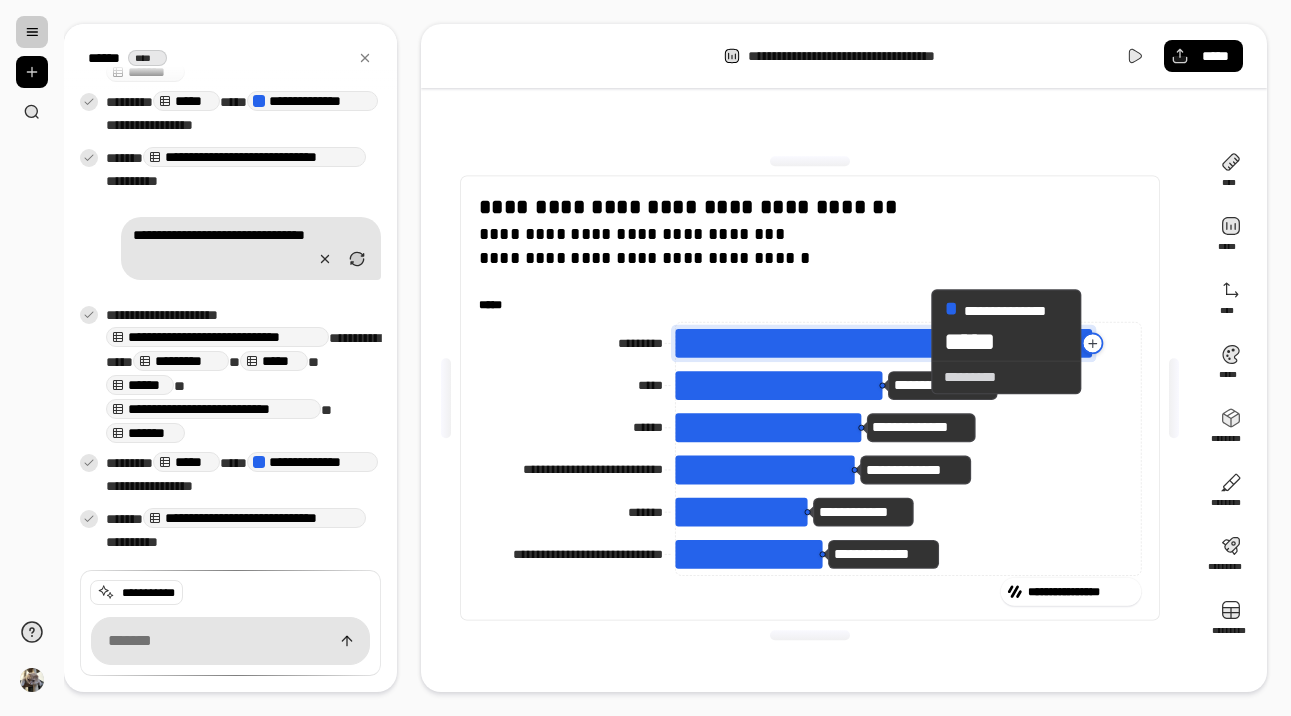 click 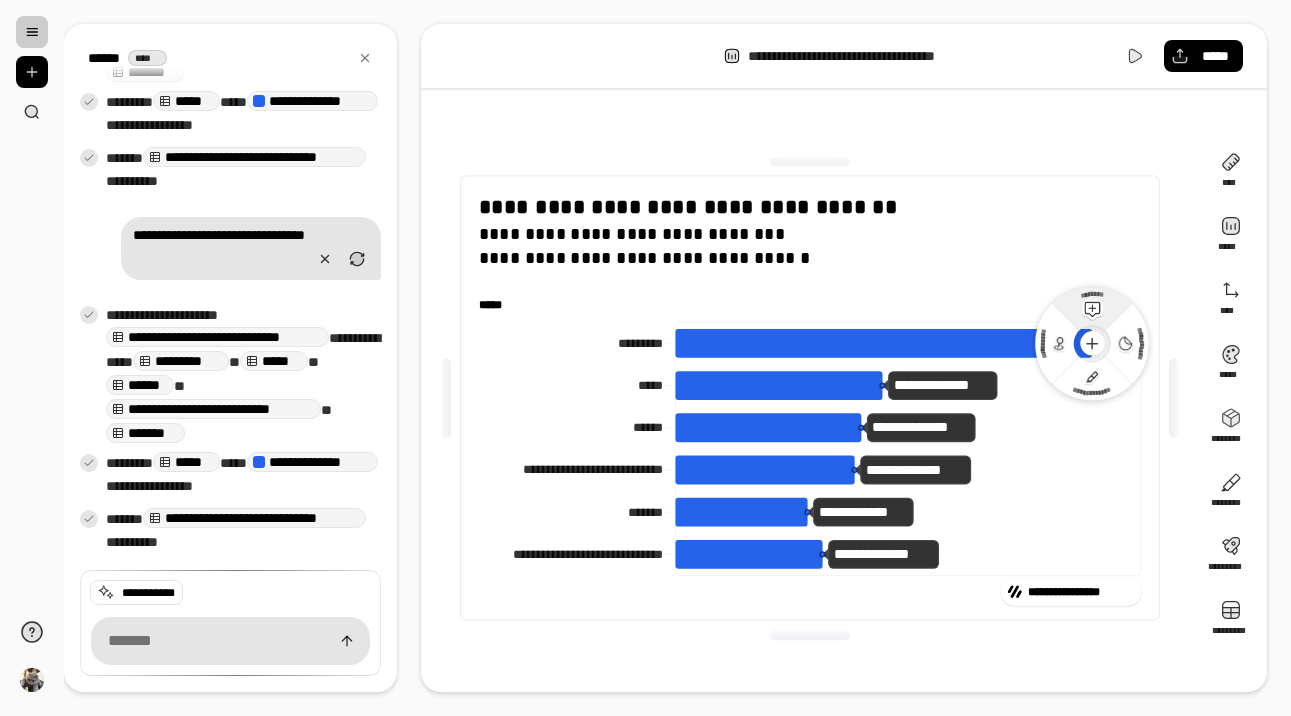 click 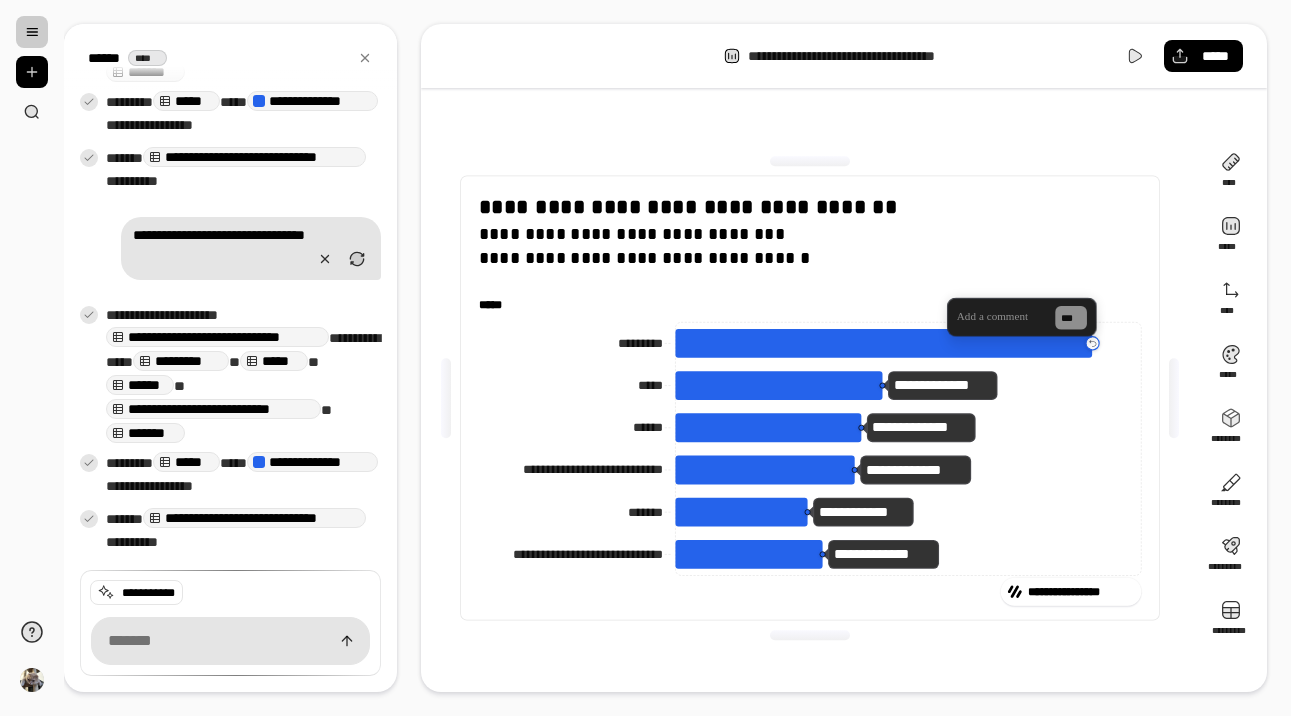 click at bounding box center (1001, 316) 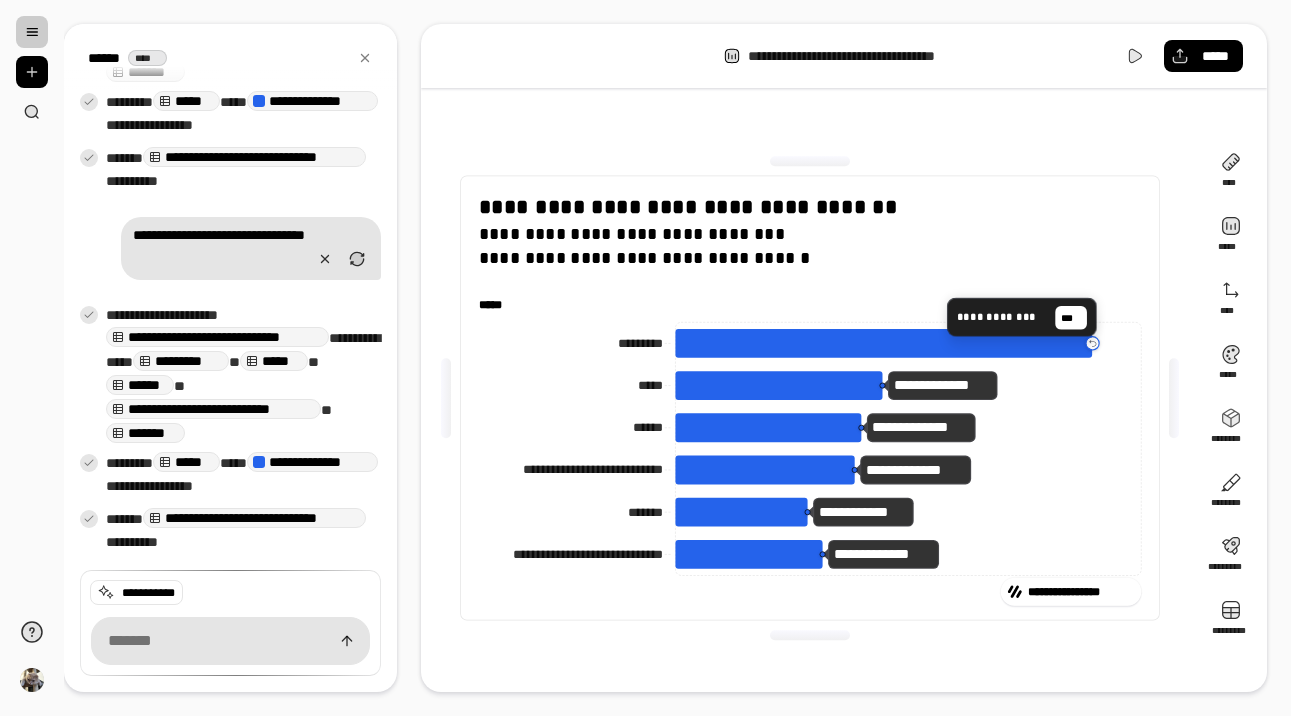 click on "**********" at bounding box center (1022, 316) 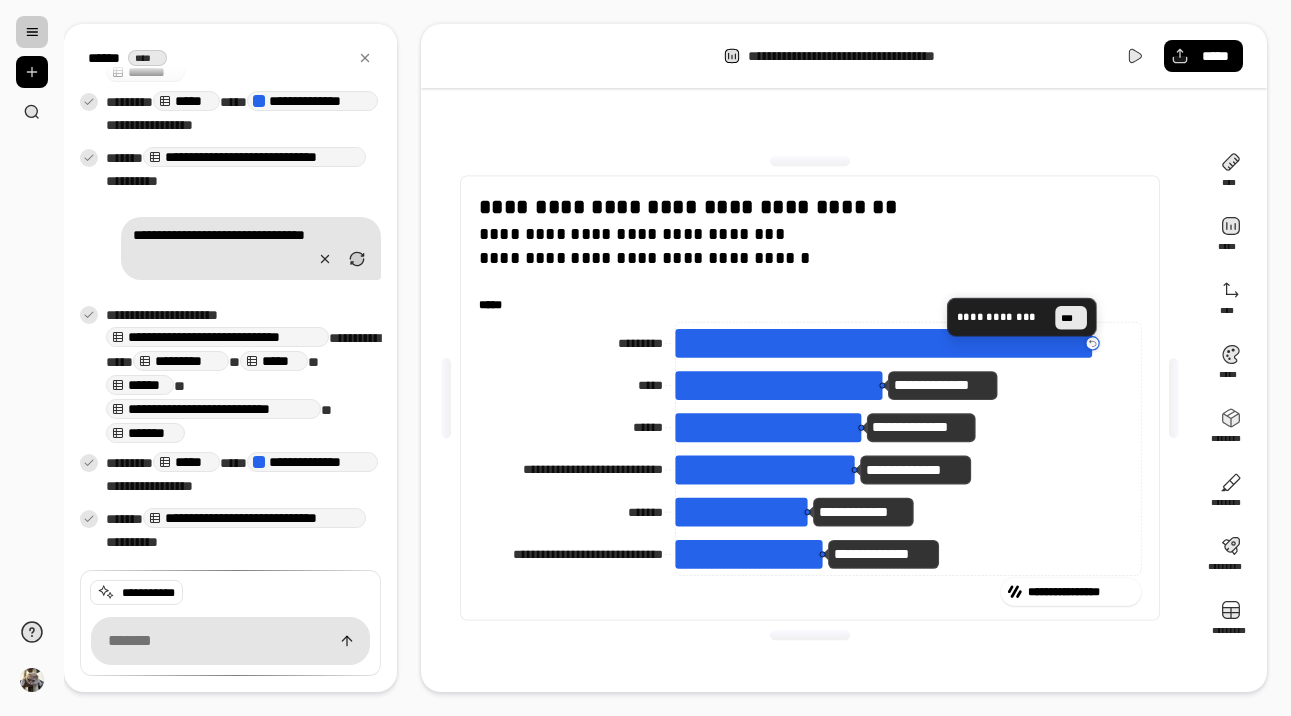 click on "***" at bounding box center (1071, 318) 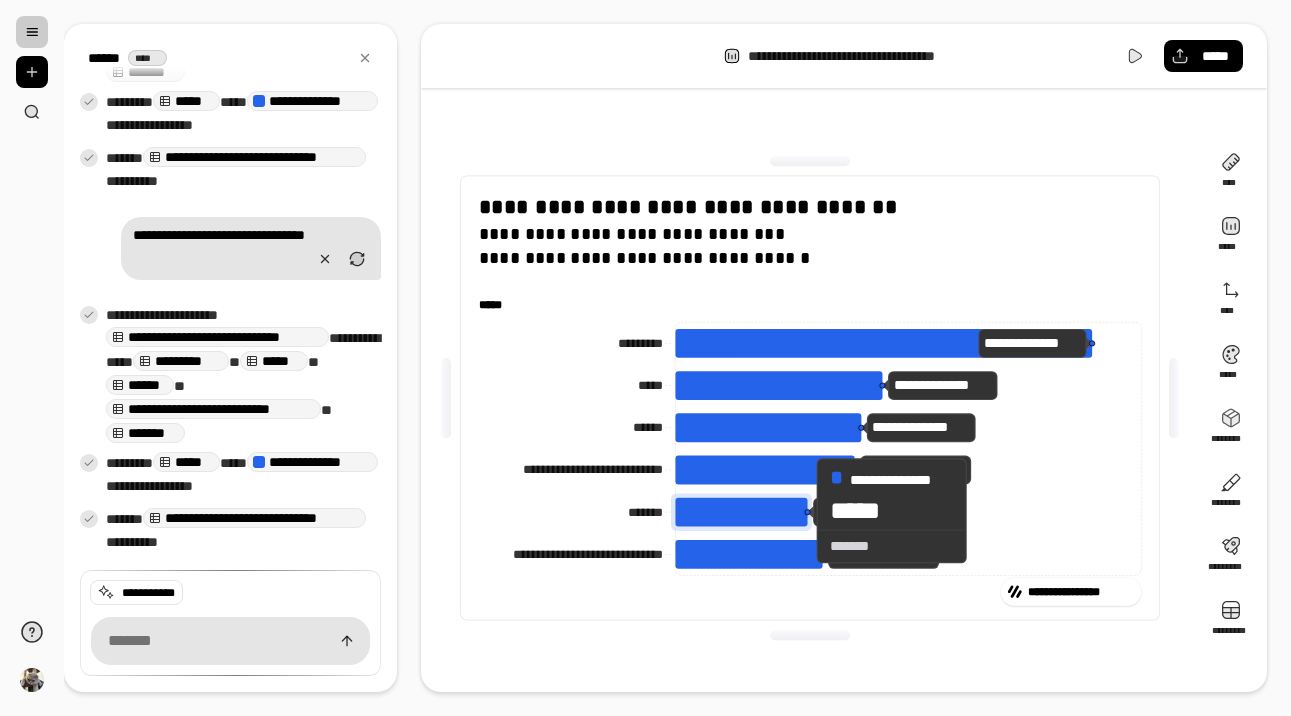 click 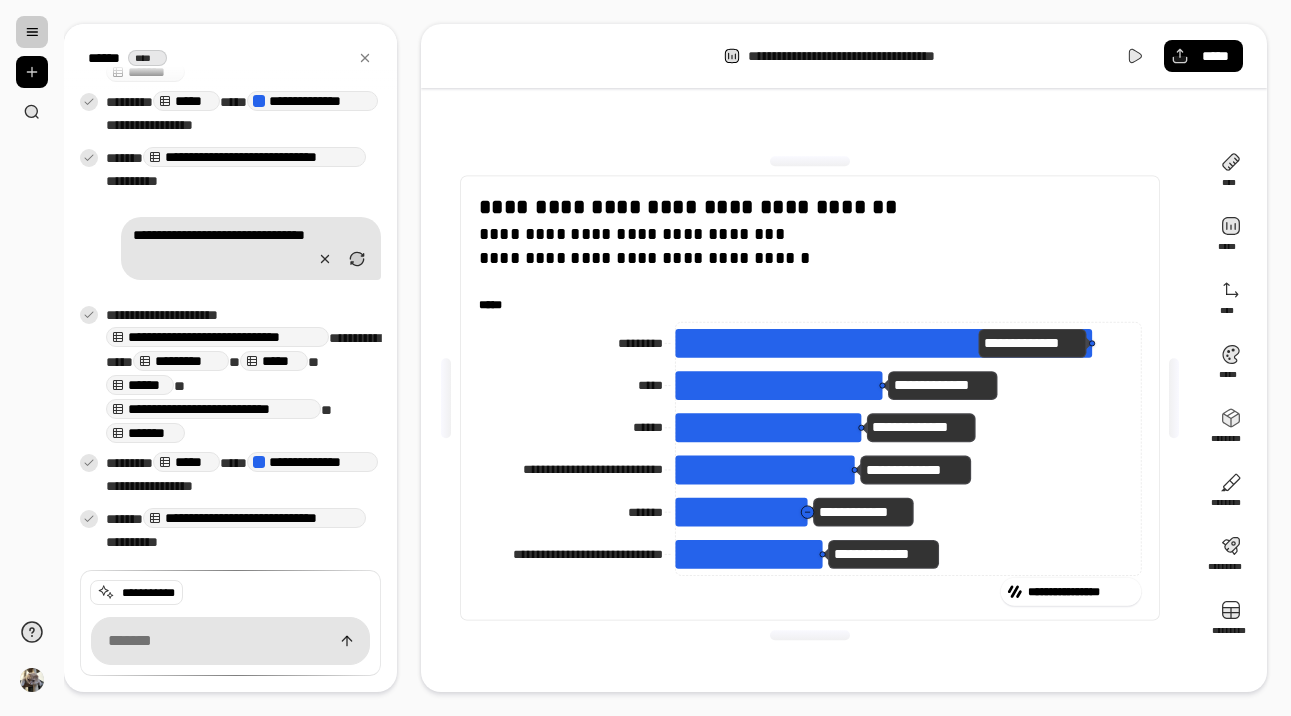 click 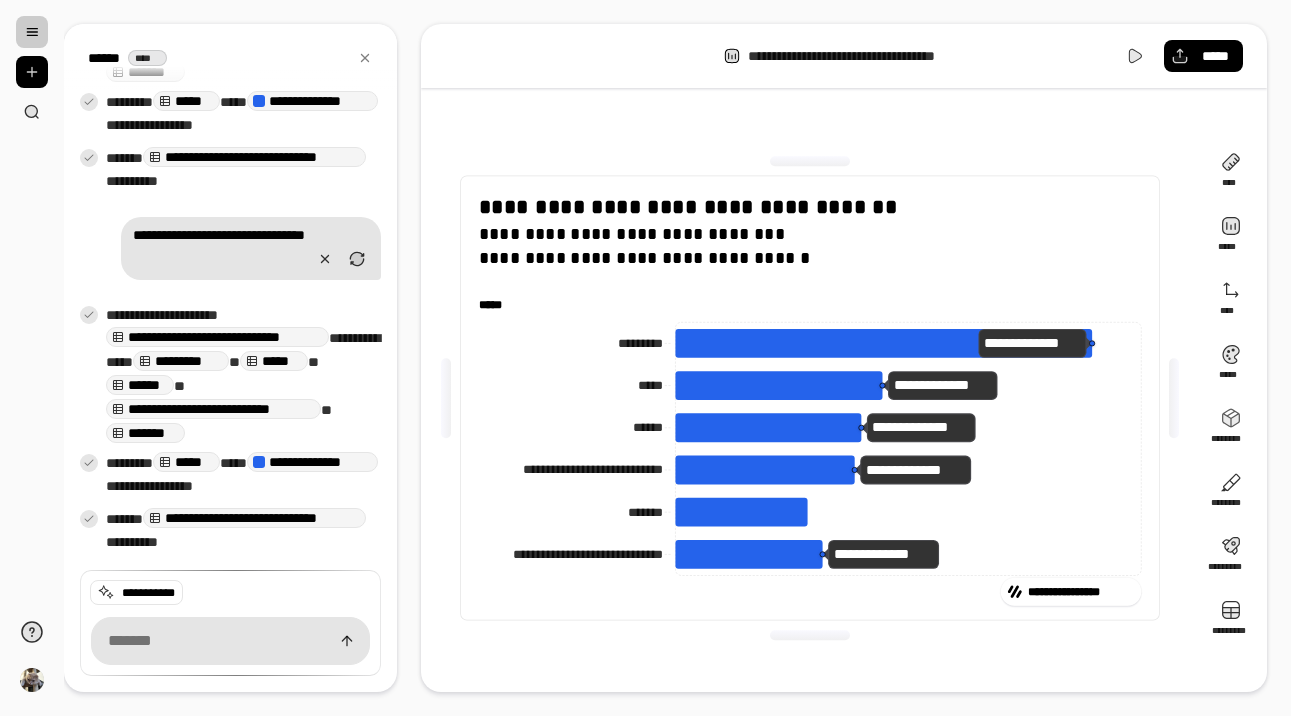 click 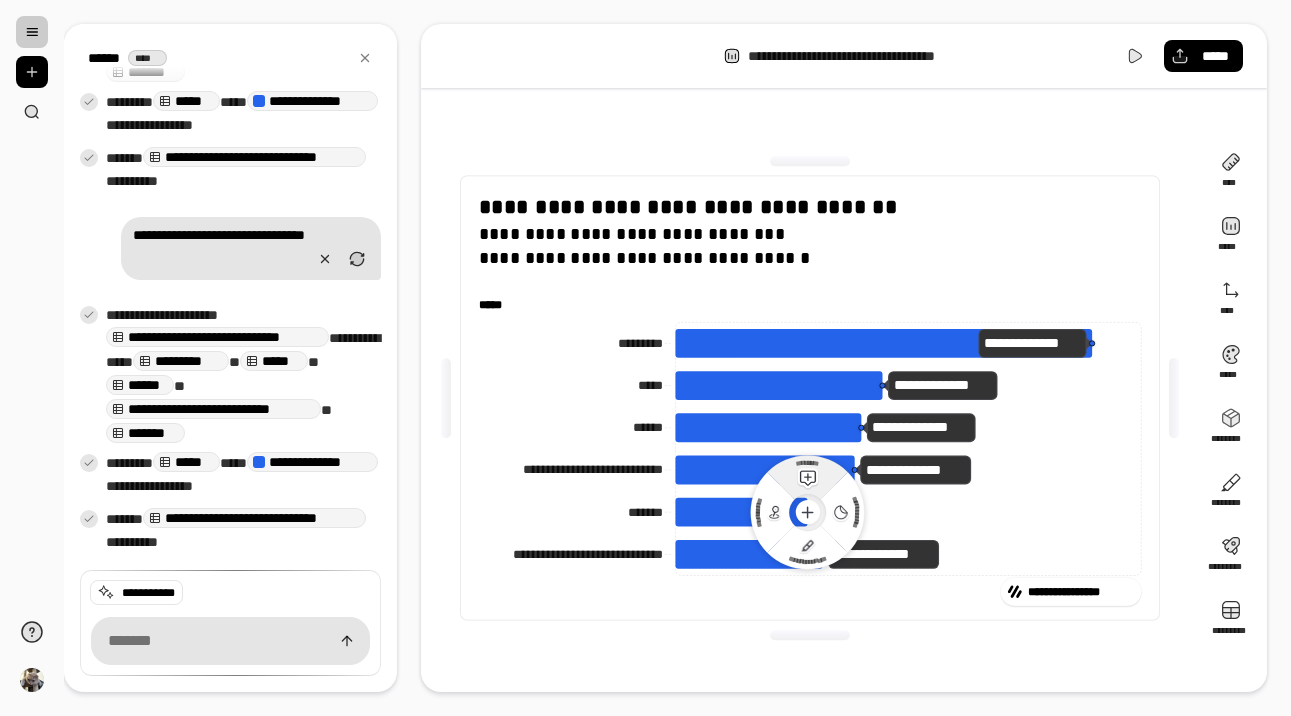 click 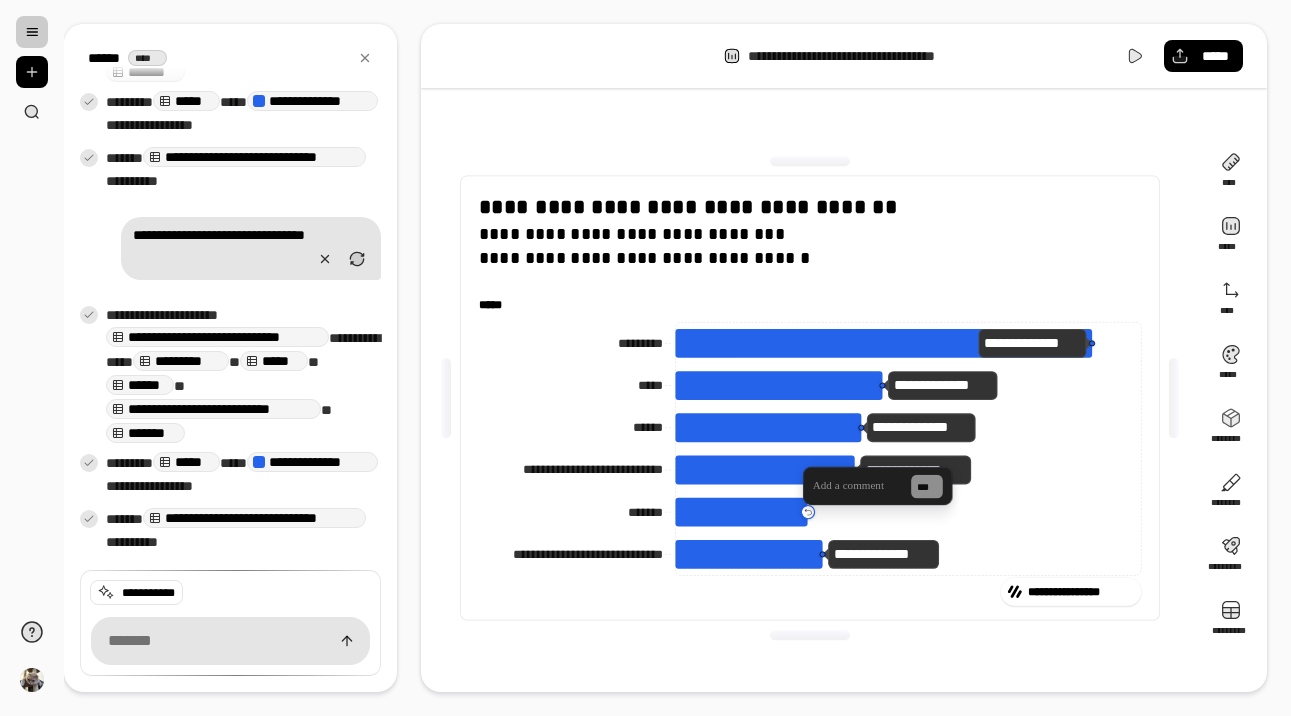 click at bounding box center (857, 485) 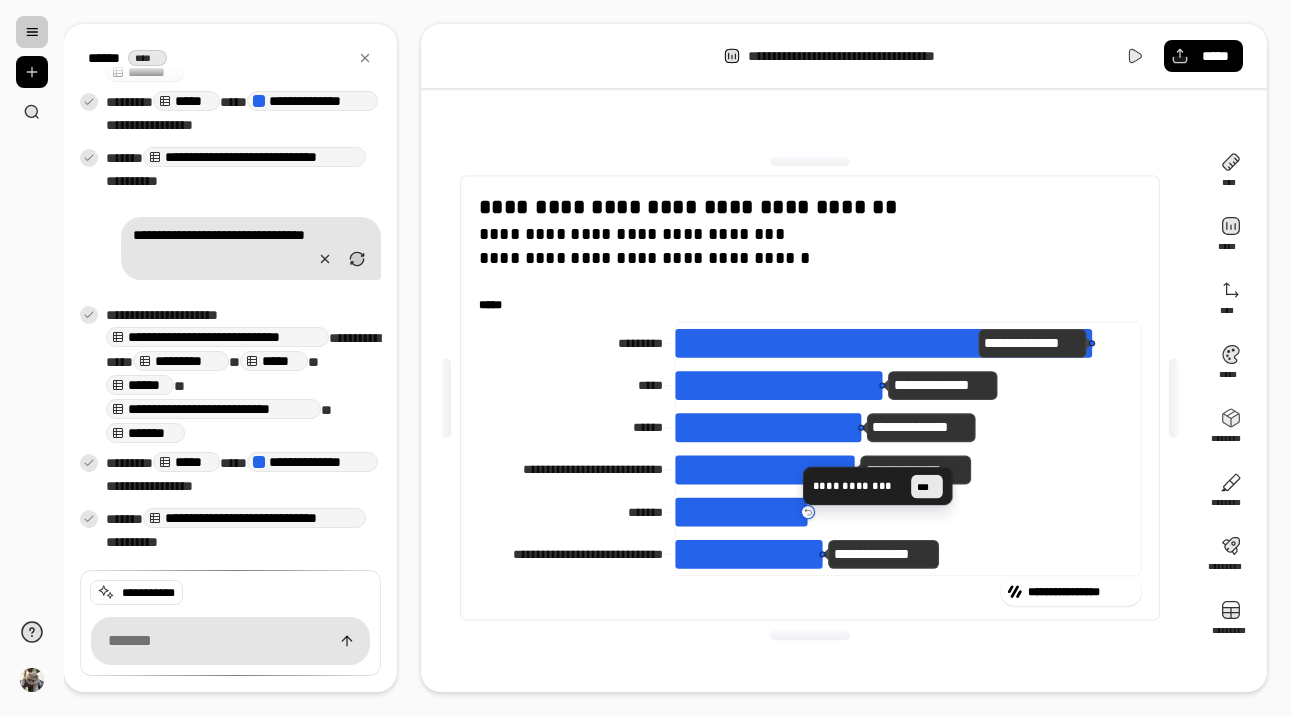 click on "***" at bounding box center [927, 486] 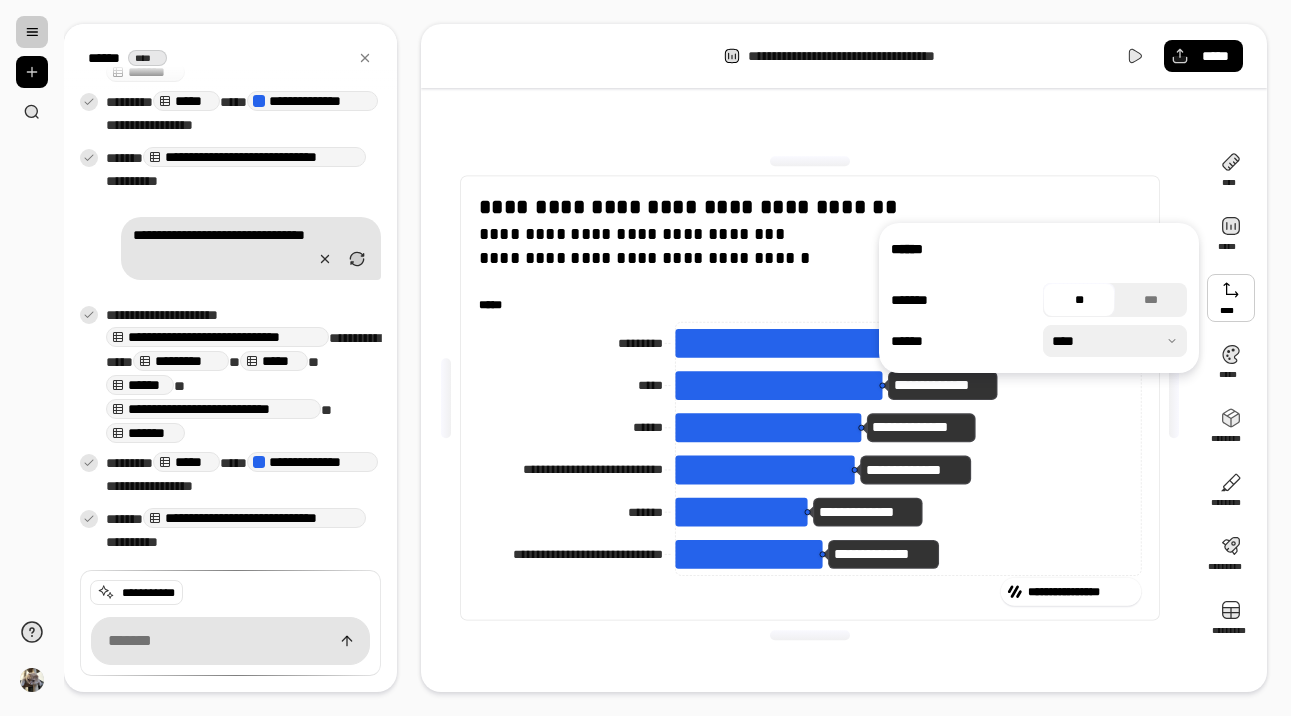 click on "**********" at bounding box center [810, 398] 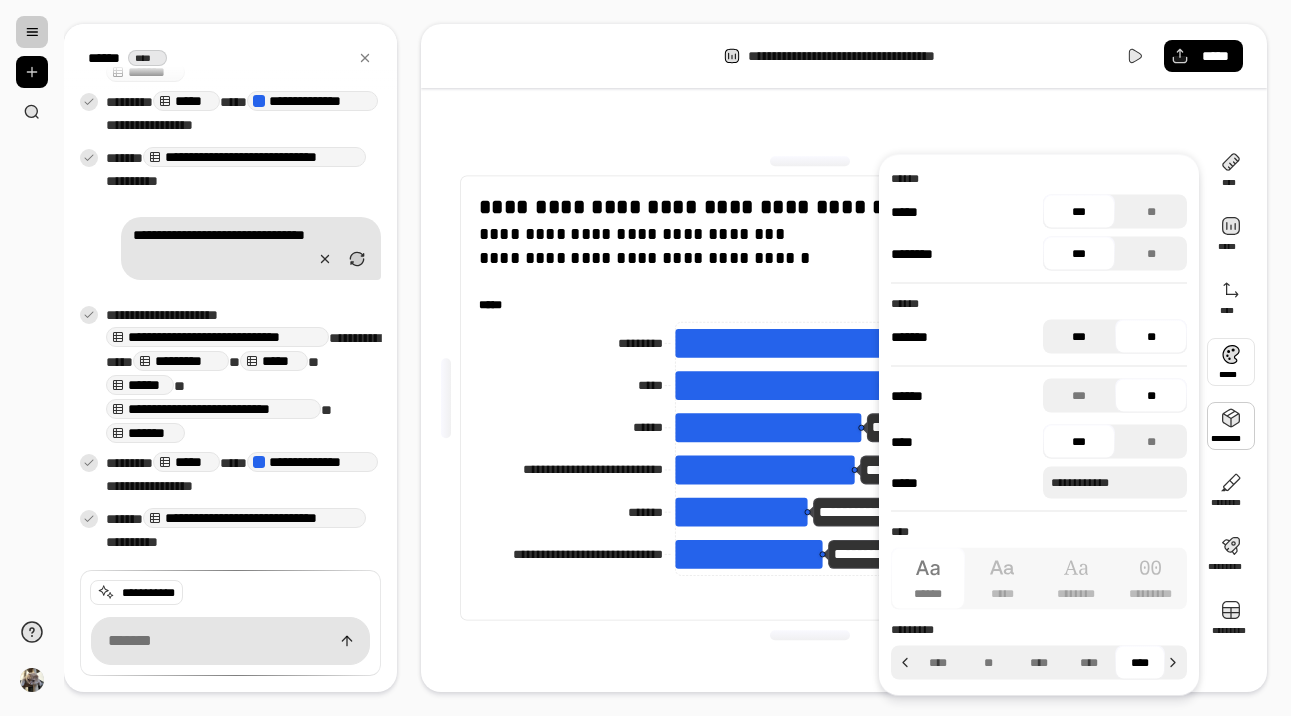 scroll, scrollTop: 0, scrollLeft: 0, axis: both 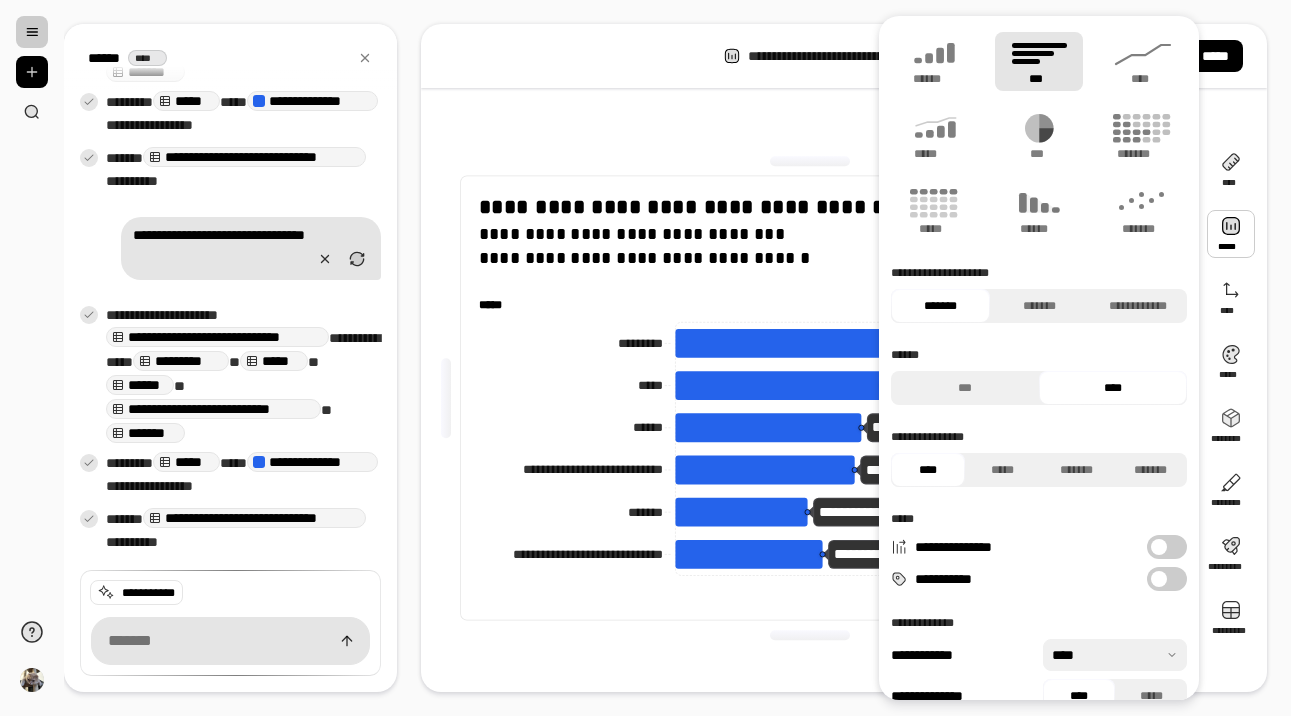 click on "**********" at bounding box center (844, 398) 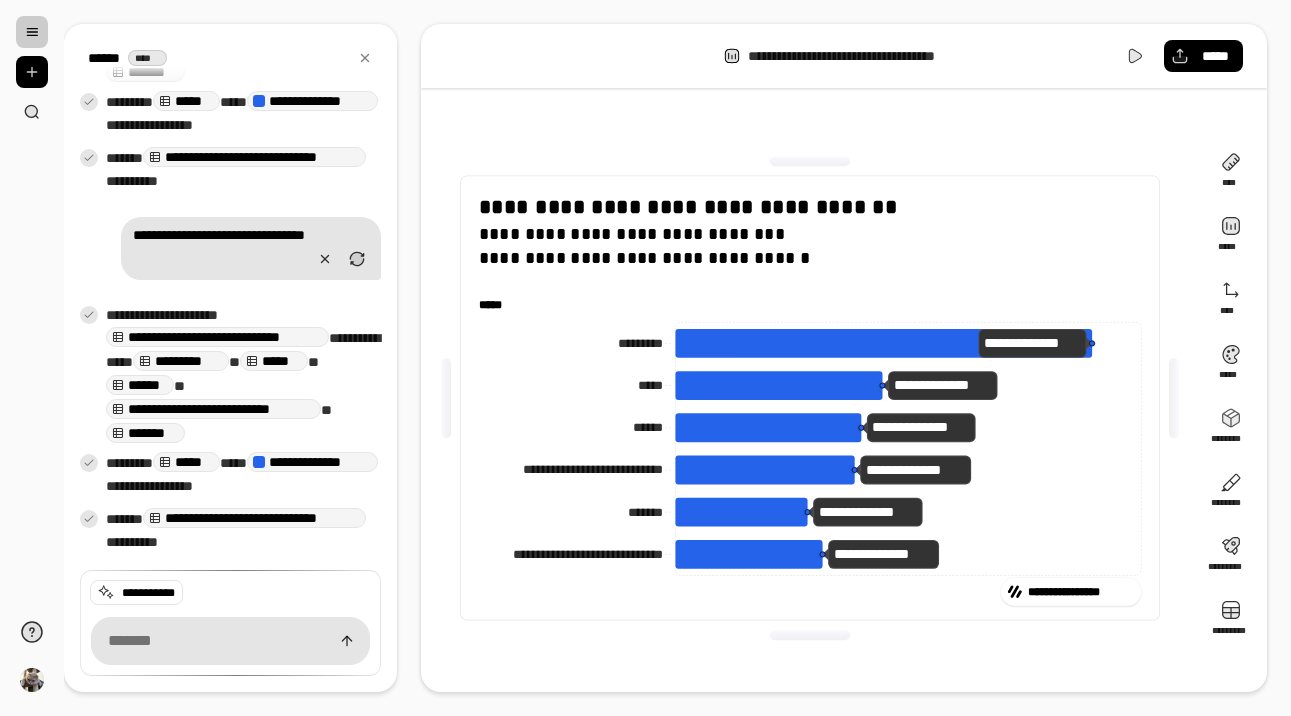 click on "**********" at bounding box center [810, 398] 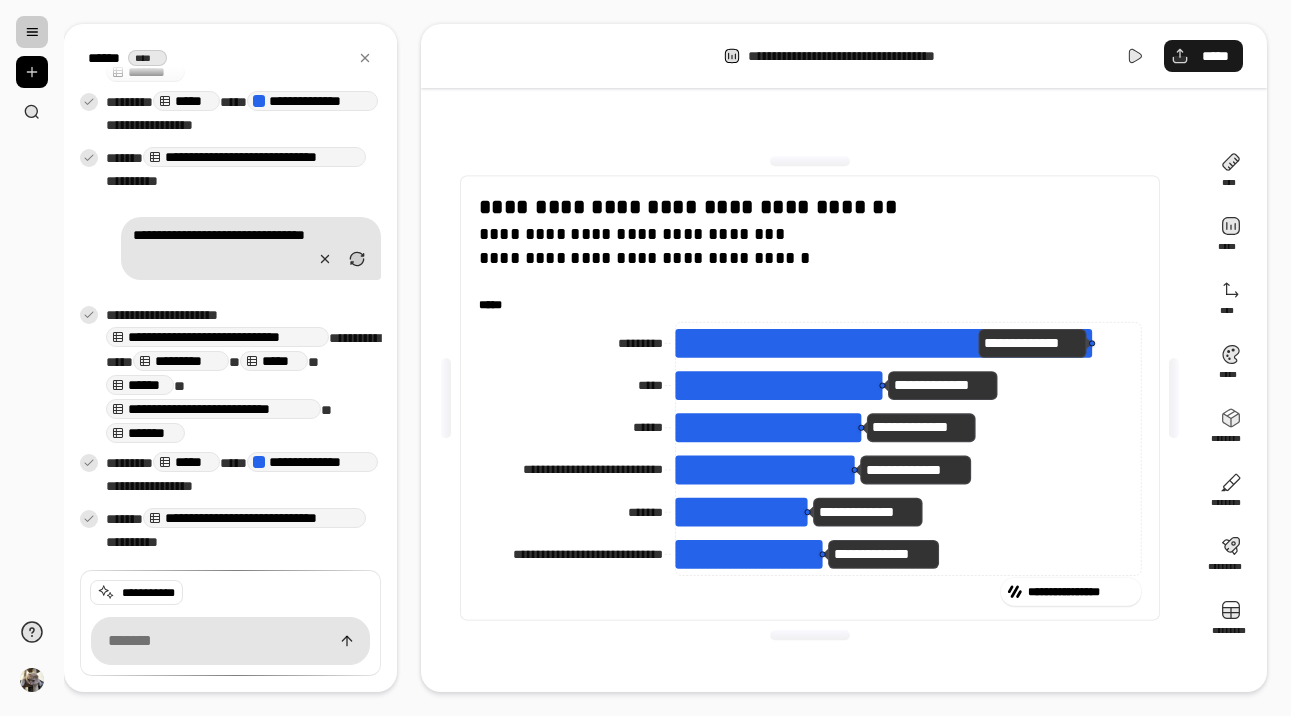 click on "*****" at bounding box center [1203, 56] 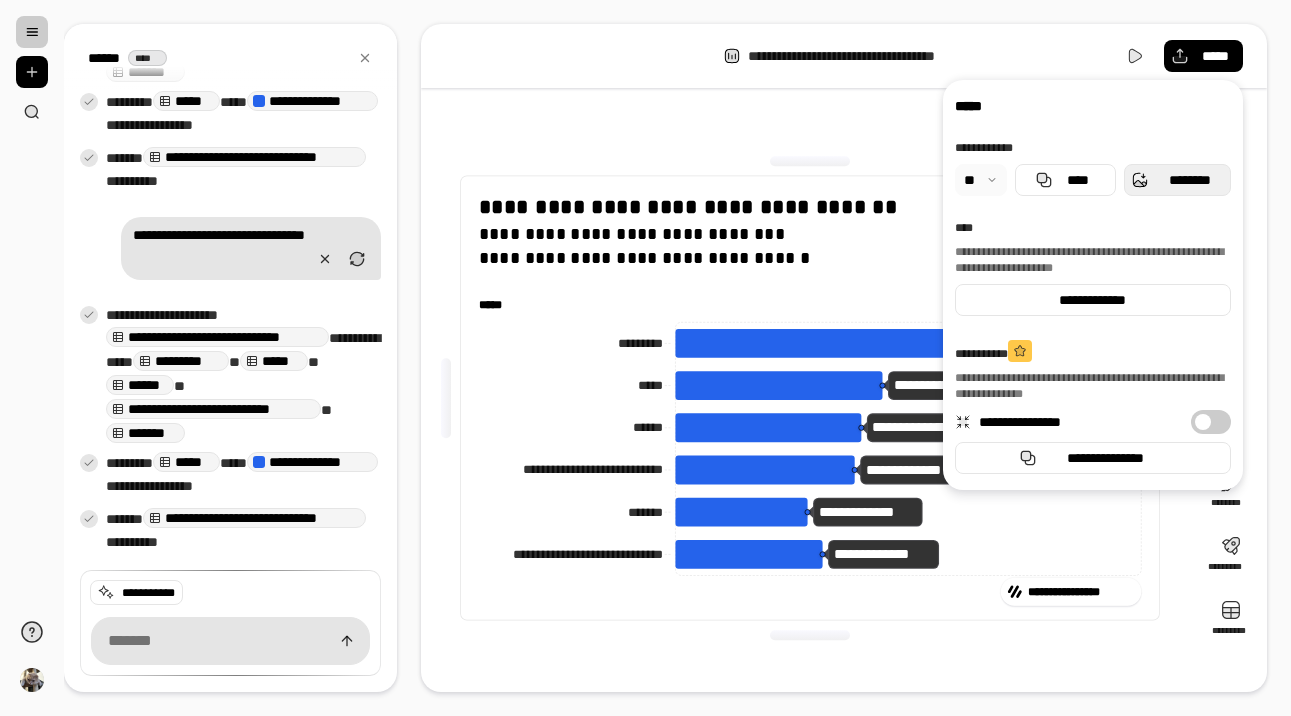 click on "********" at bounding box center (1177, 180) 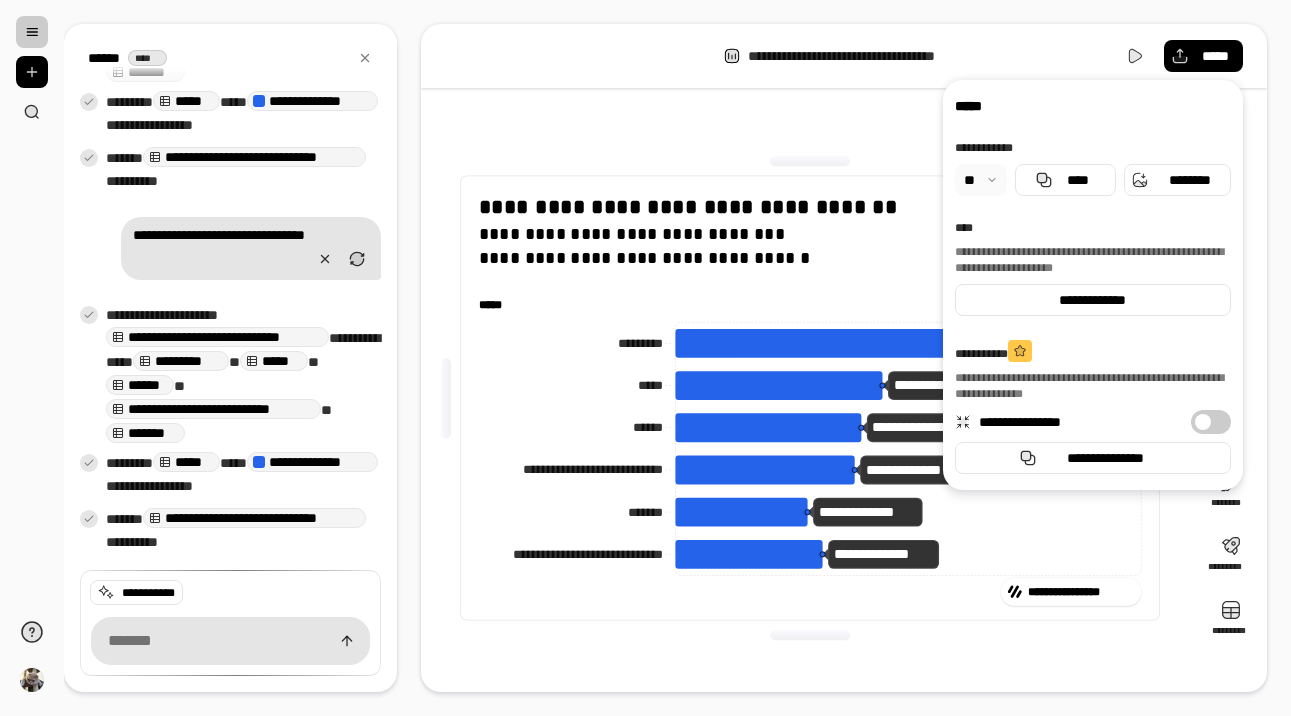 click on "**********" at bounding box center (810, 398) 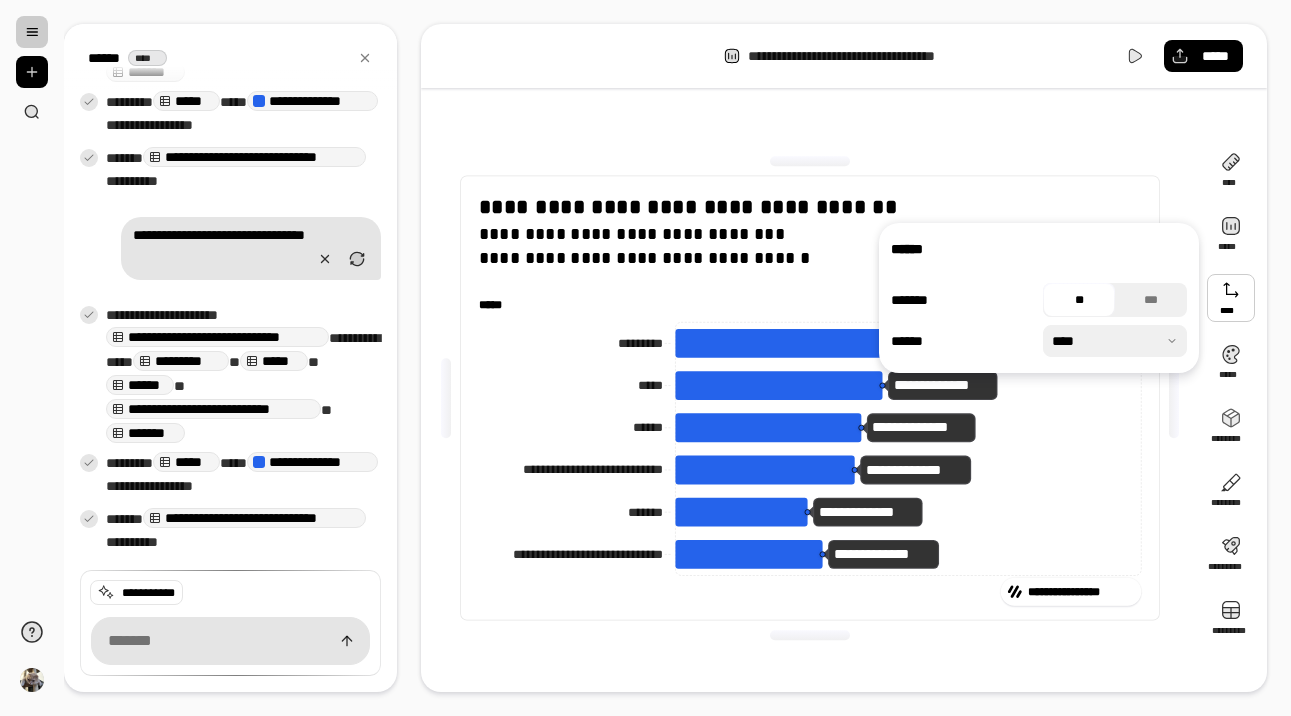click at bounding box center [1231, 298] 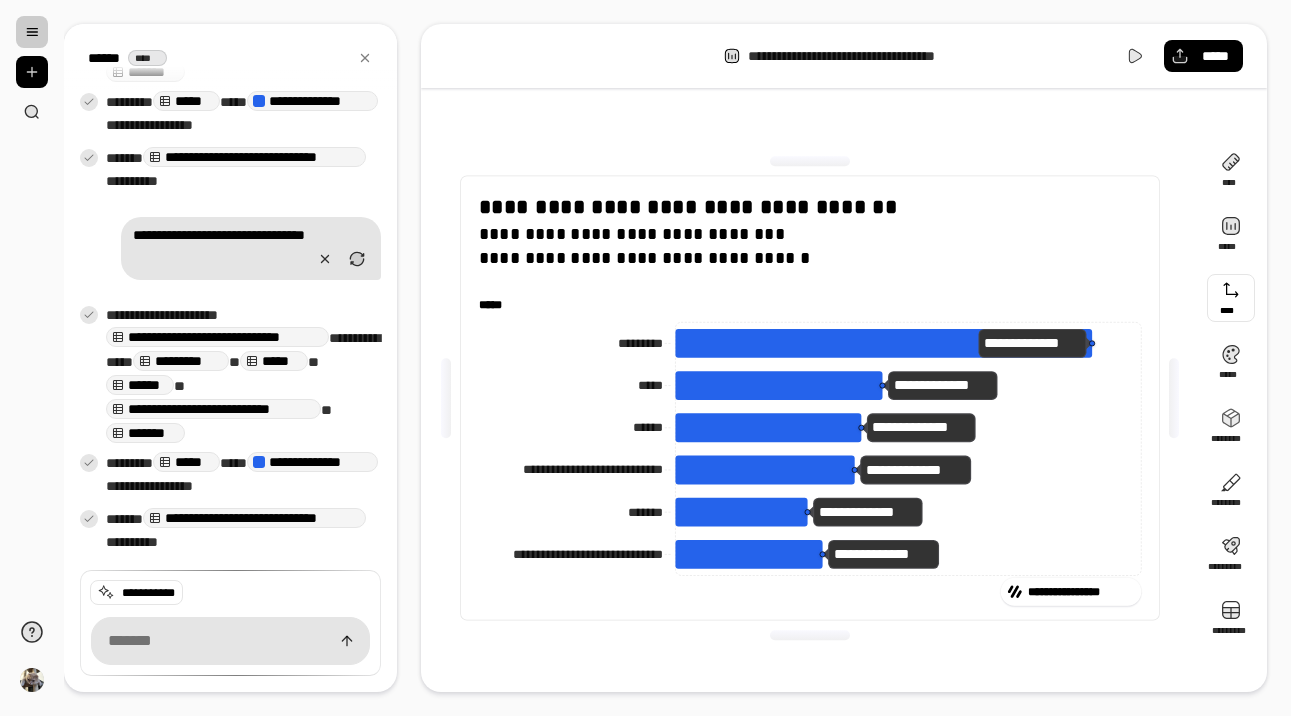 click at bounding box center [1231, 298] 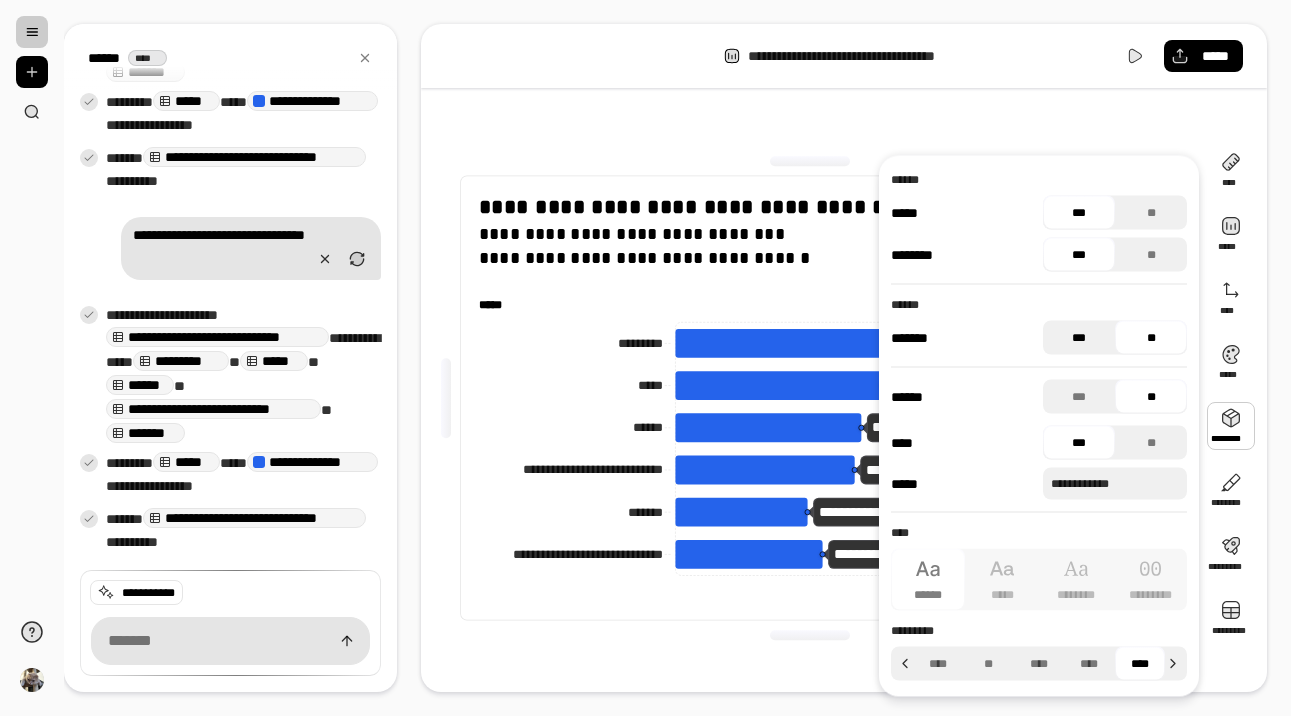 click on "***" at bounding box center (1079, 338) 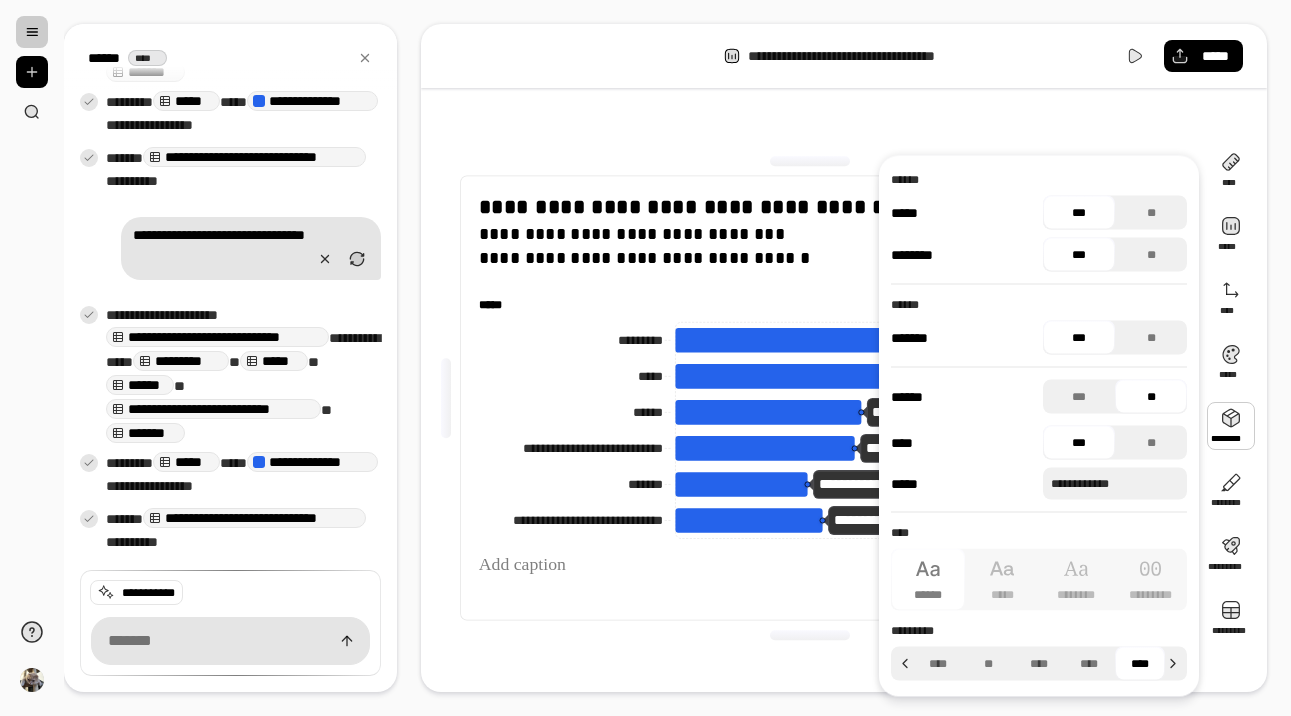 click on "**********" at bounding box center (810, 591) 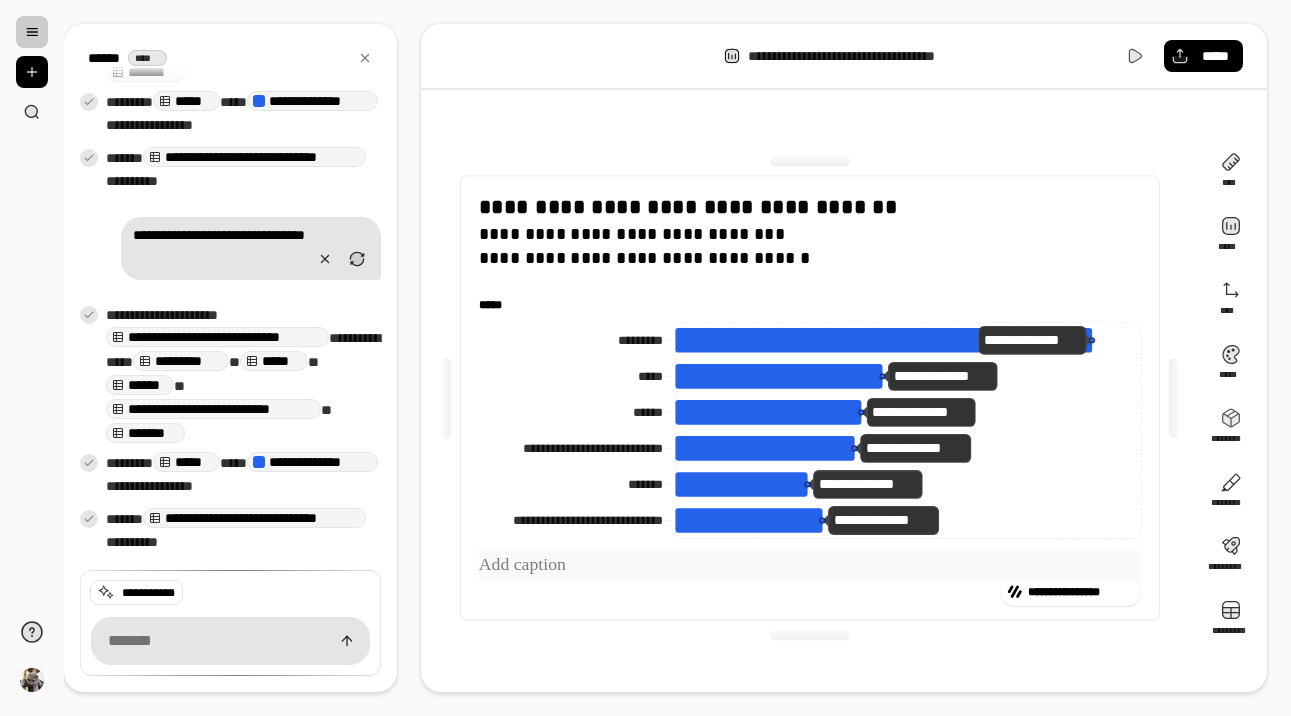 click at bounding box center (810, 565) 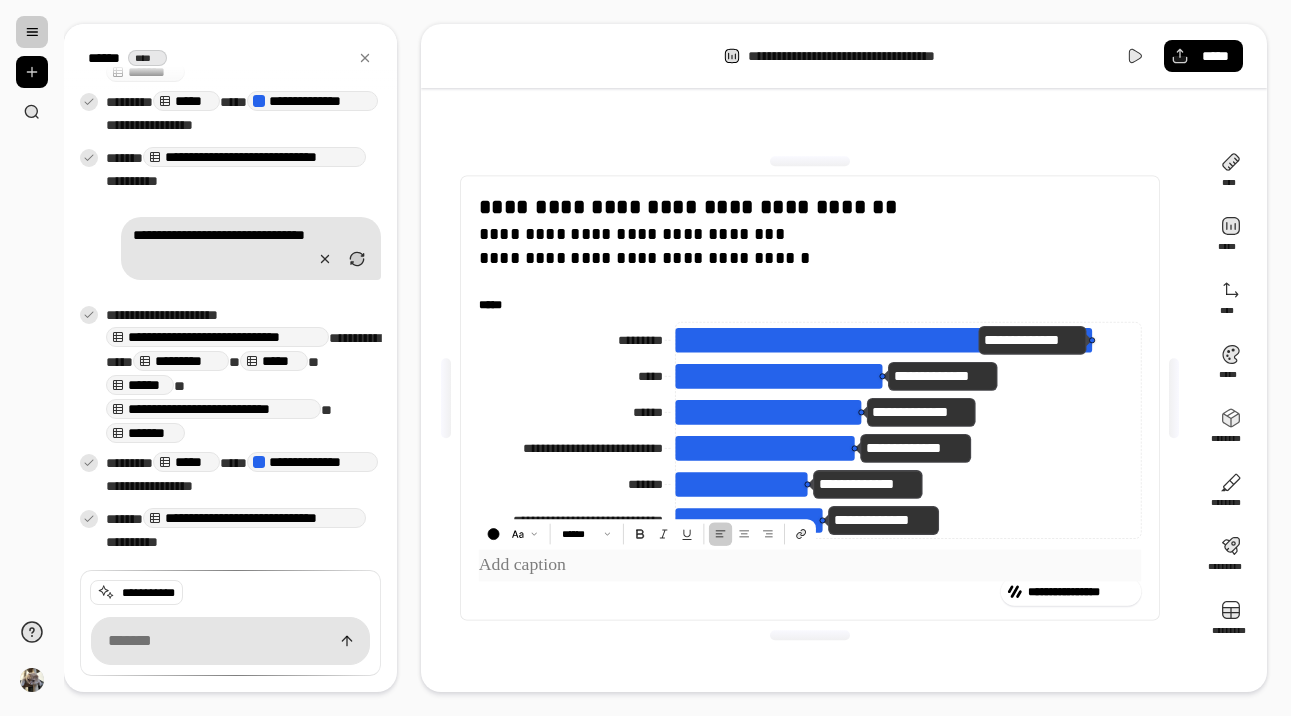 type 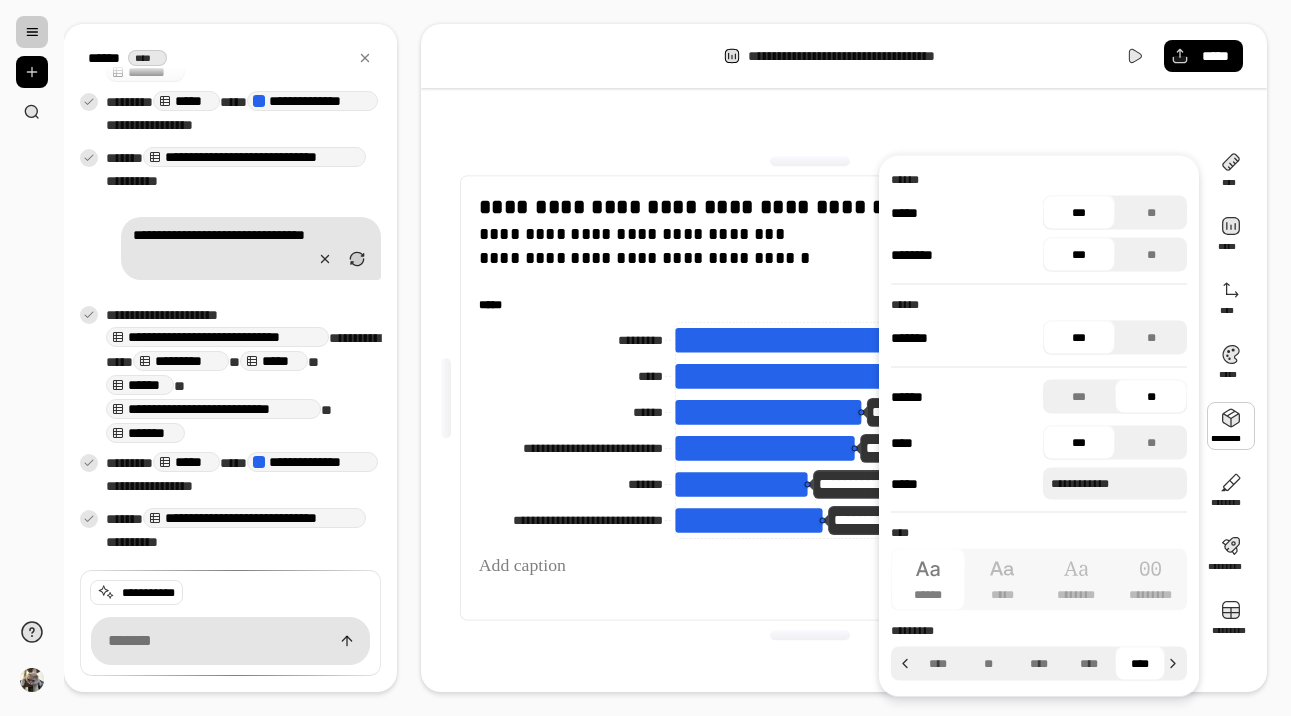 click at bounding box center (1231, 426) 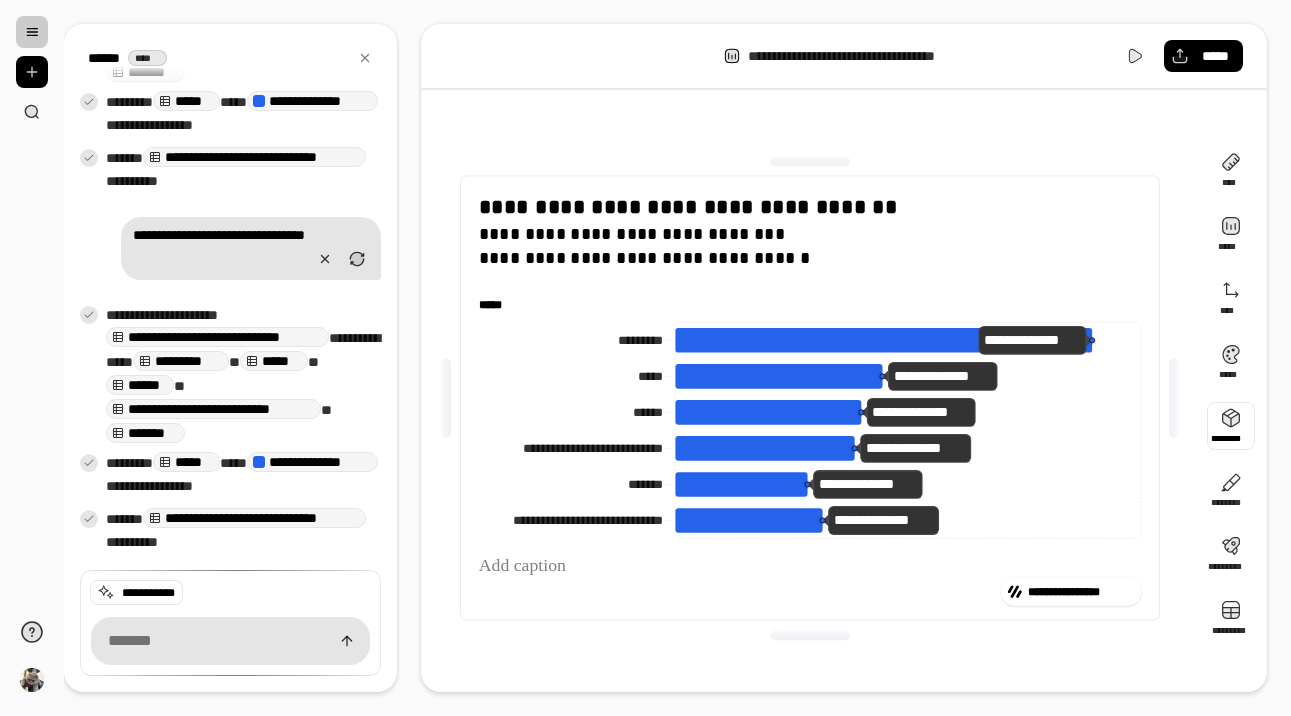click at bounding box center [1231, 426] 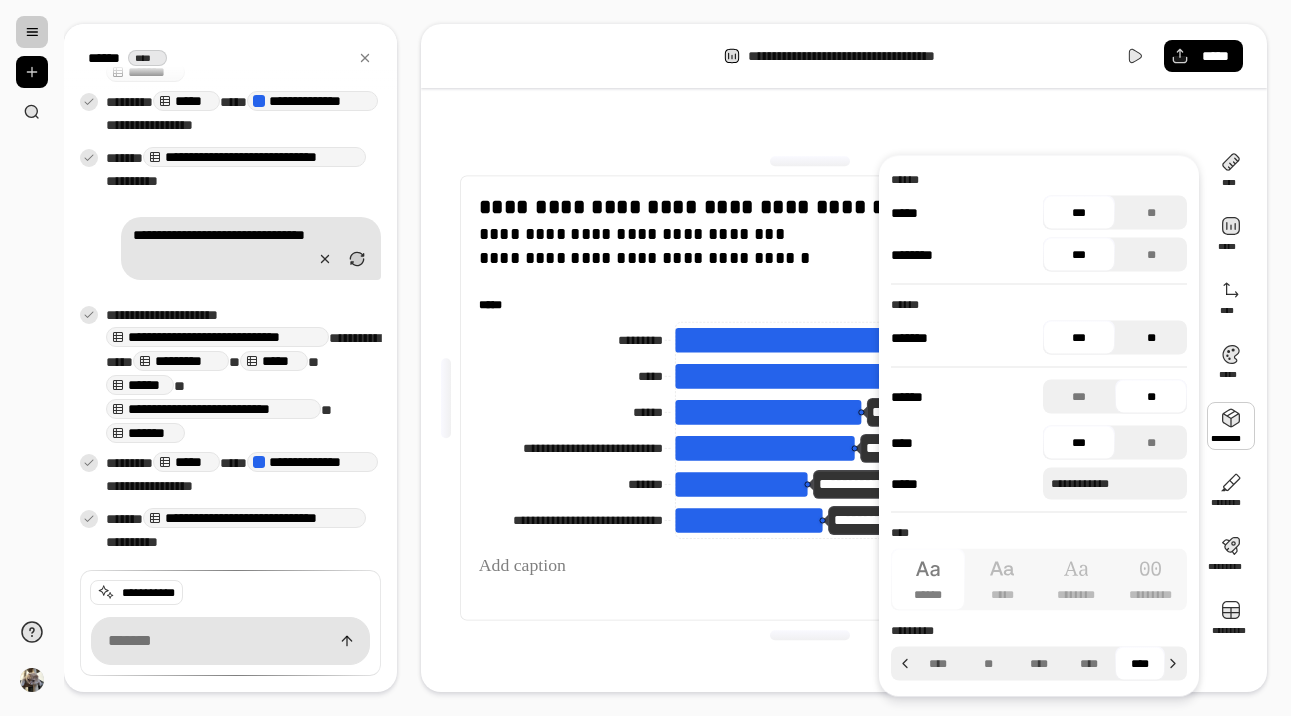 click on "**" at bounding box center [1151, 338] 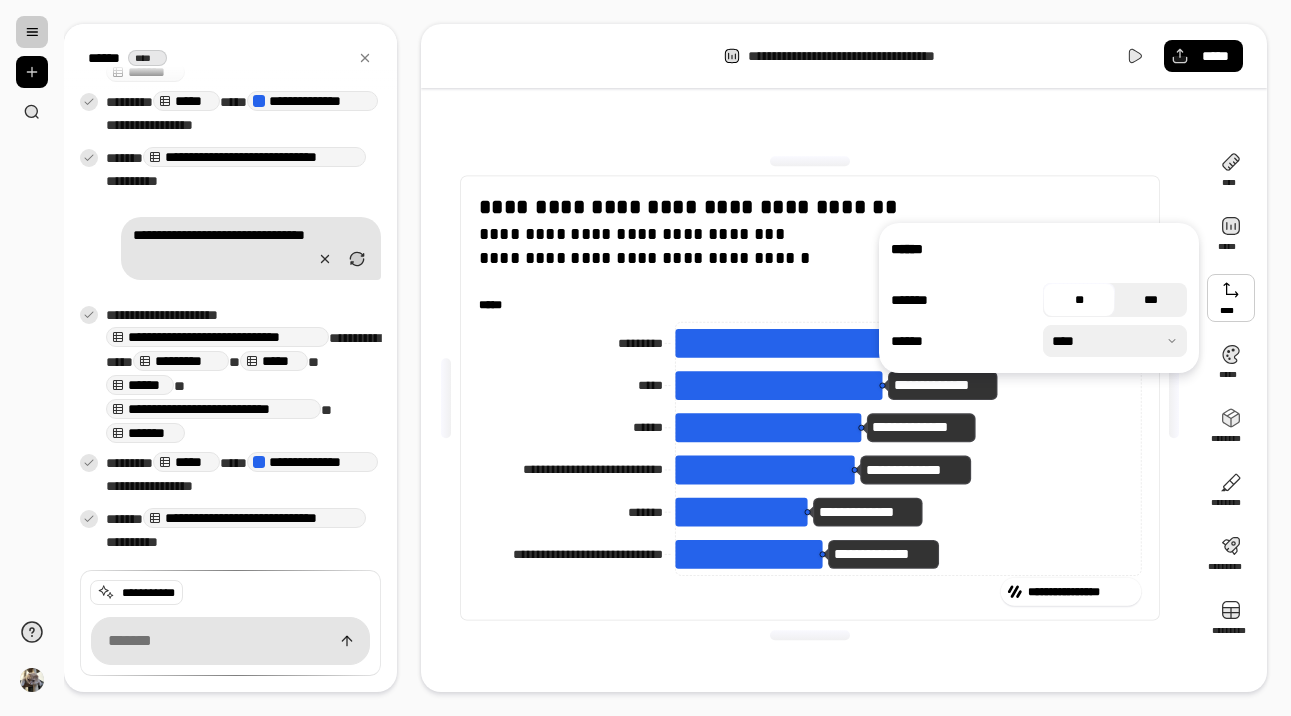 click on "***" at bounding box center (1151, 300) 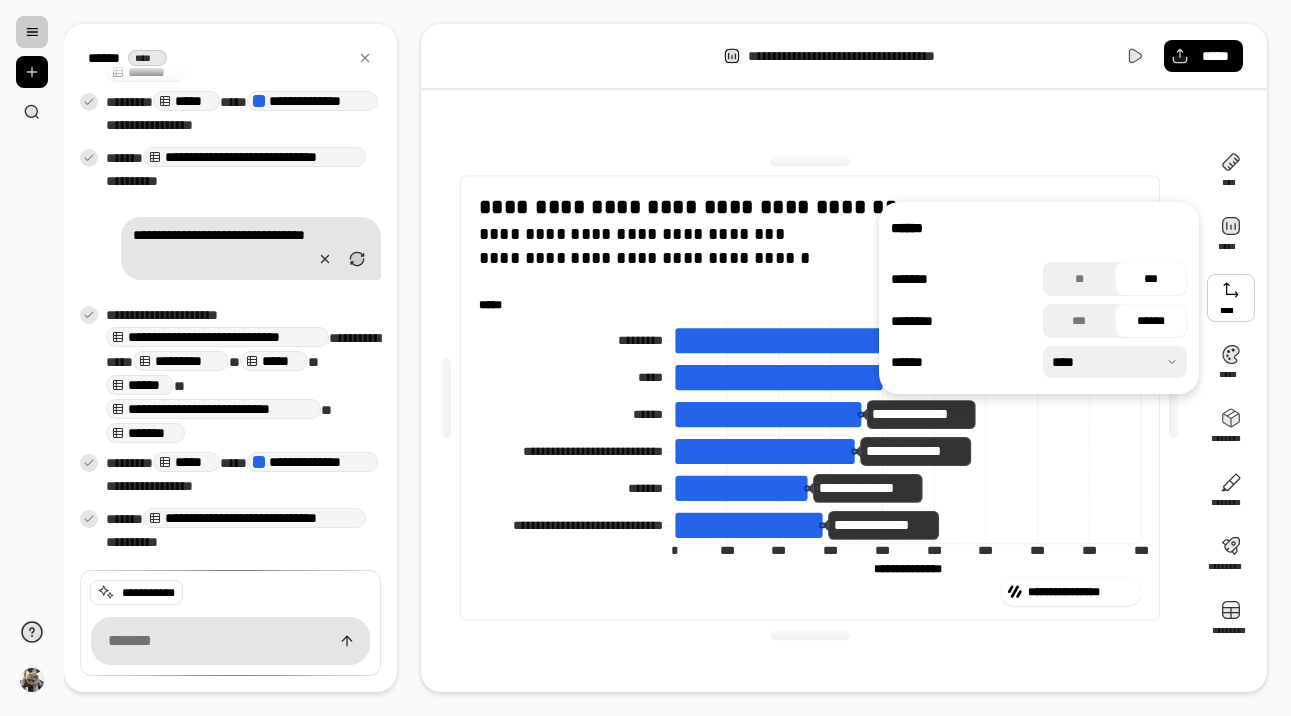 click on "**********" at bounding box center [810, 398] 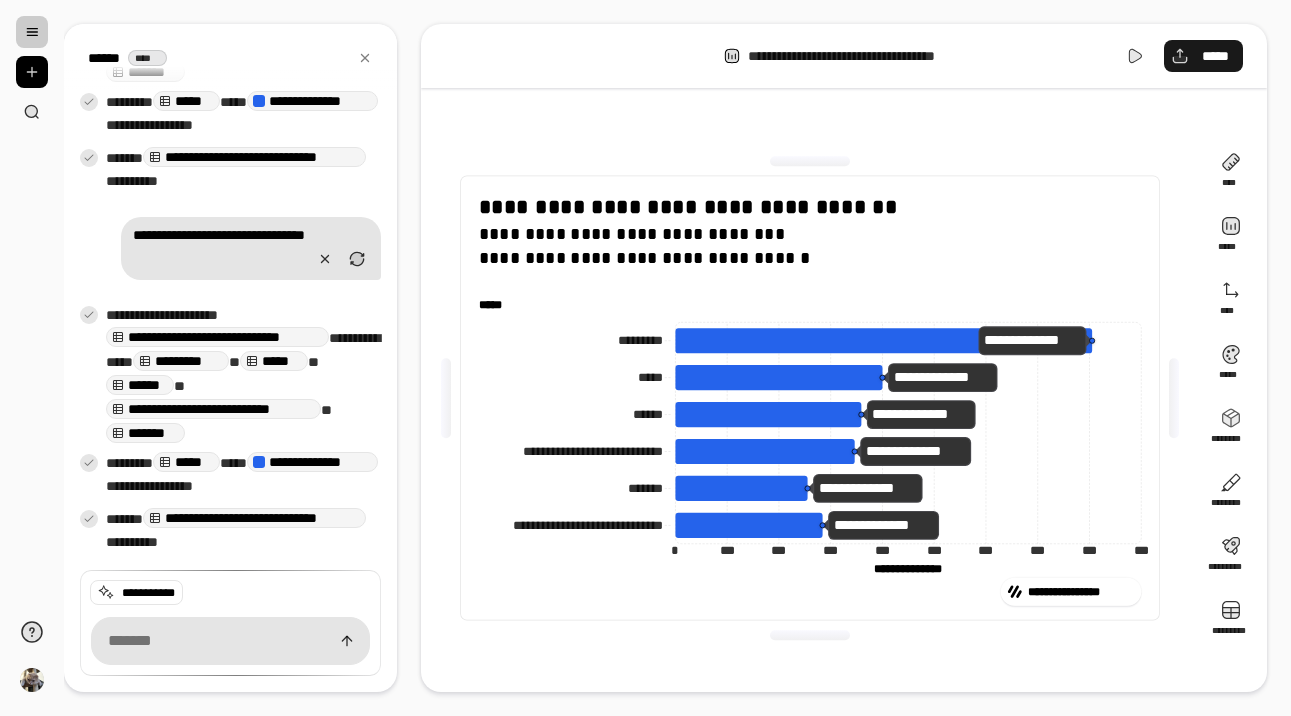 click on "*****" at bounding box center (1203, 56) 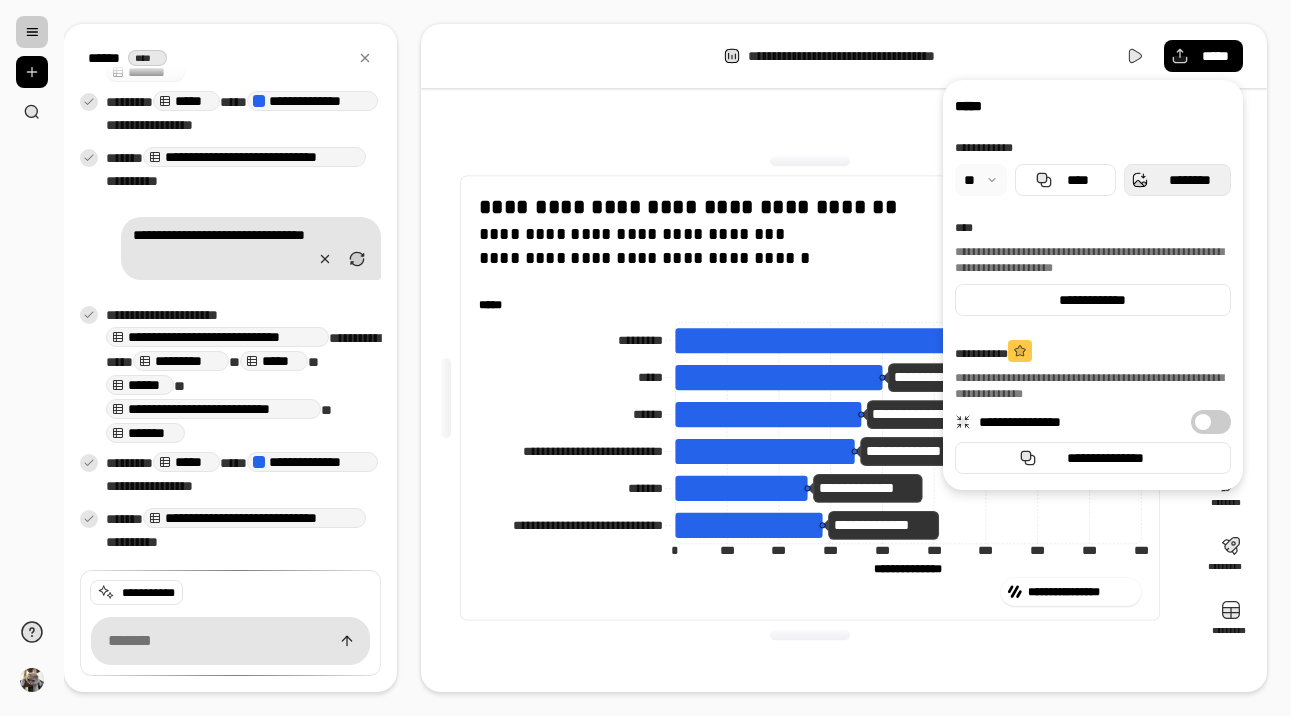 click on "********" at bounding box center (1189, 180) 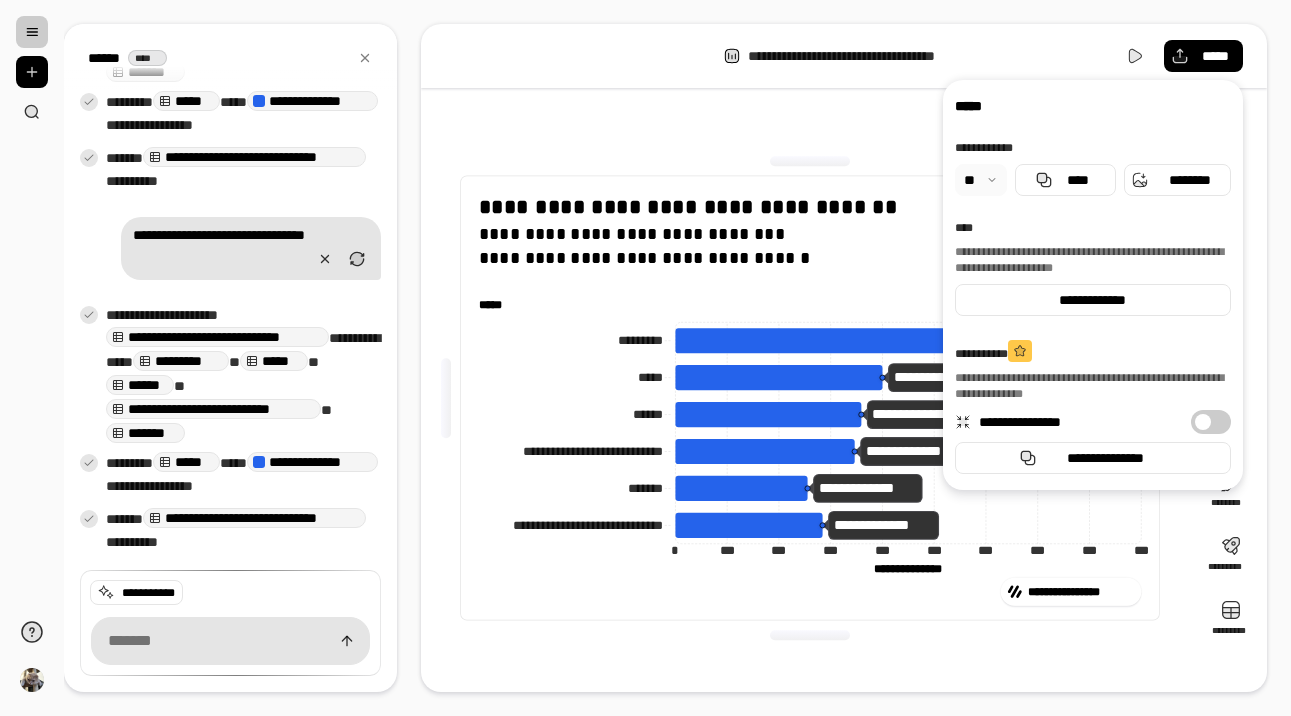 click on "**********" at bounding box center [677, 358] 